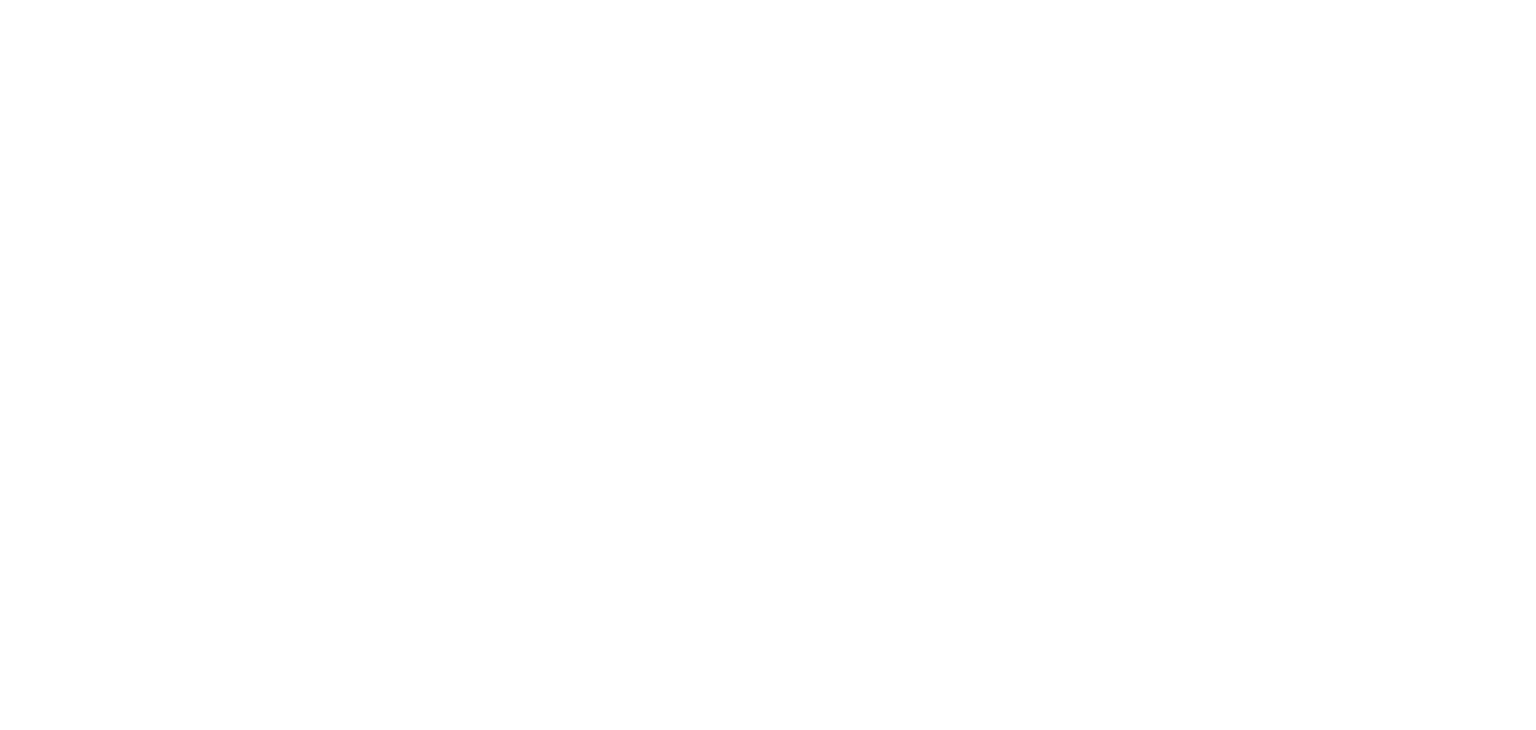 scroll, scrollTop: 0, scrollLeft: 0, axis: both 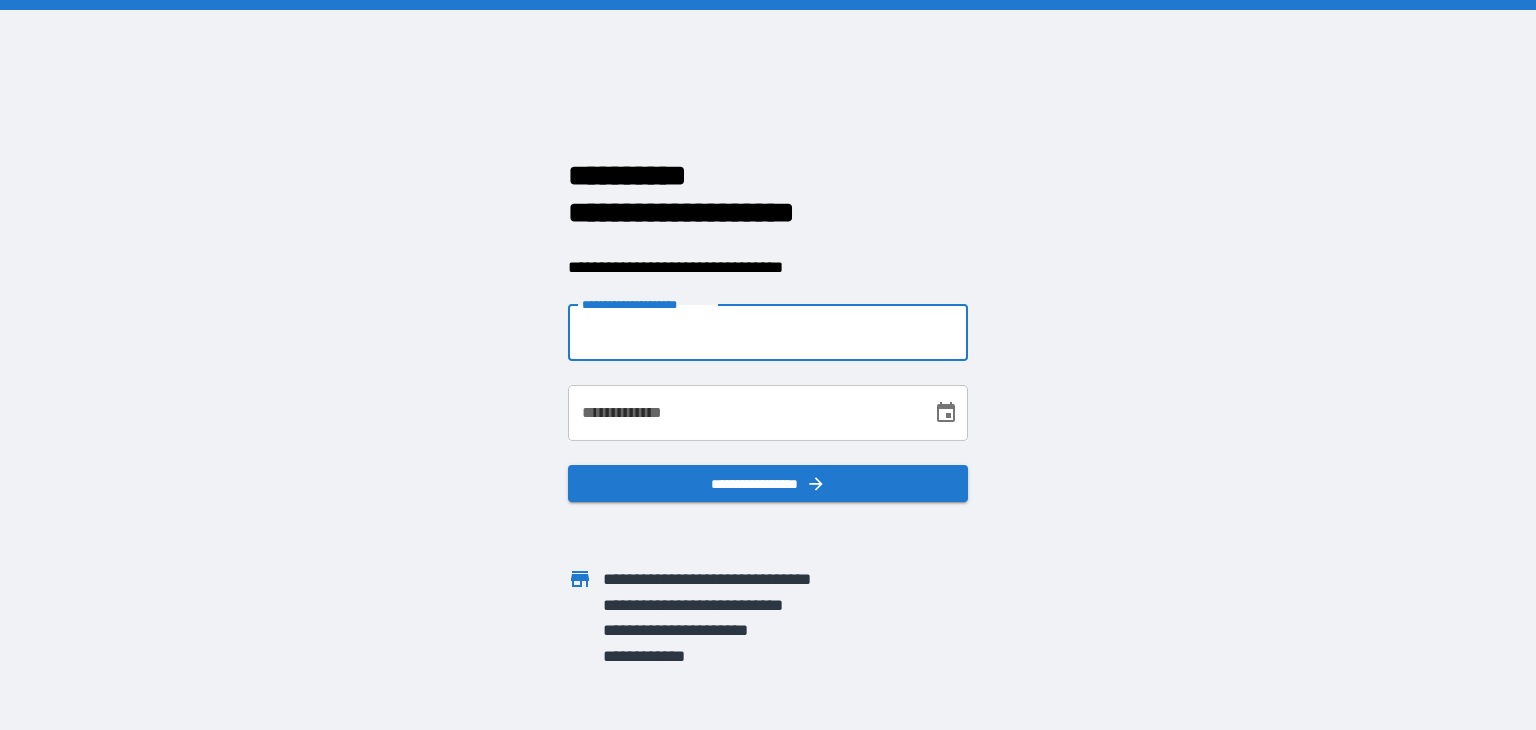 click on "**********" at bounding box center (768, 333) 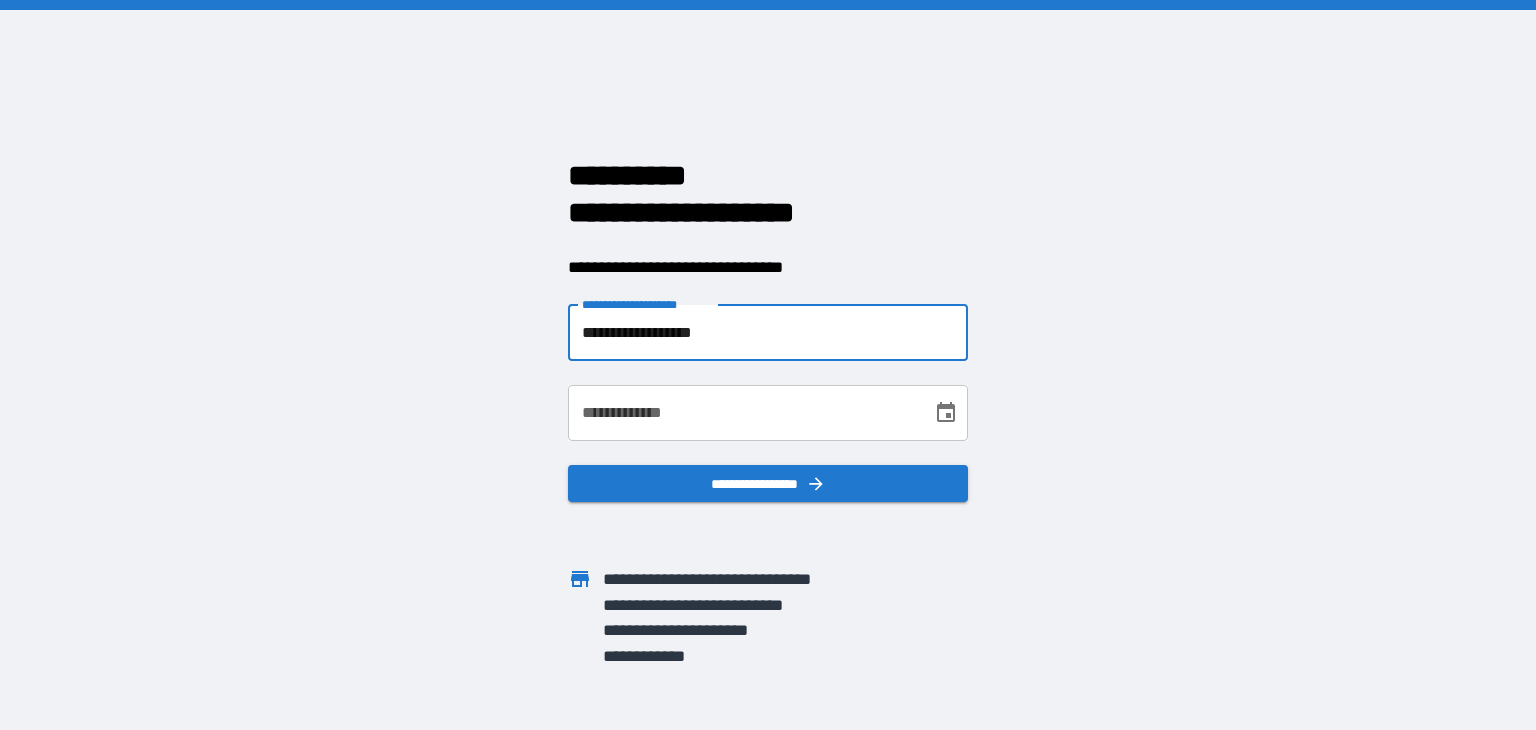 type on "**********" 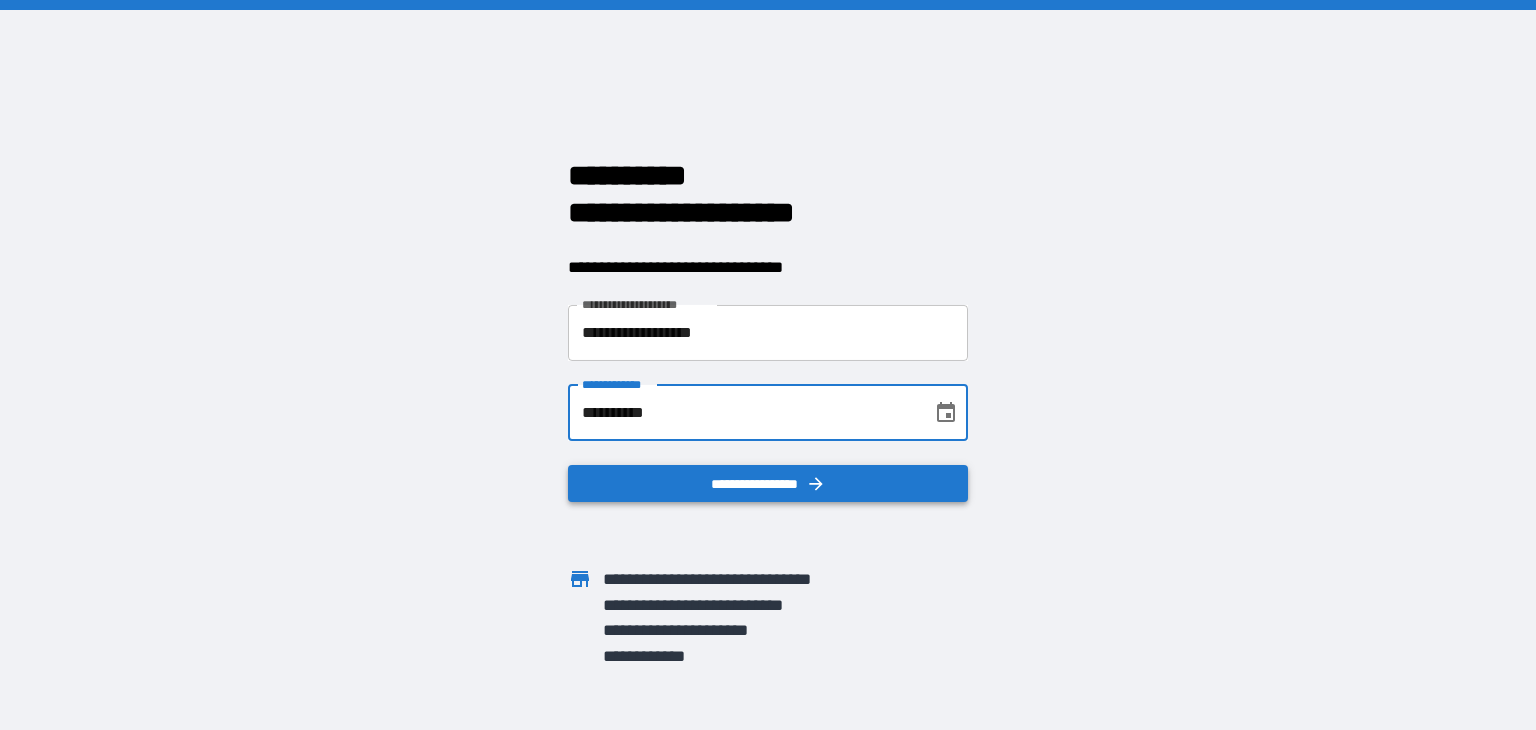 type on "**********" 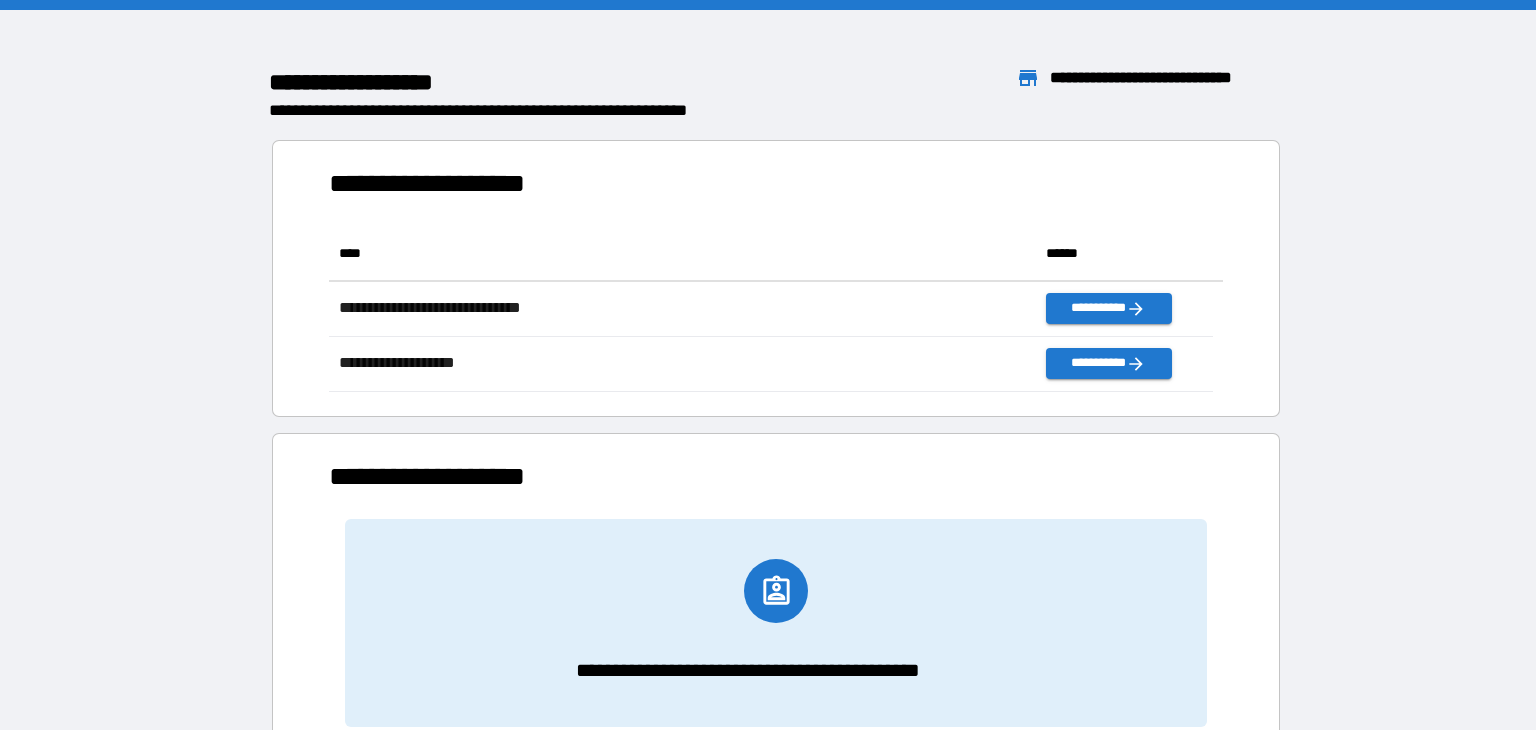 scroll, scrollTop: 16, scrollLeft: 16, axis: both 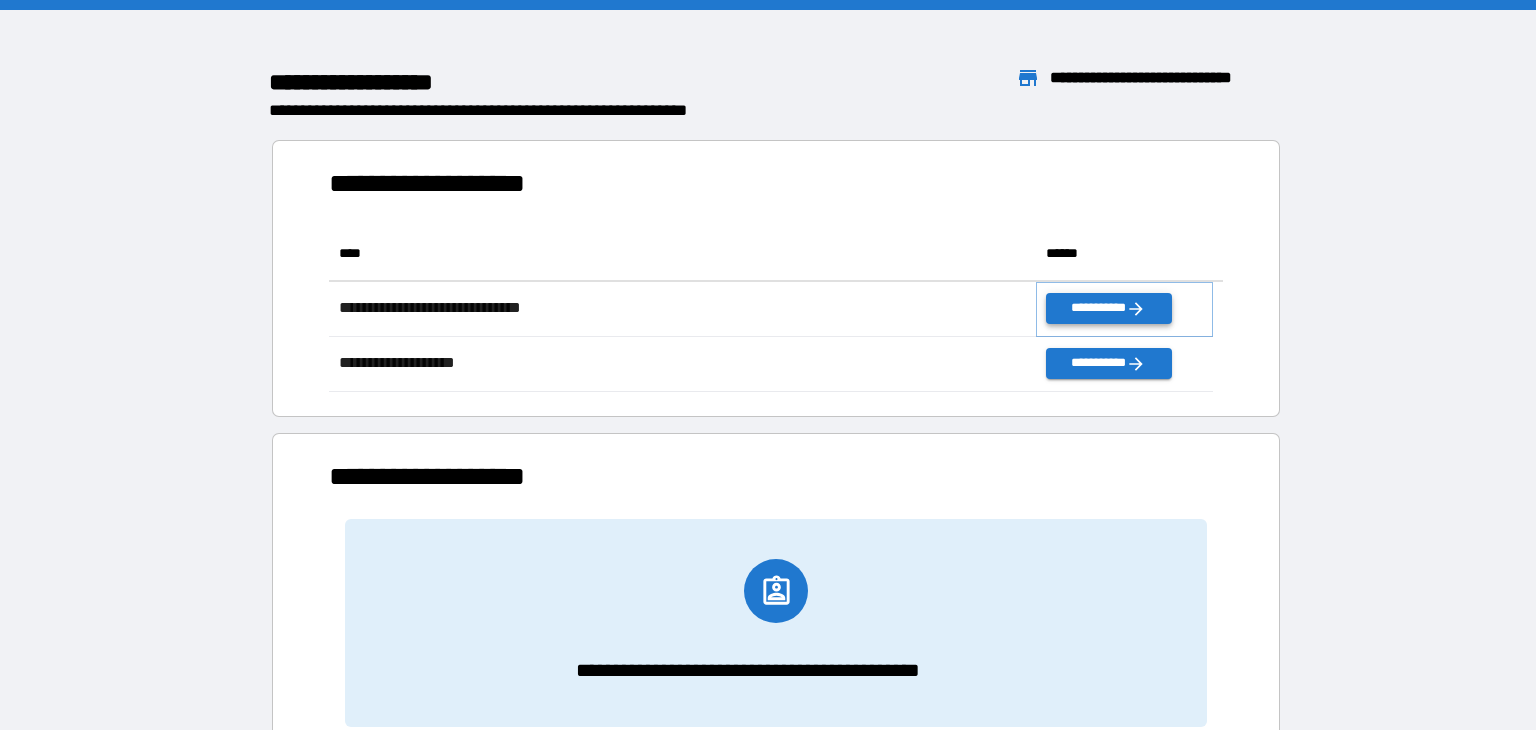 click on "**********" at bounding box center [1108, 308] 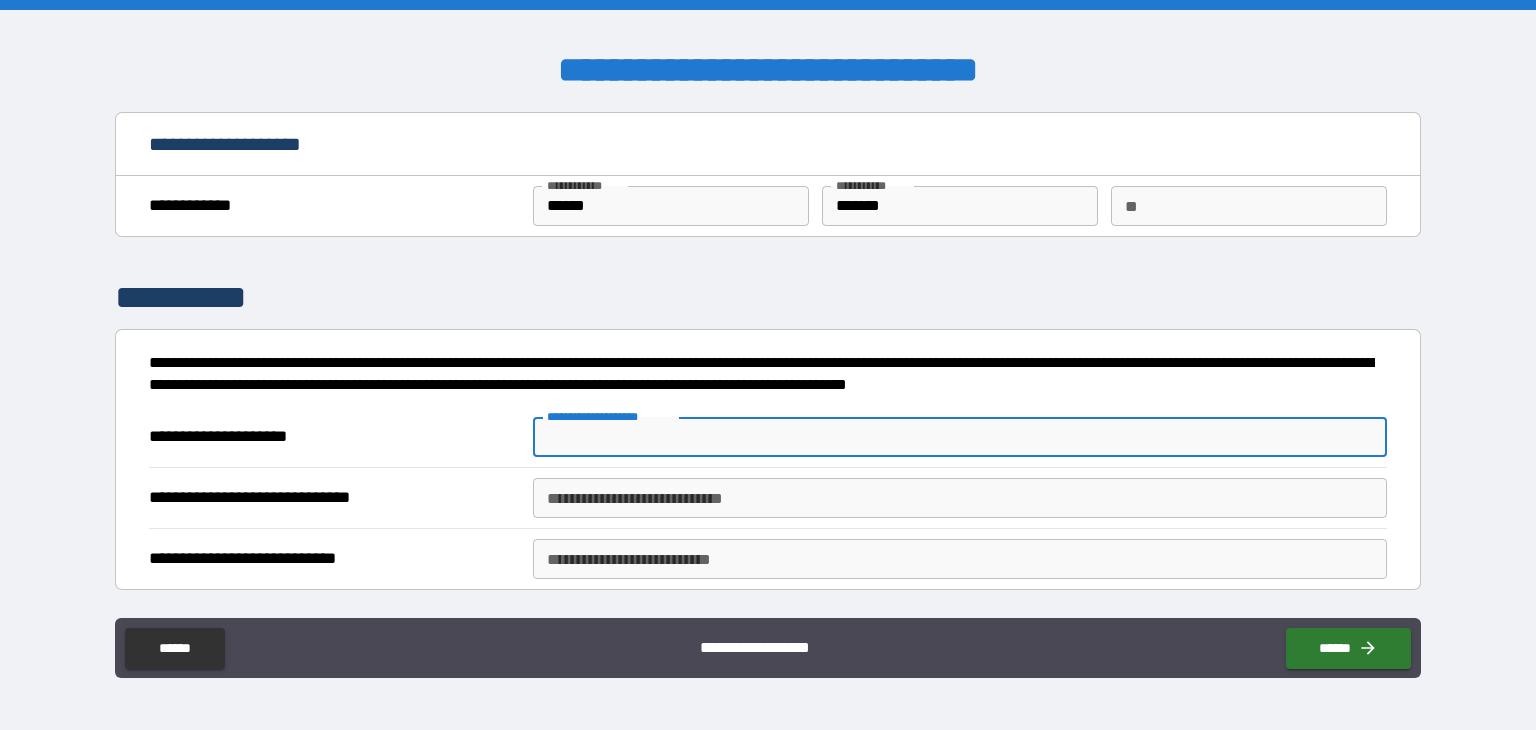 click on "**********" at bounding box center [960, 437] 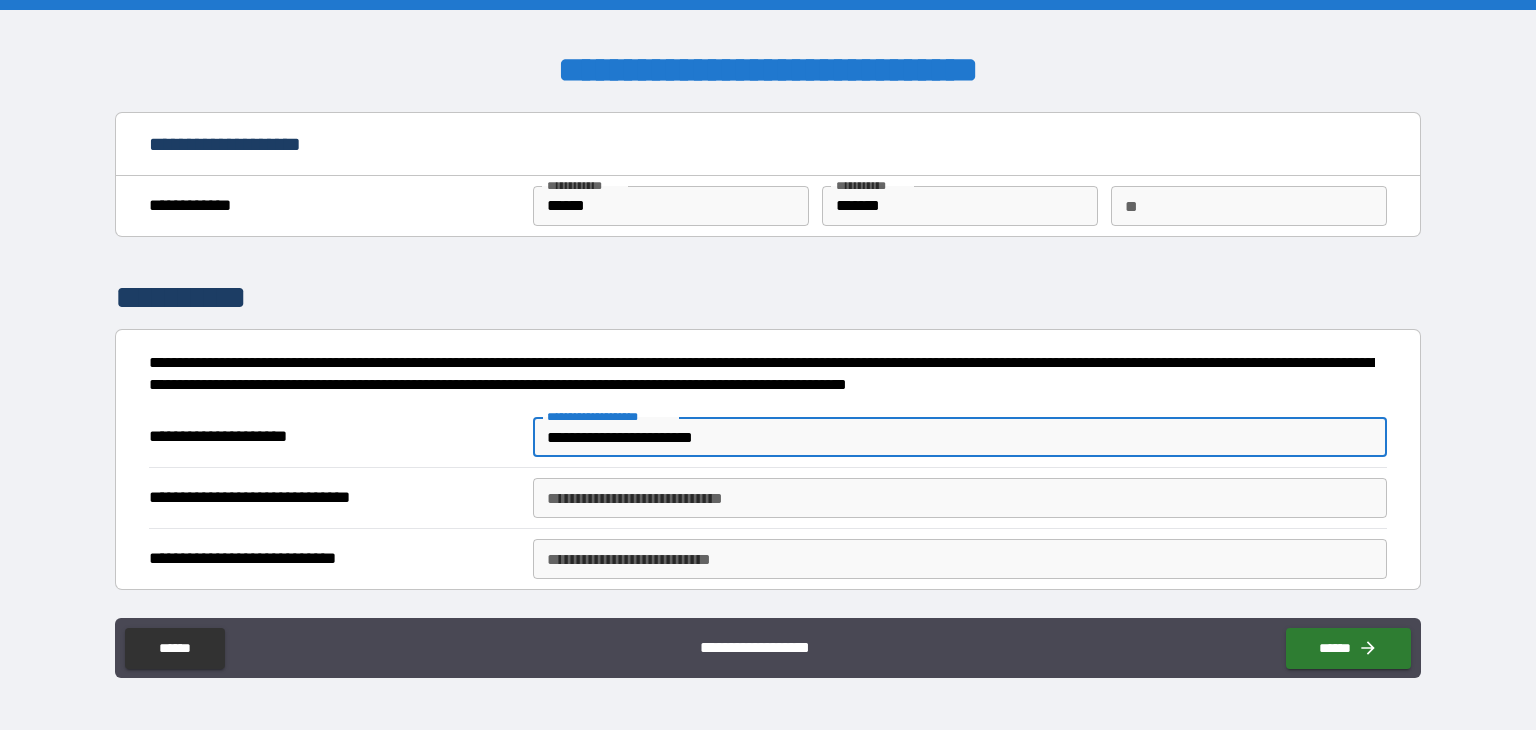 click on "**********" at bounding box center [960, 437] 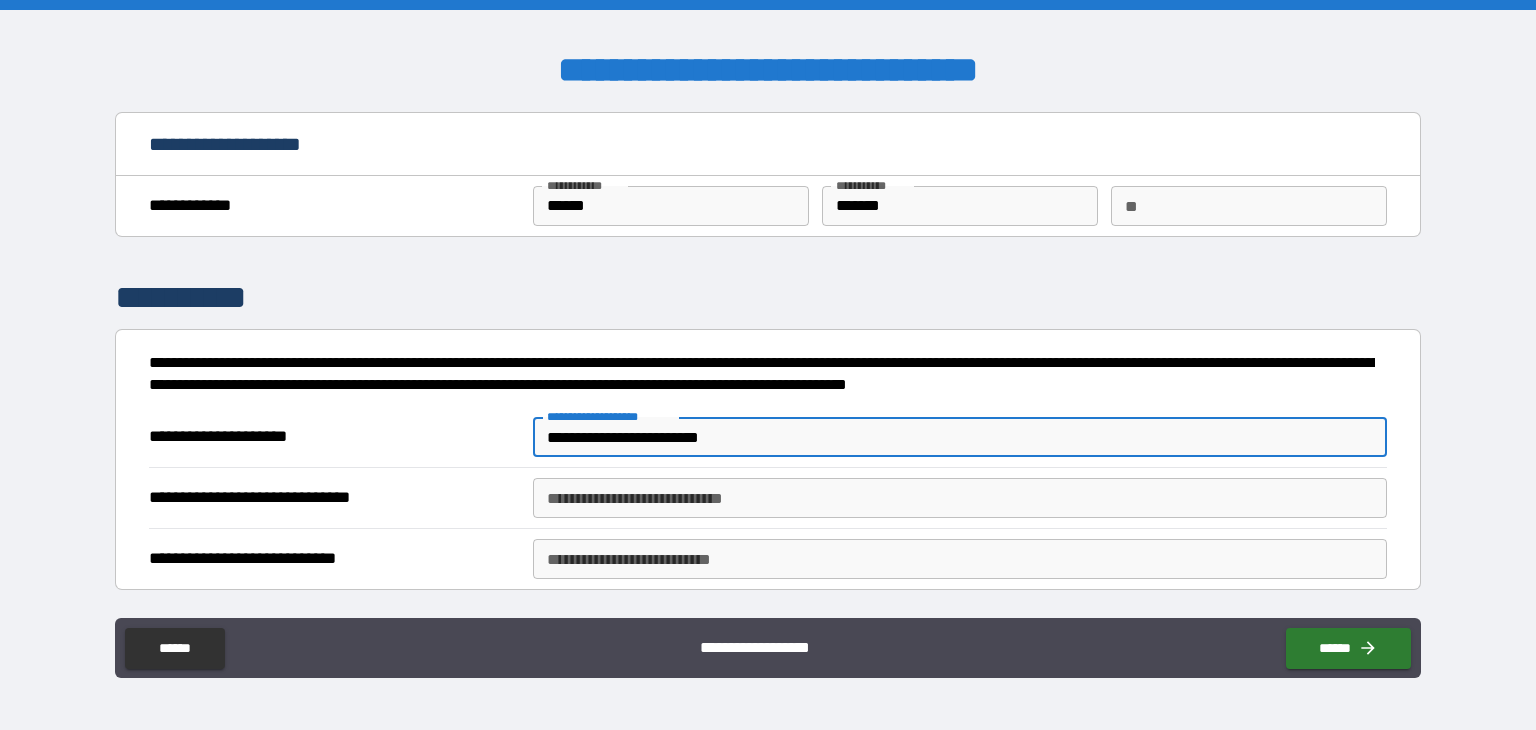 click on "**********" at bounding box center [960, 437] 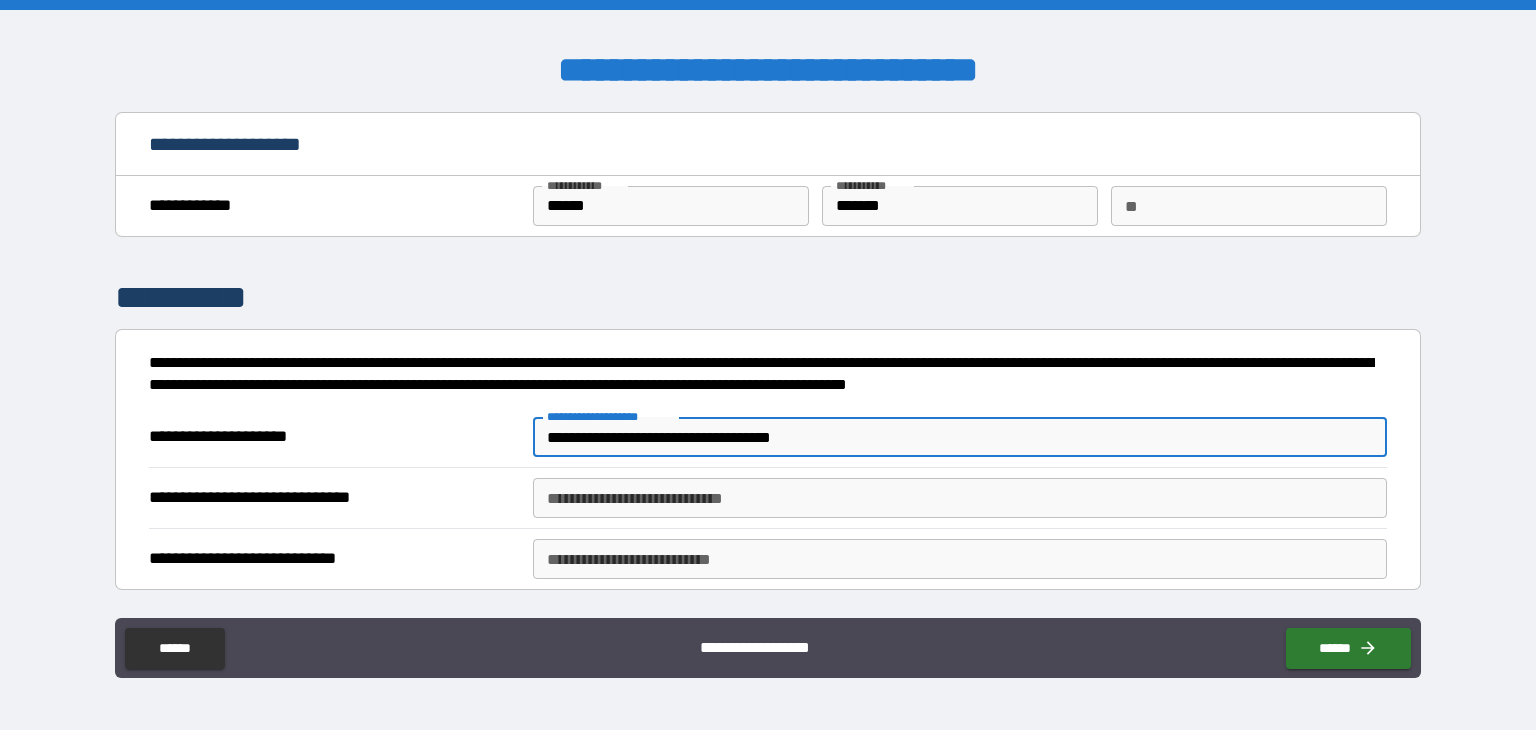 type on "**********" 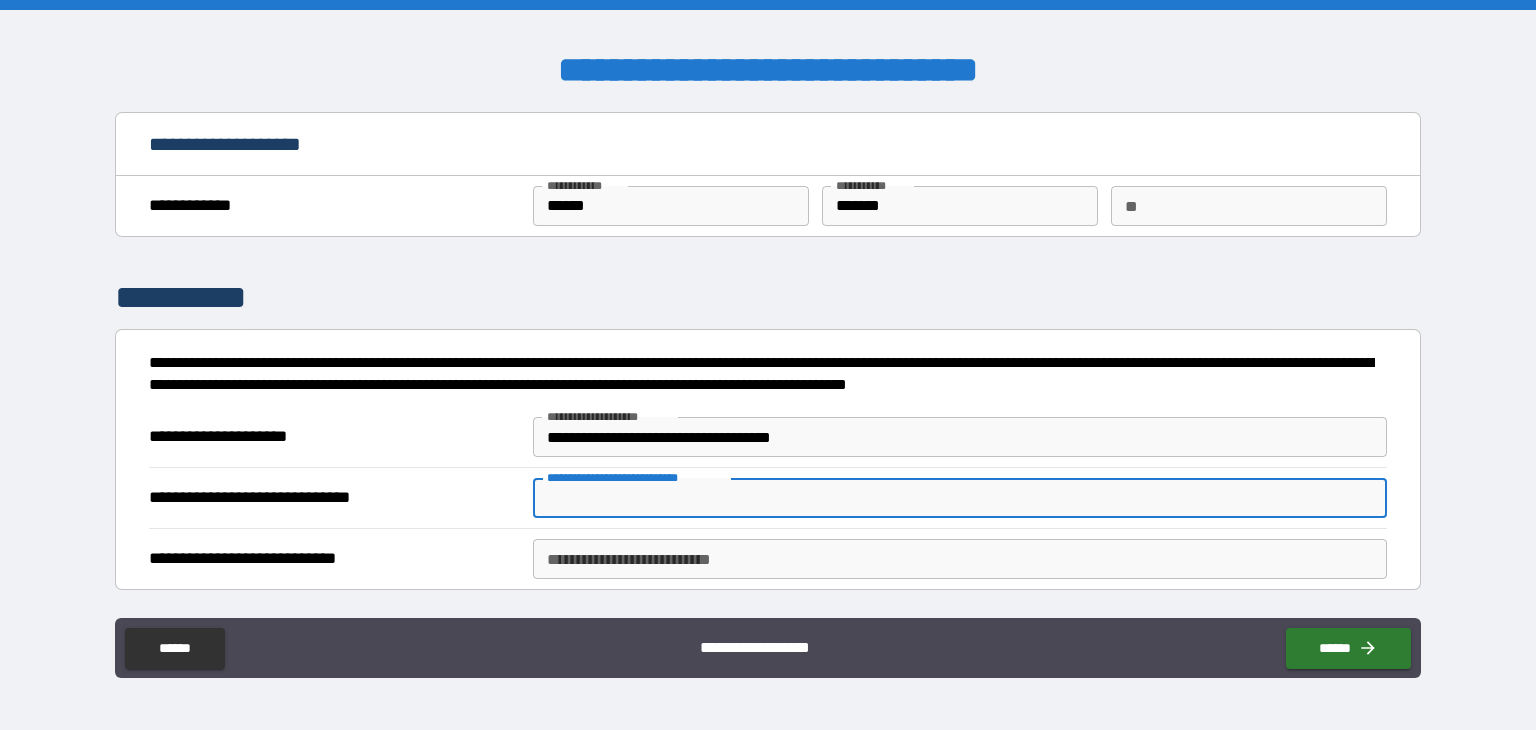 click on "**********" at bounding box center [960, 498] 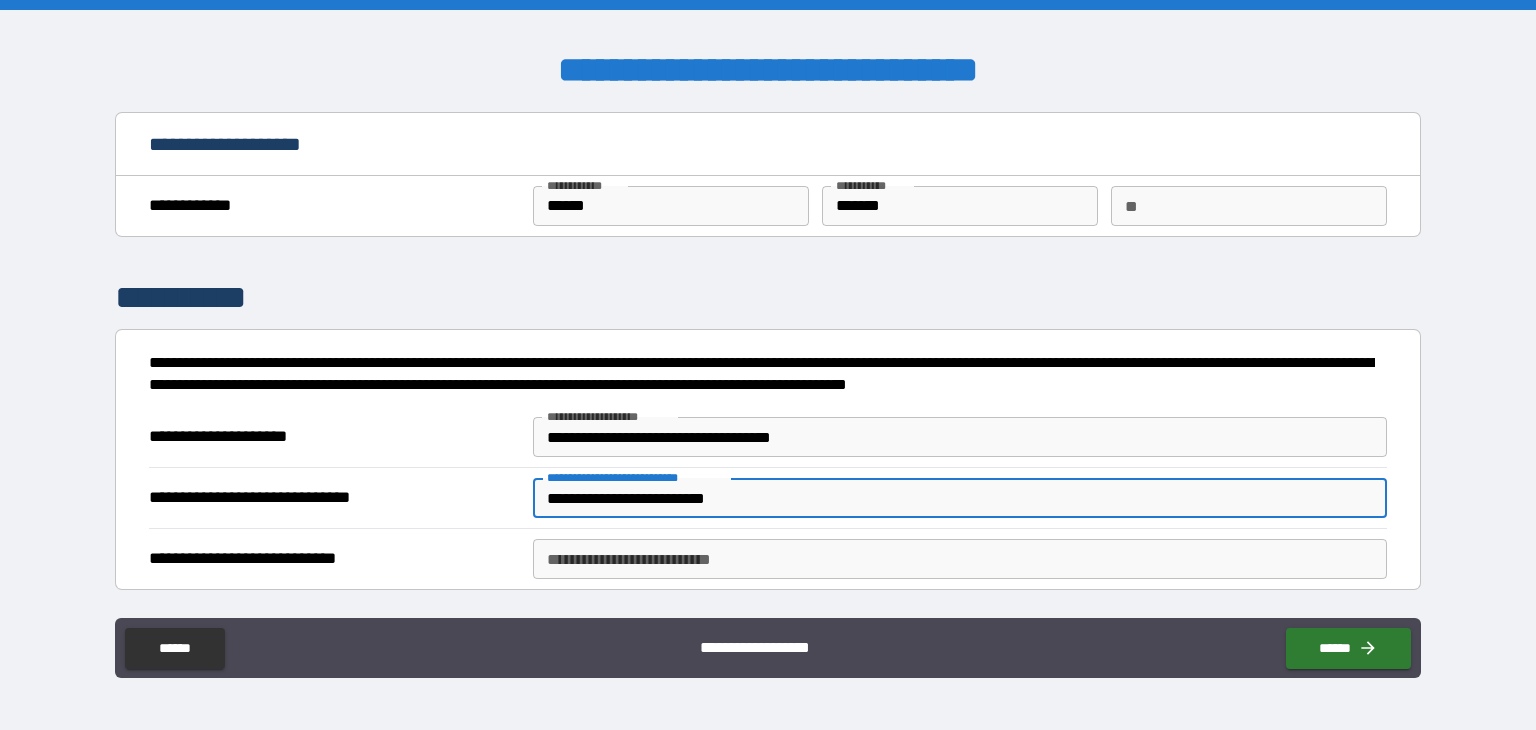 type on "**********" 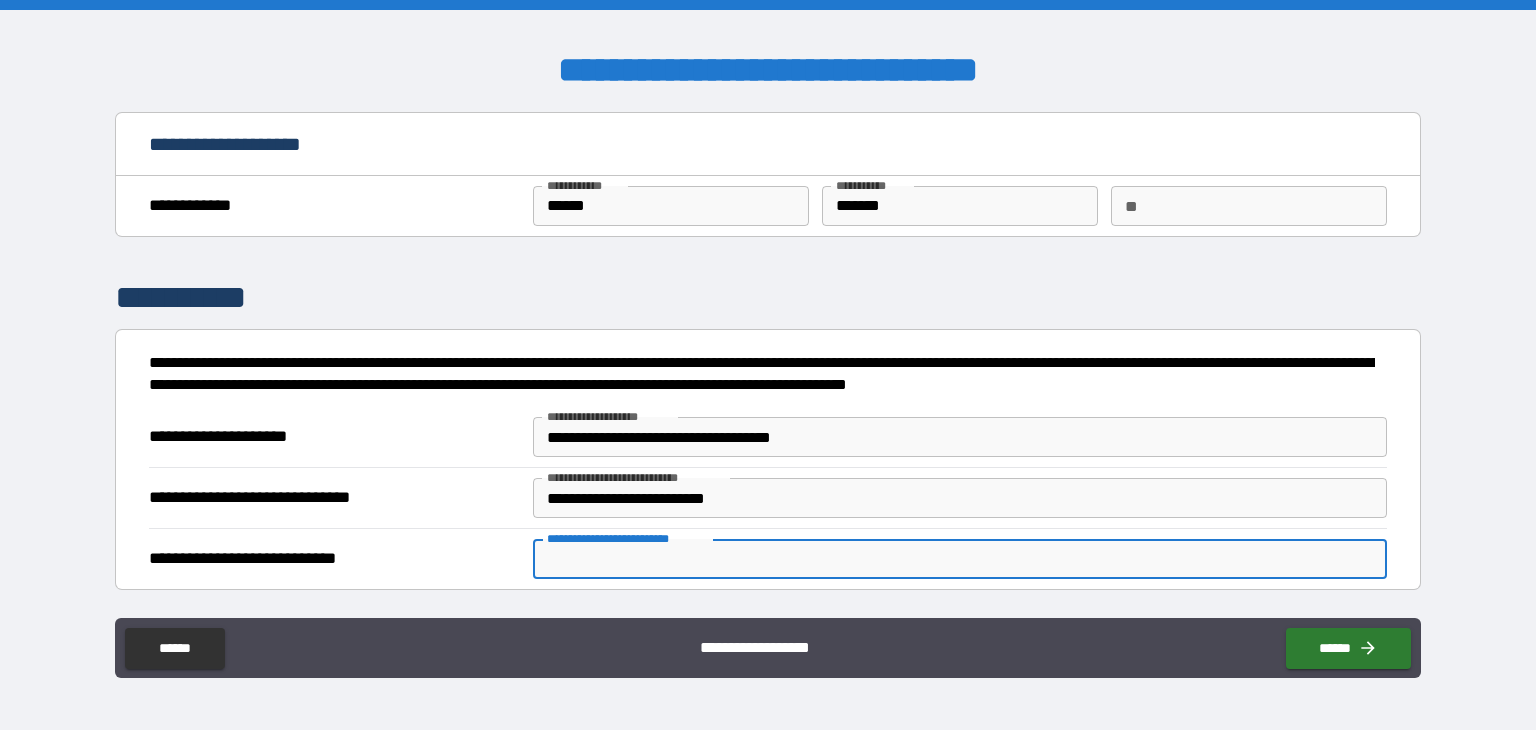 click on "**********" at bounding box center [960, 559] 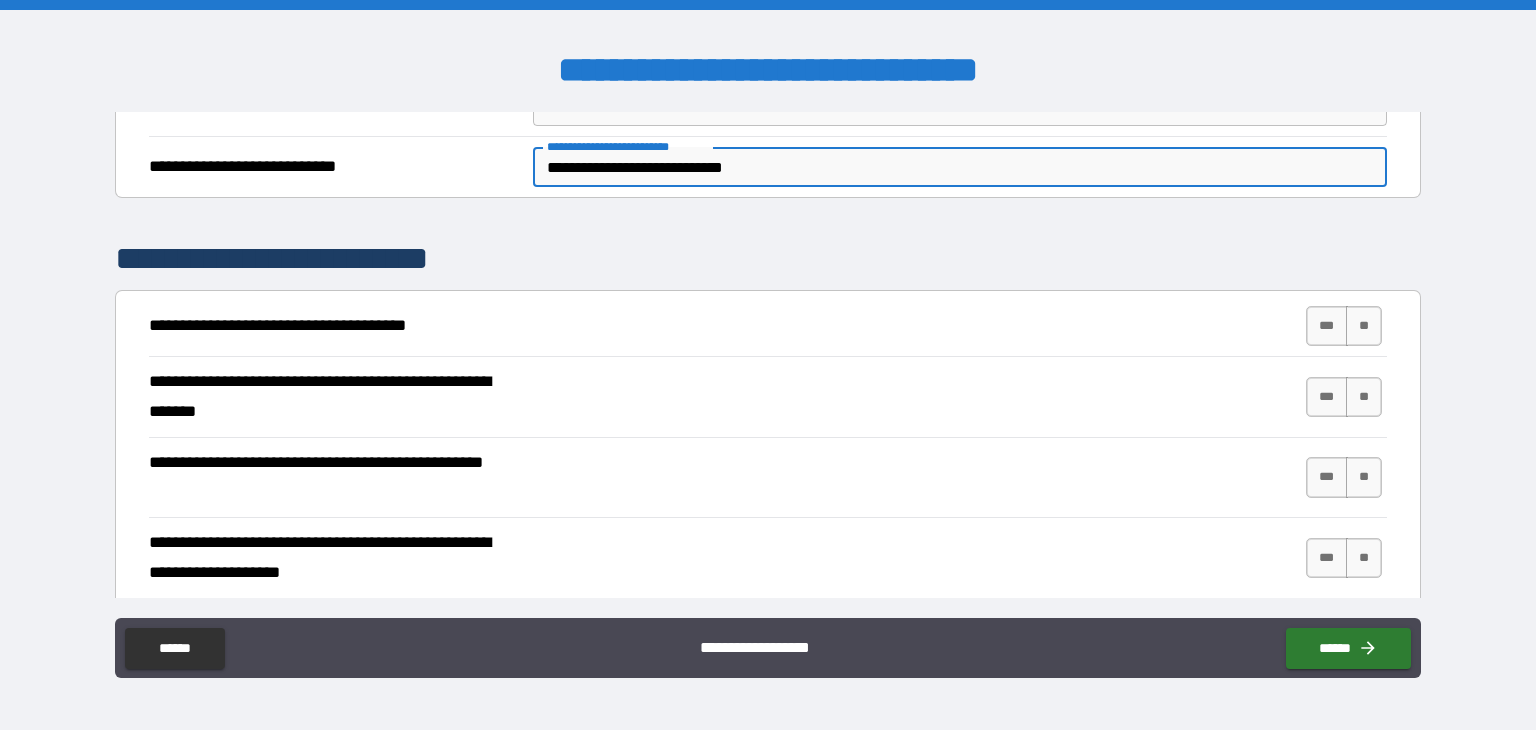 scroll, scrollTop: 500, scrollLeft: 0, axis: vertical 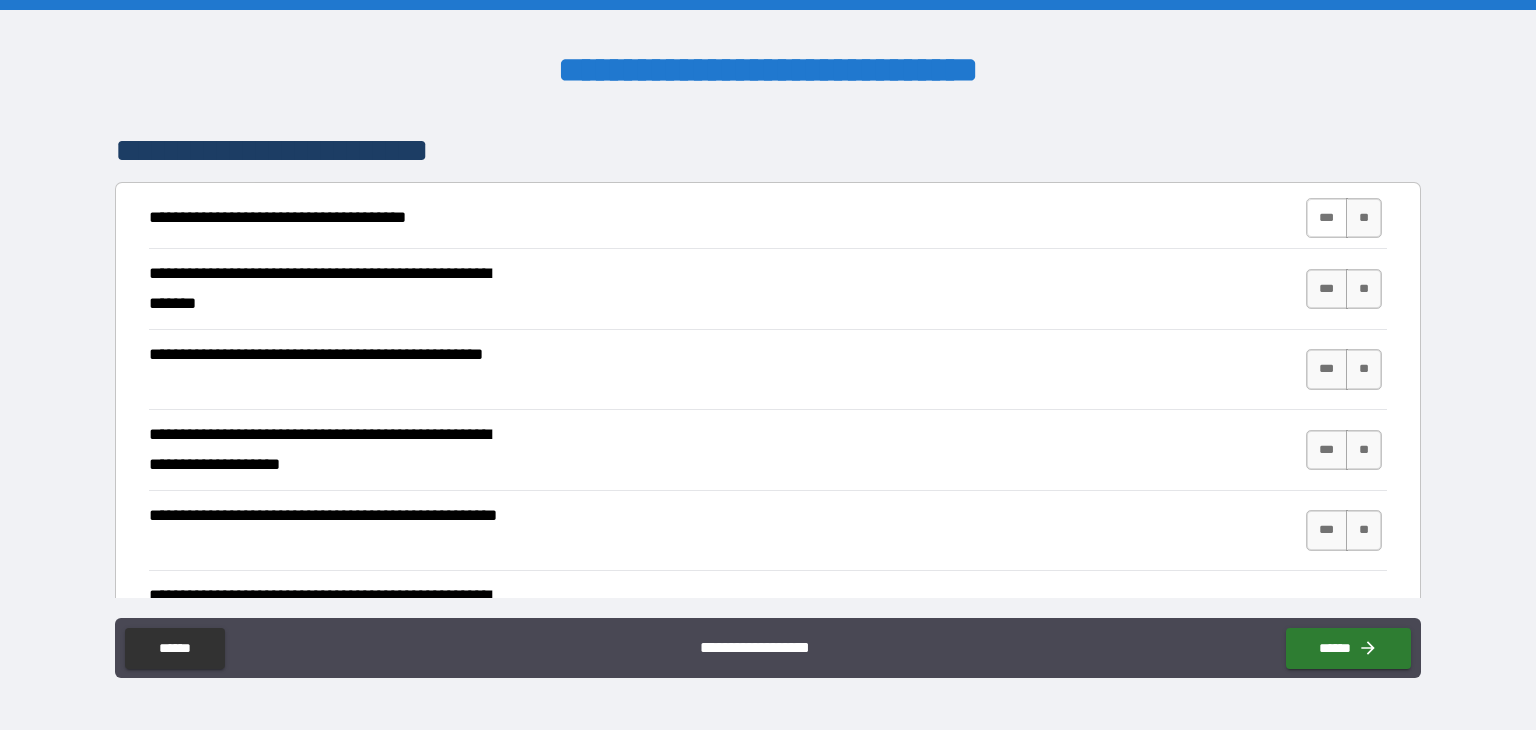 type on "**********" 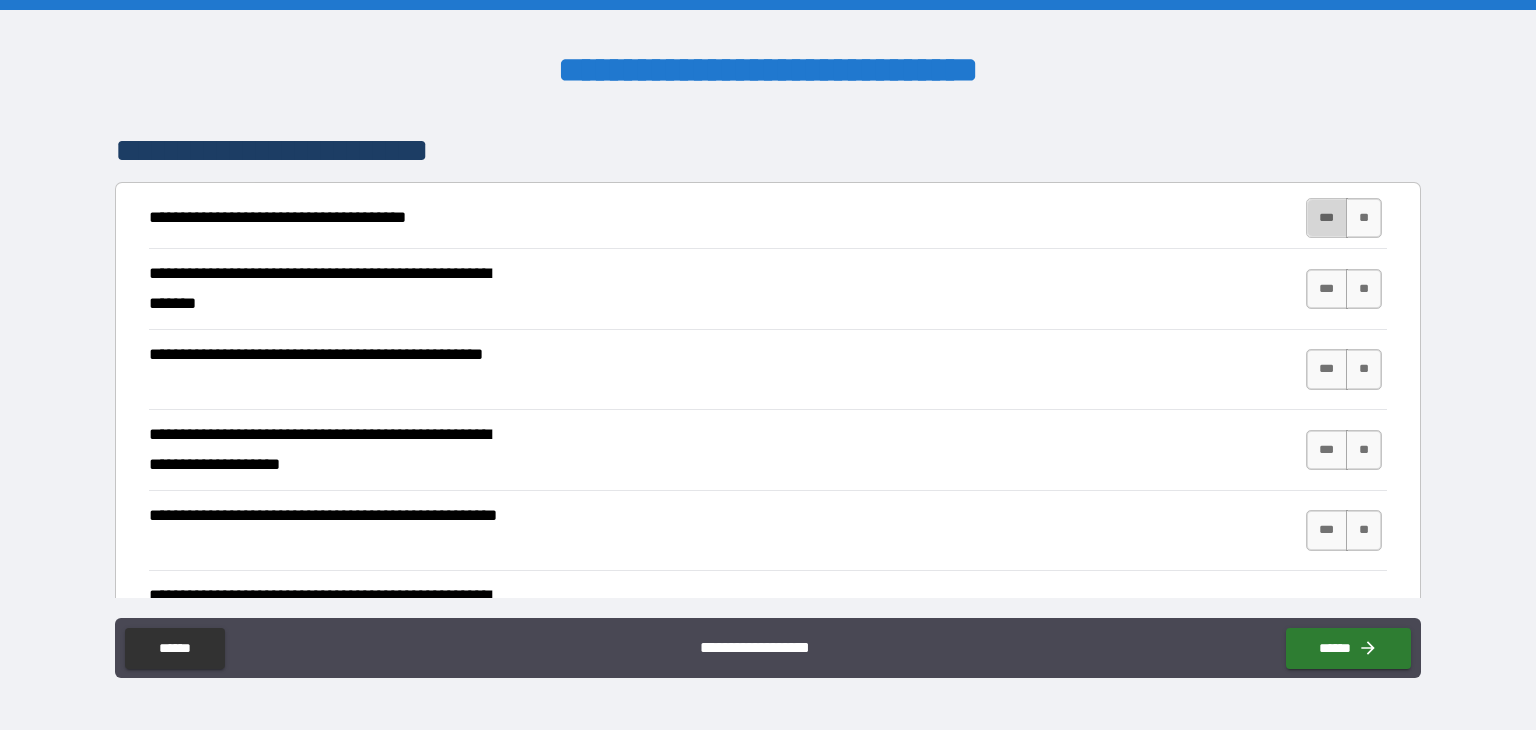 click on "***" at bounding box center [1327, 218] 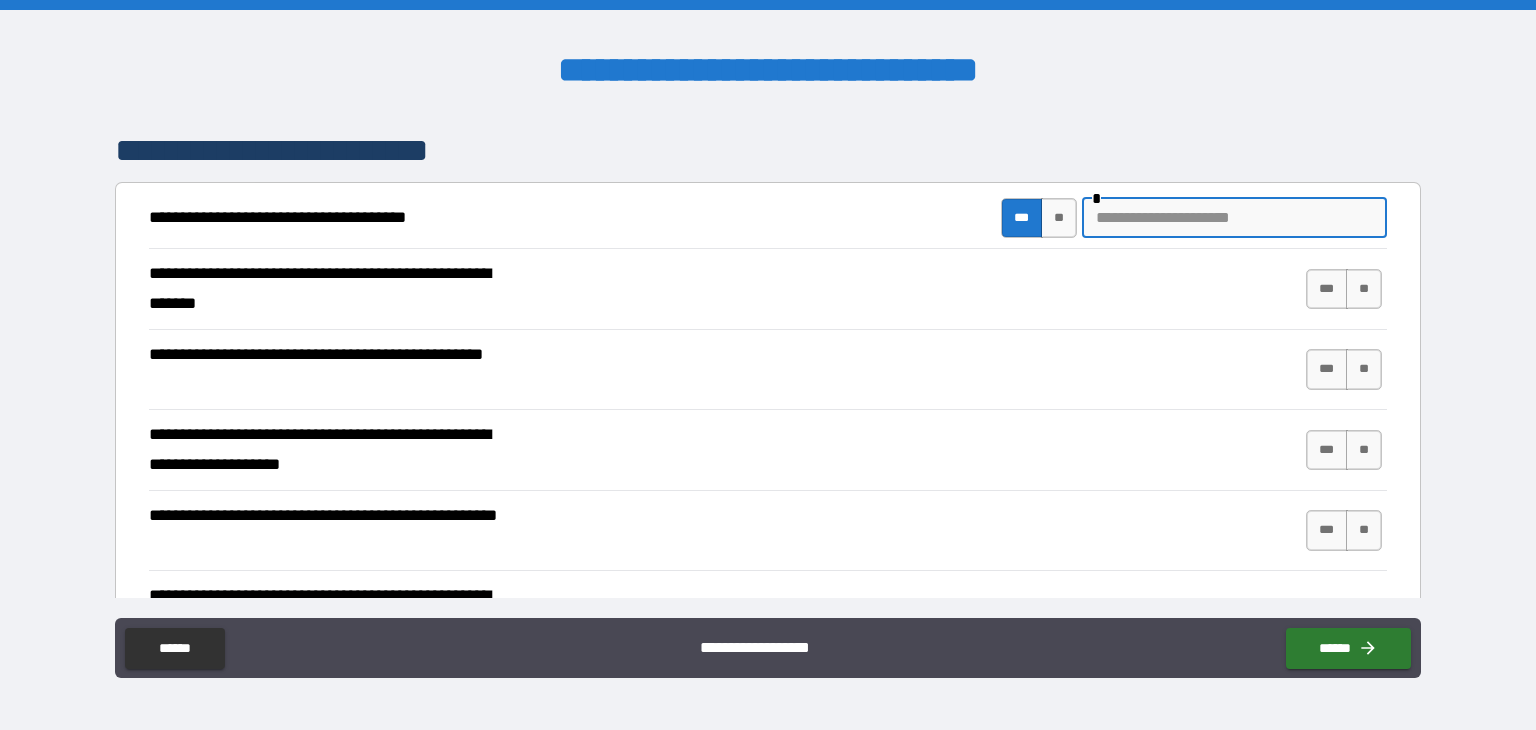 click at bounding box center (1234, 218) 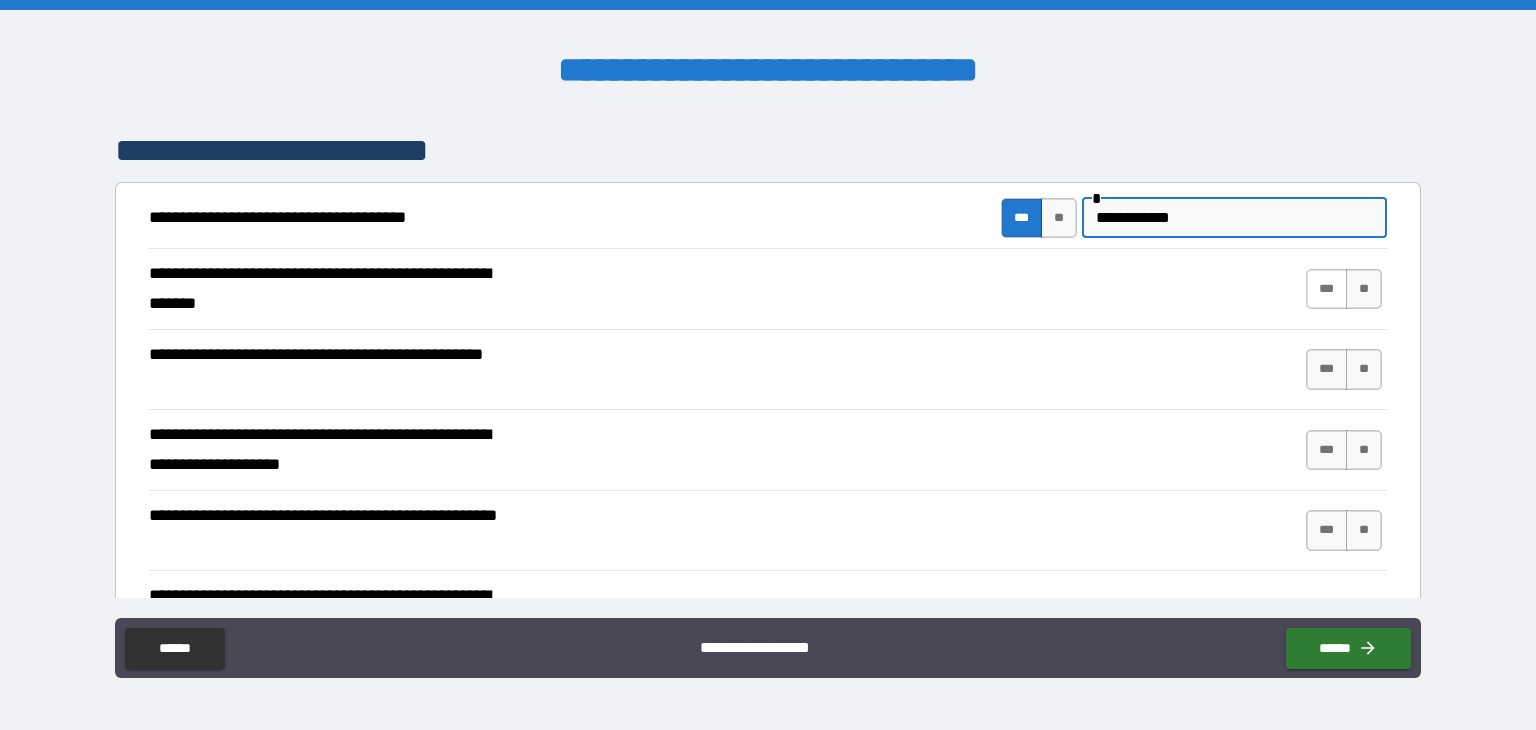 type on "**********" 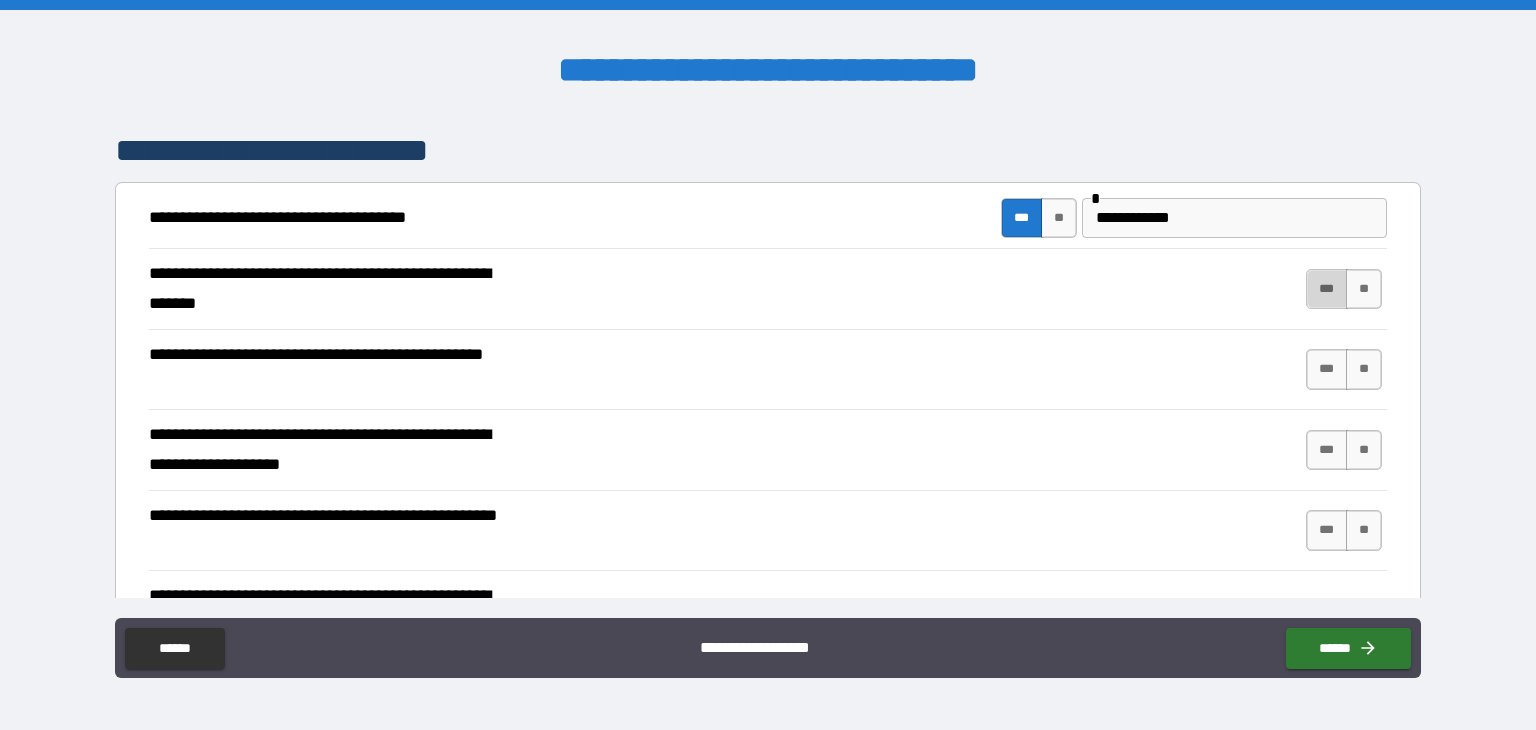 click on "***" at bounding box center [1327, 289] 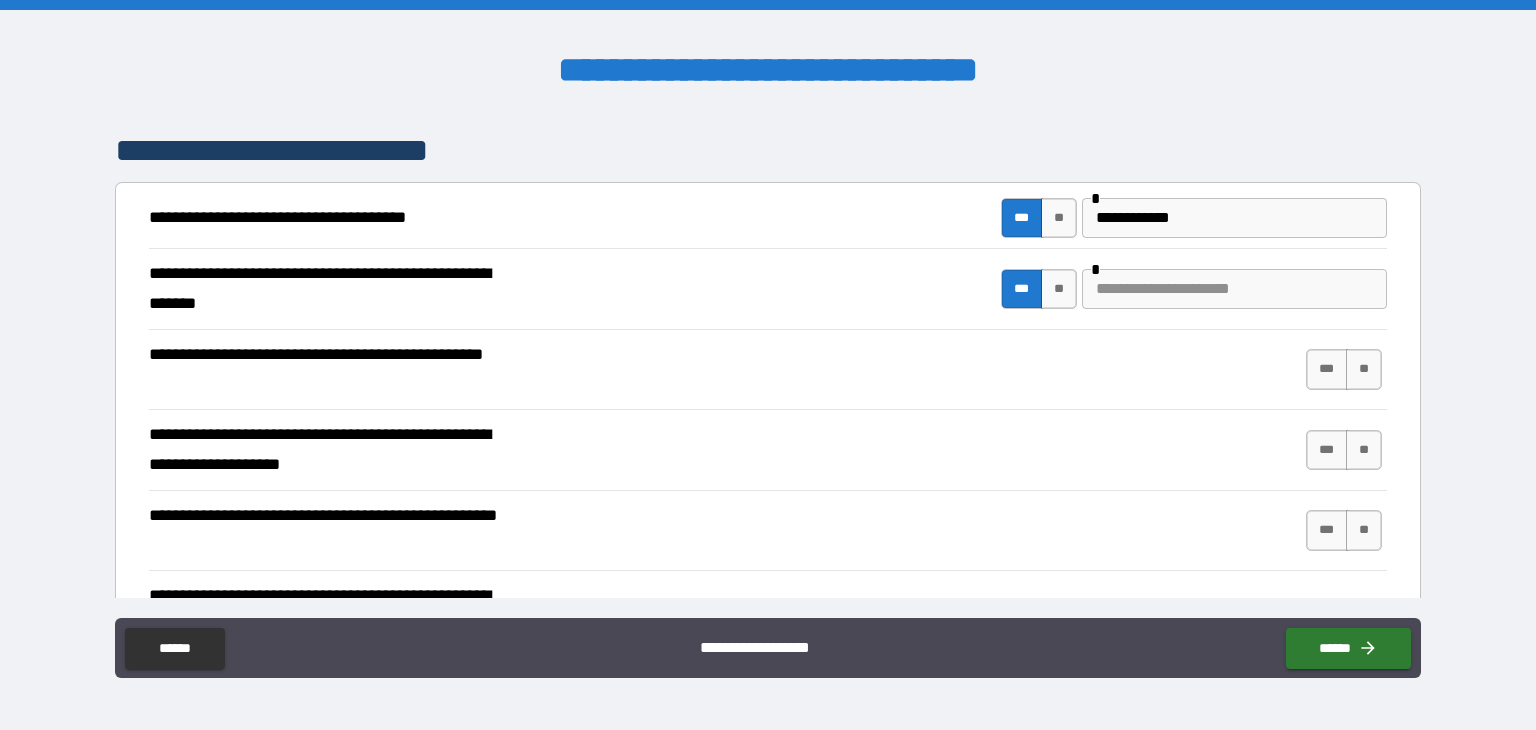 click at bounding box center (1234, 289) 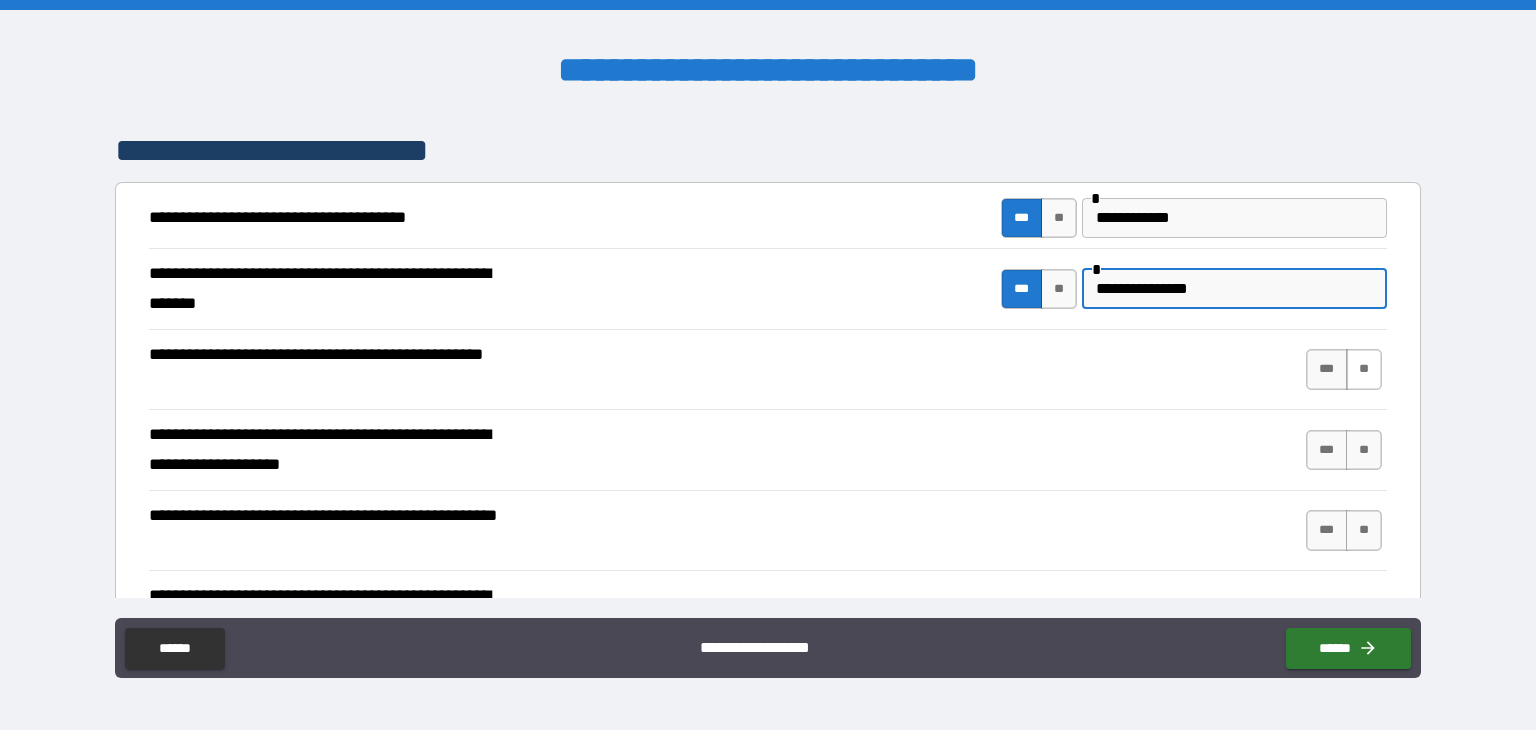 type on "**********" 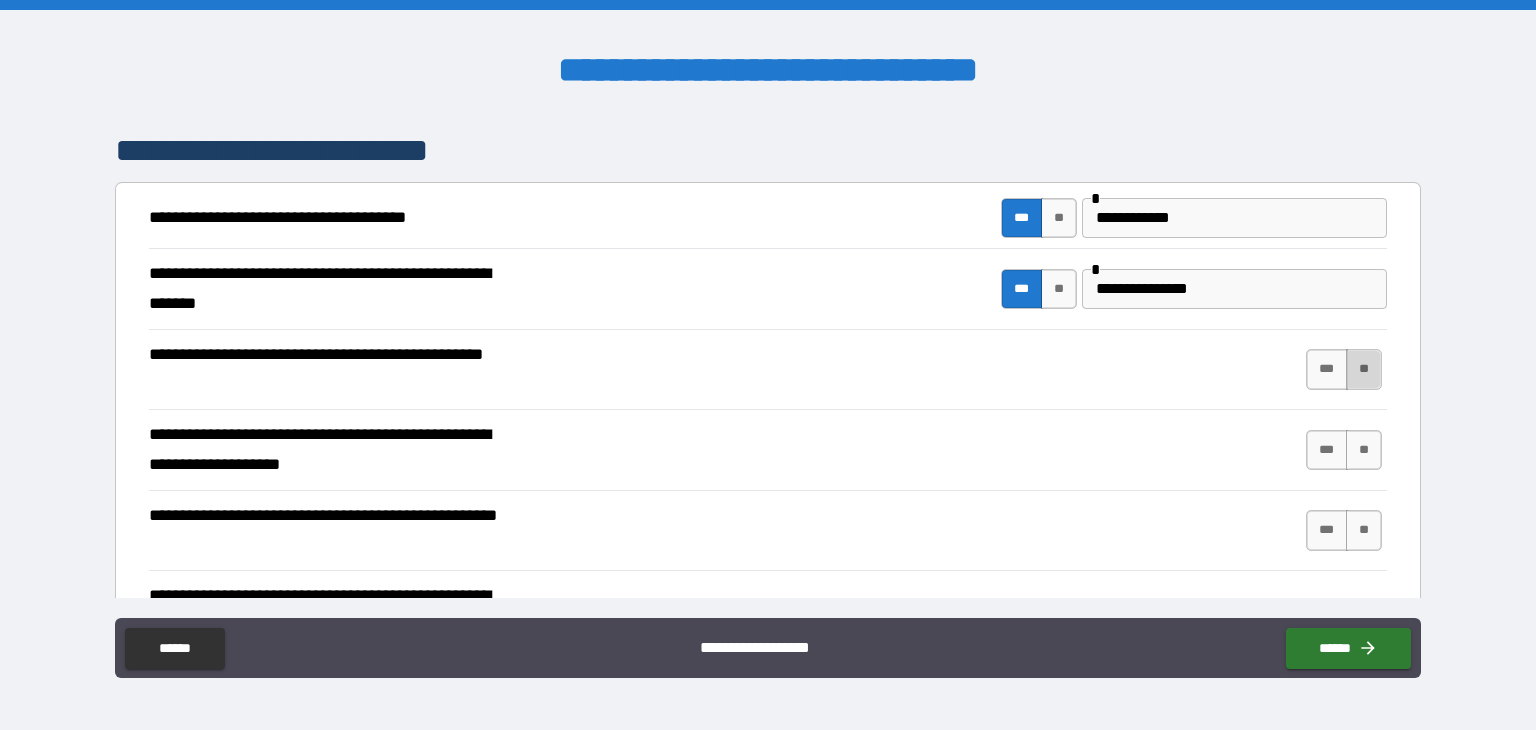 click on "**" at bounding box center (1364, 369) 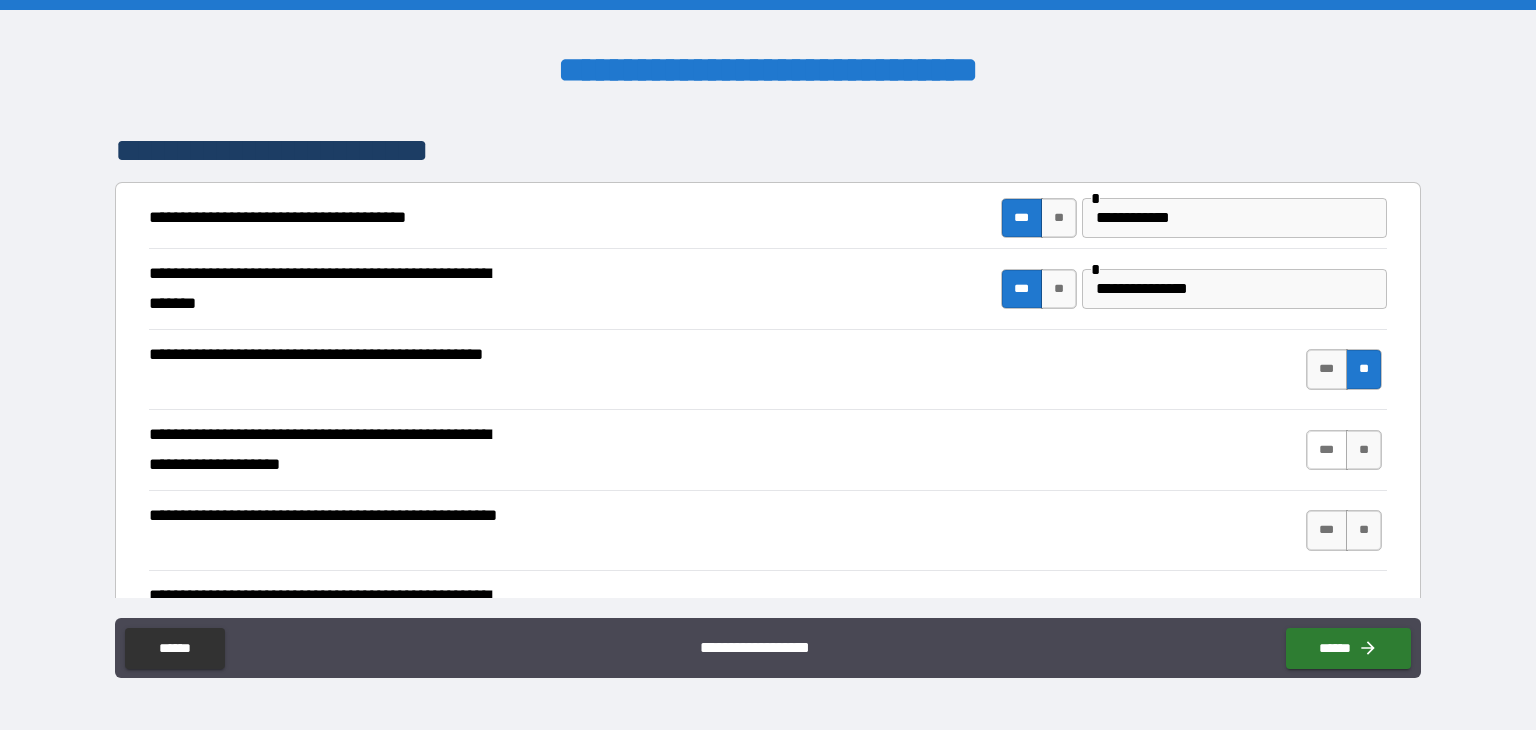 click on "***" at bounding box center (1327, 450) 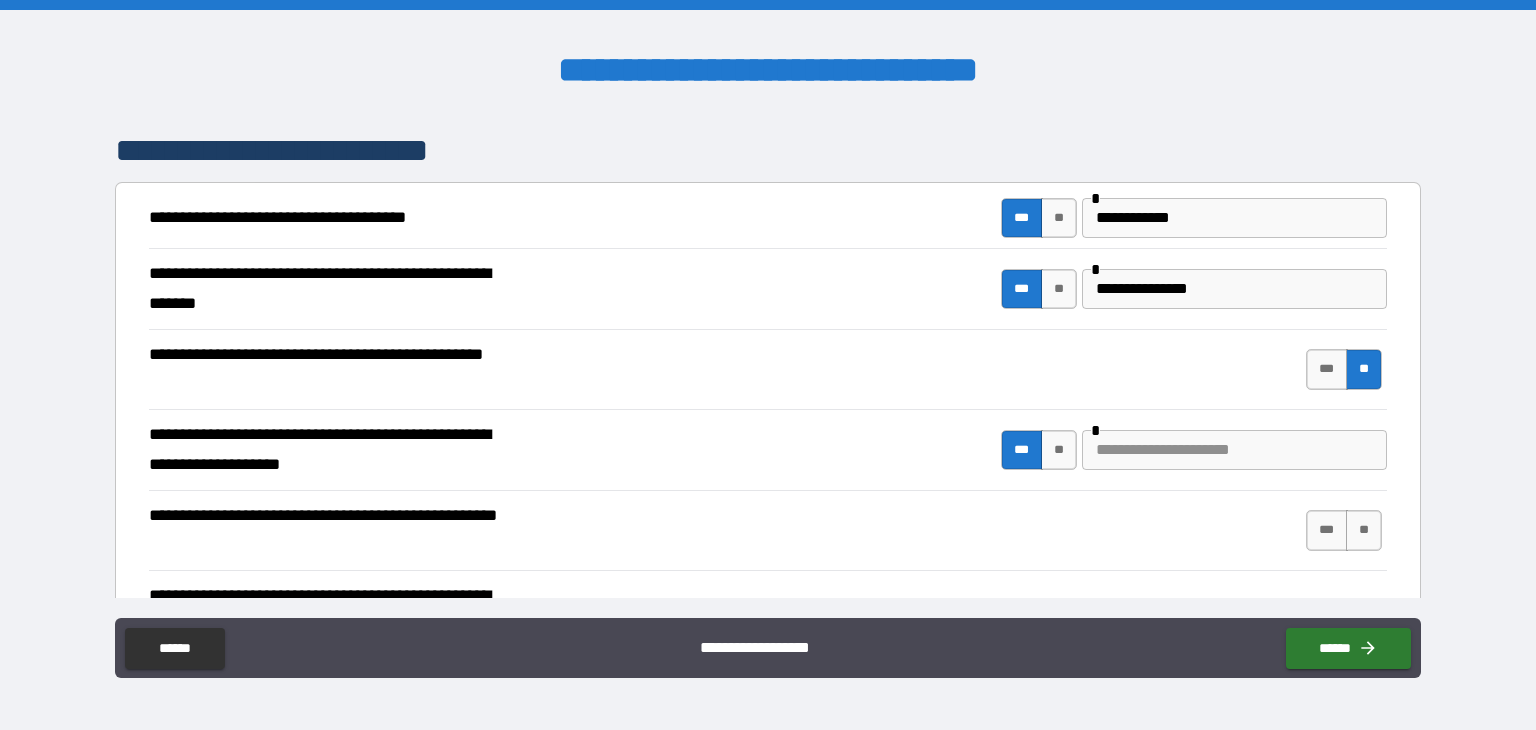 click at bounding box center (1234, 450) 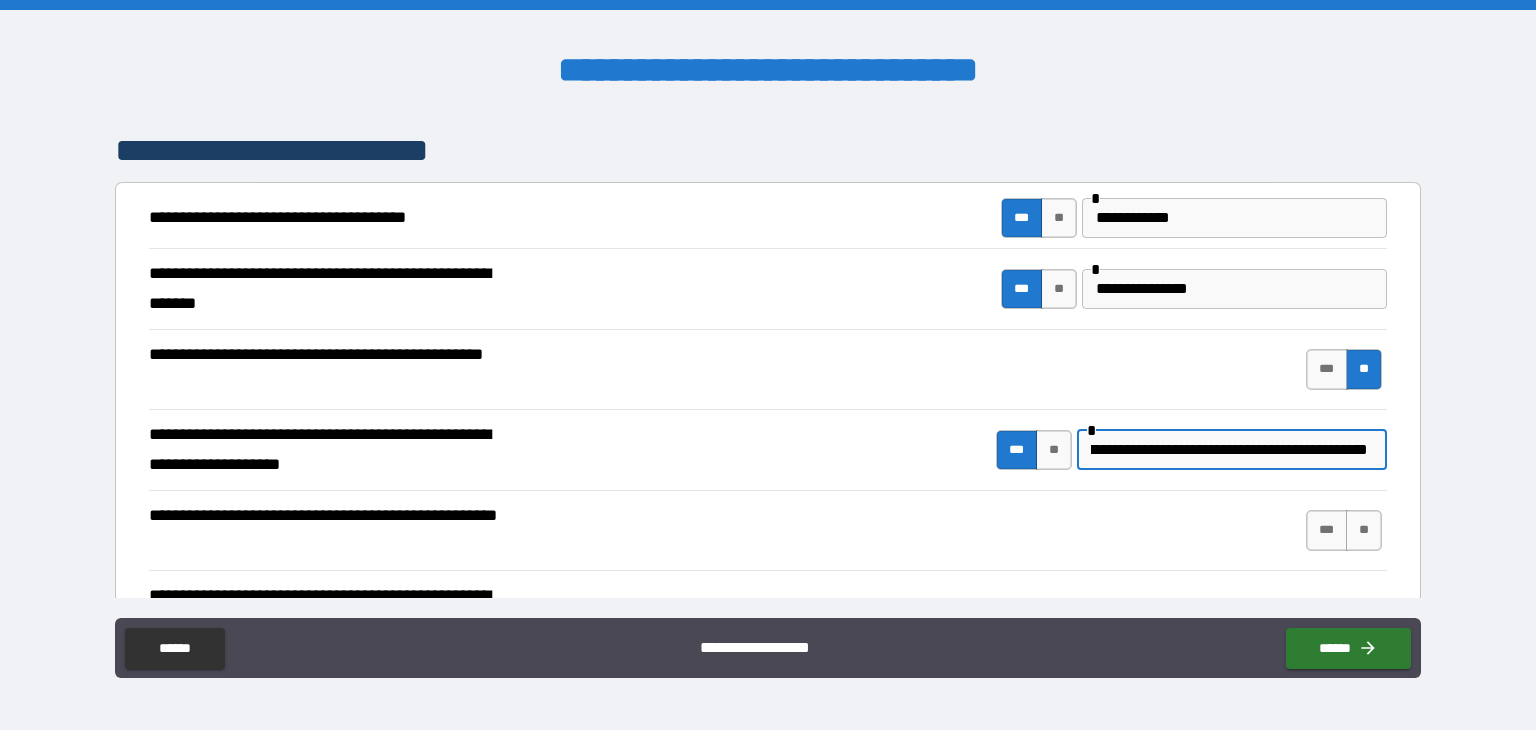 scroll, scrollTop: 0, scrollLeft: 70, axis: horizontal 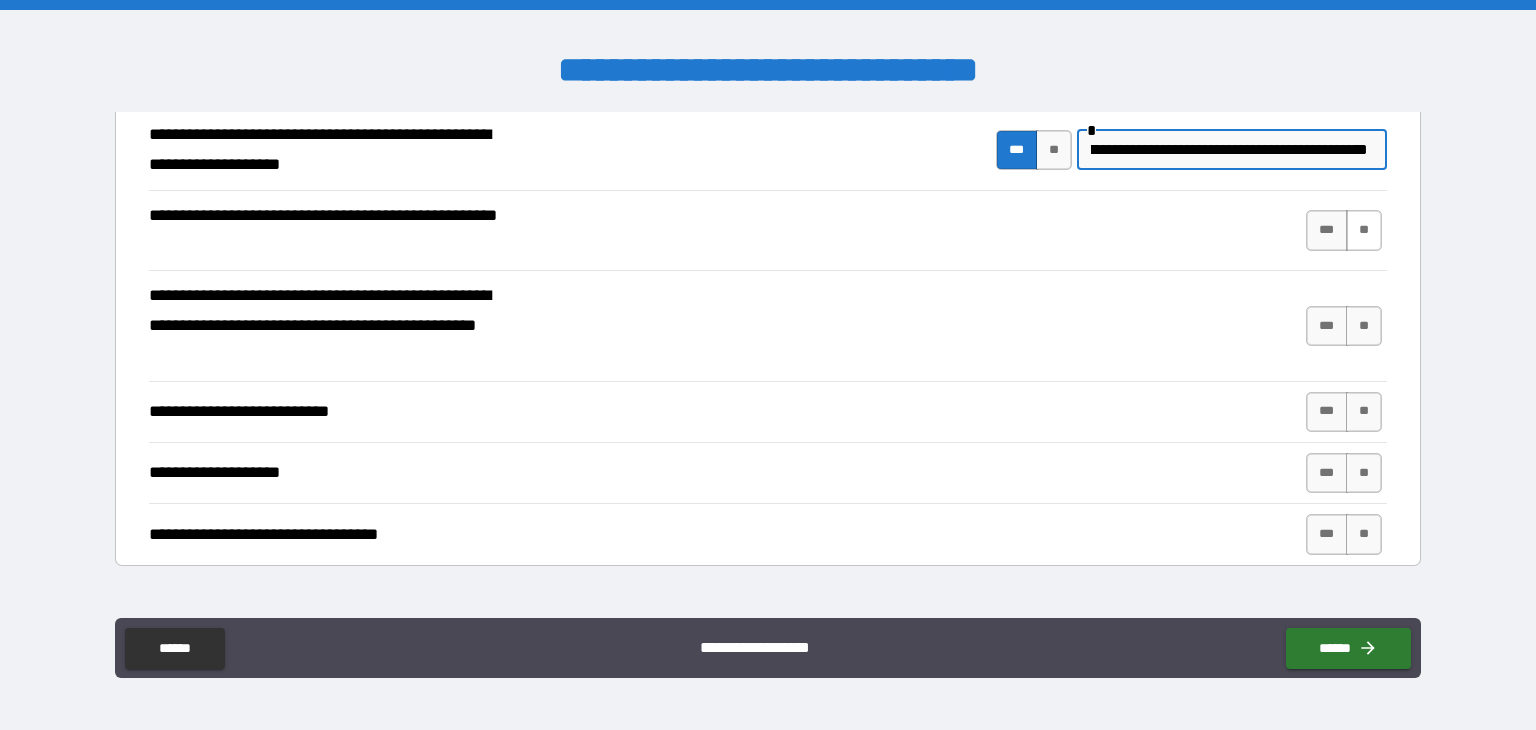 type on "**********" 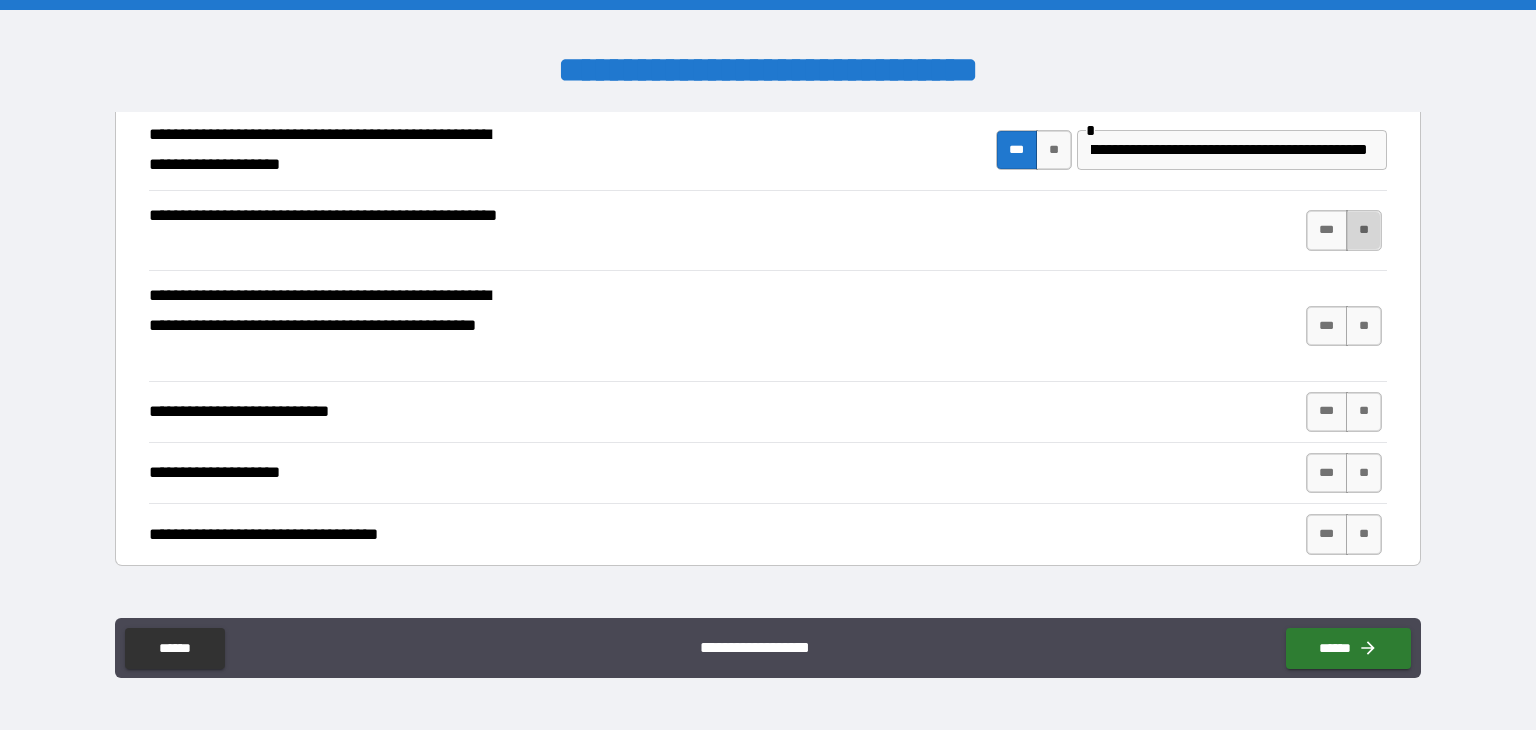 scroll, scrollTop: 0, scrollLeft: 0, axis: both 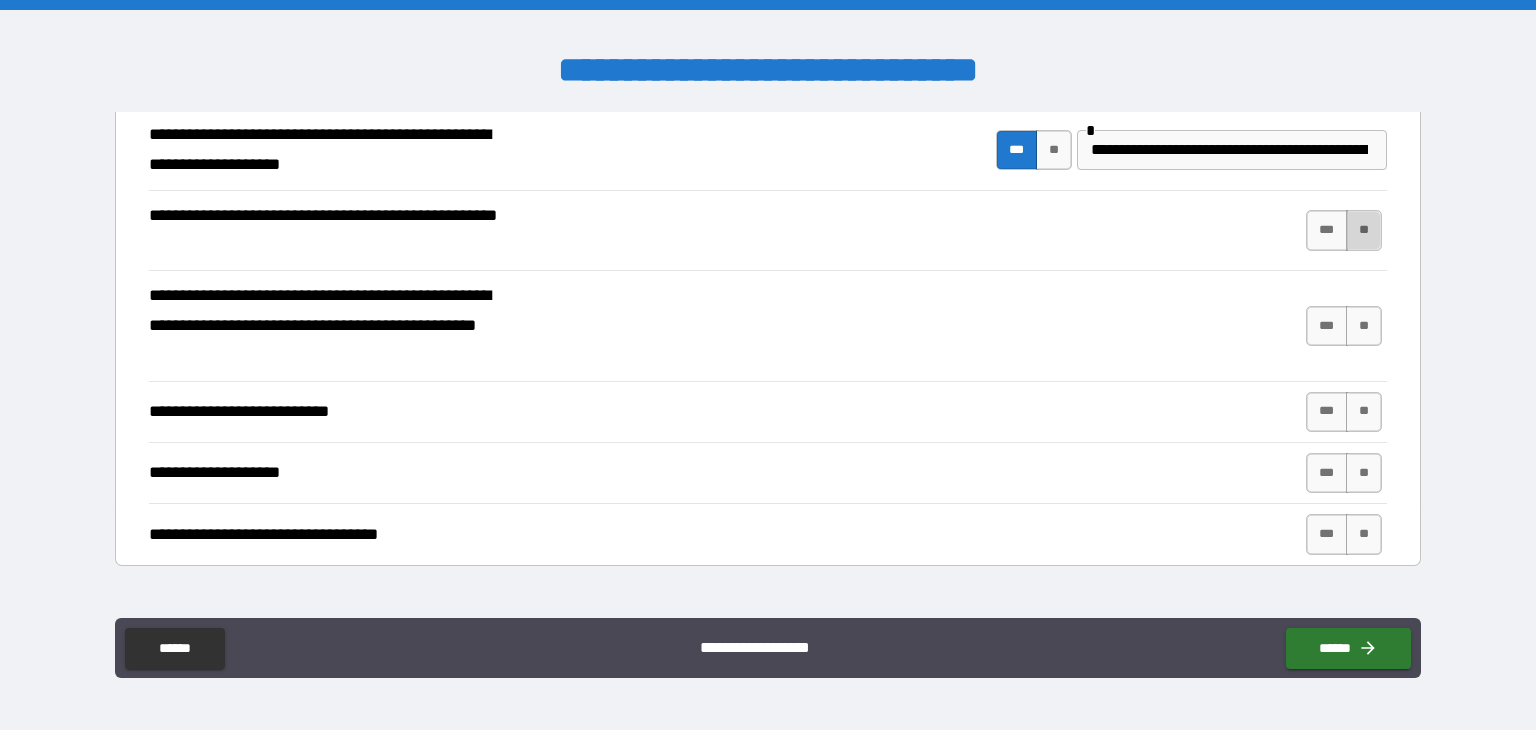 click on "**" at bounding box center (1364, 230) 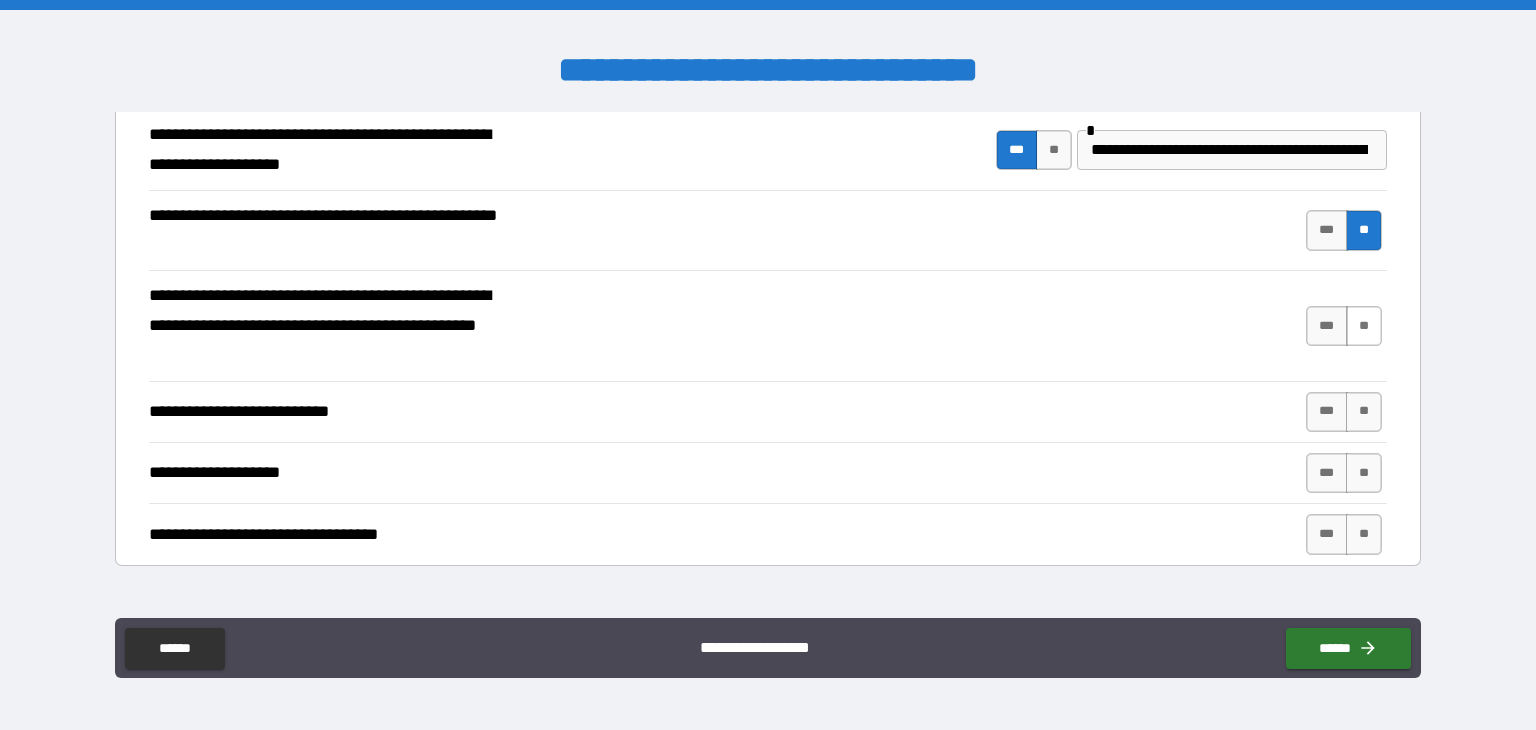 click on "**" at bounding box center (1364, 326) 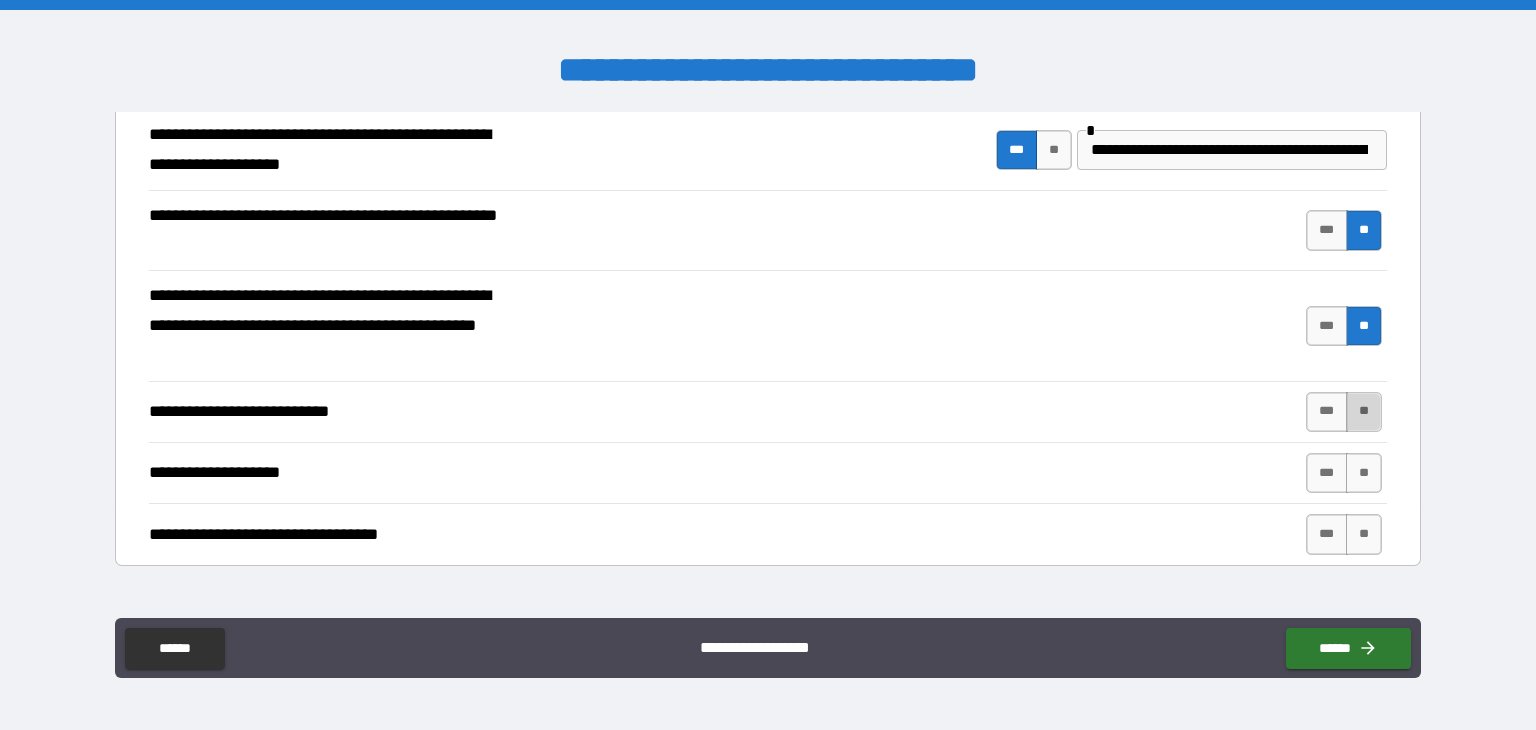 click on "**" at bounding box center (1364, 412) 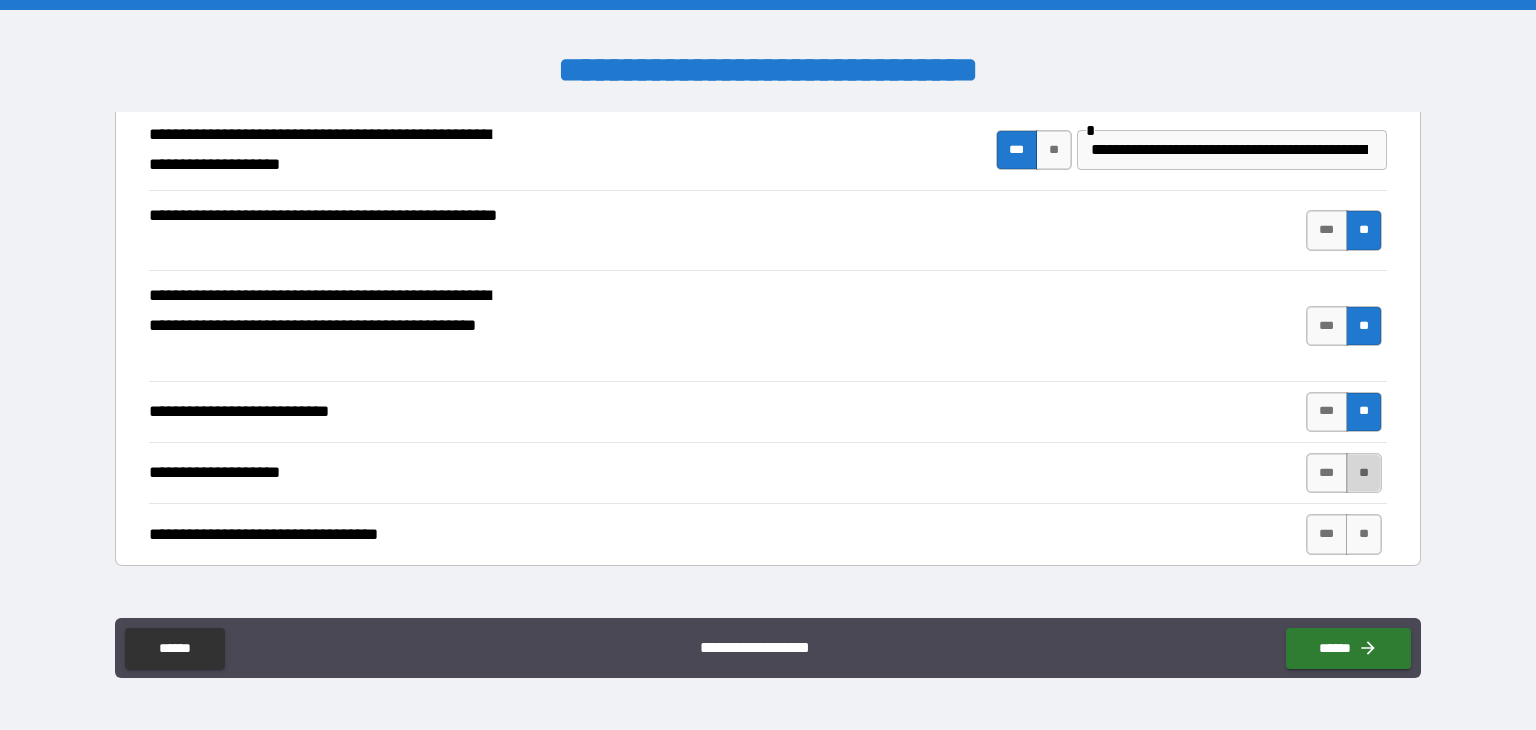 click on "**" at bounding box center [1364, 473] 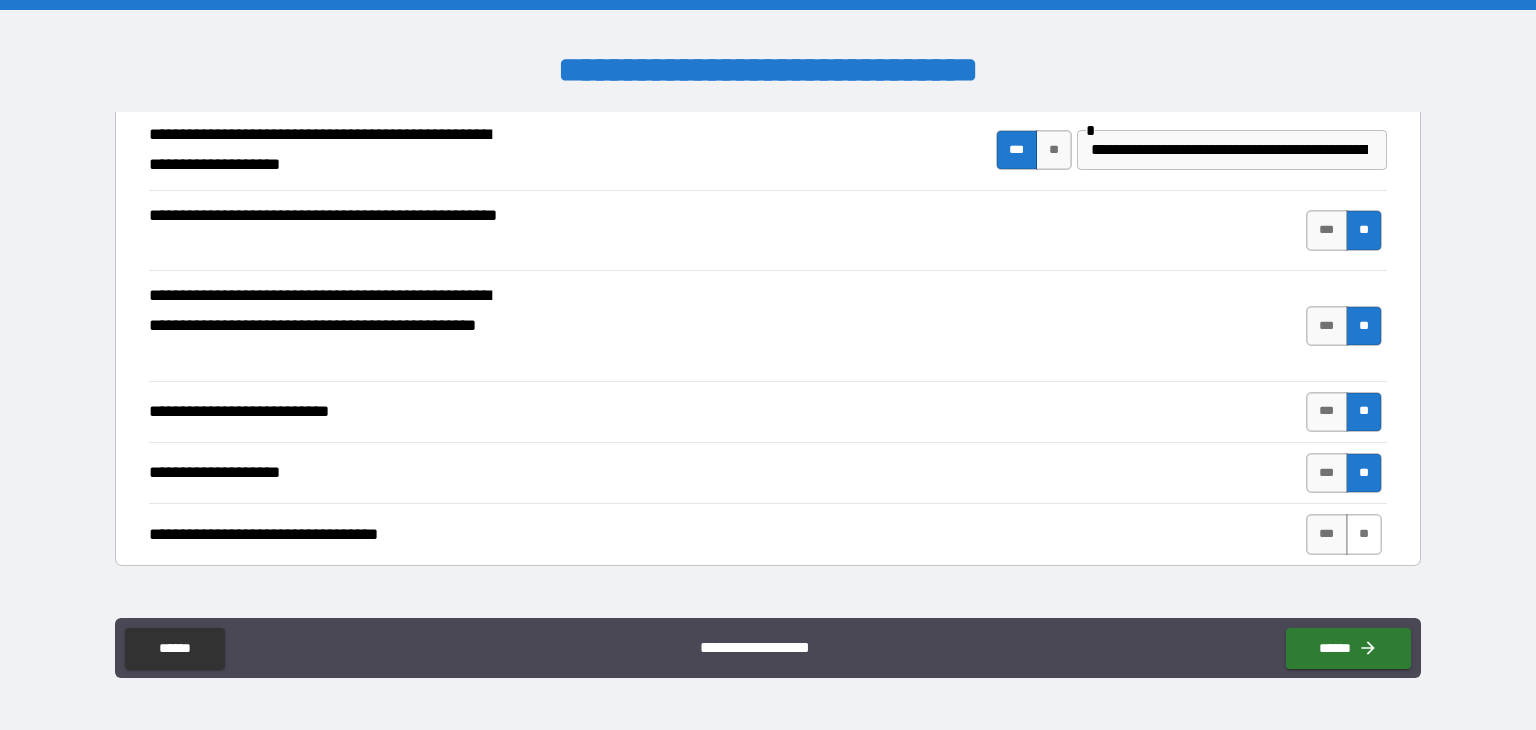 click on "**" at bounding box center [1364, 534] 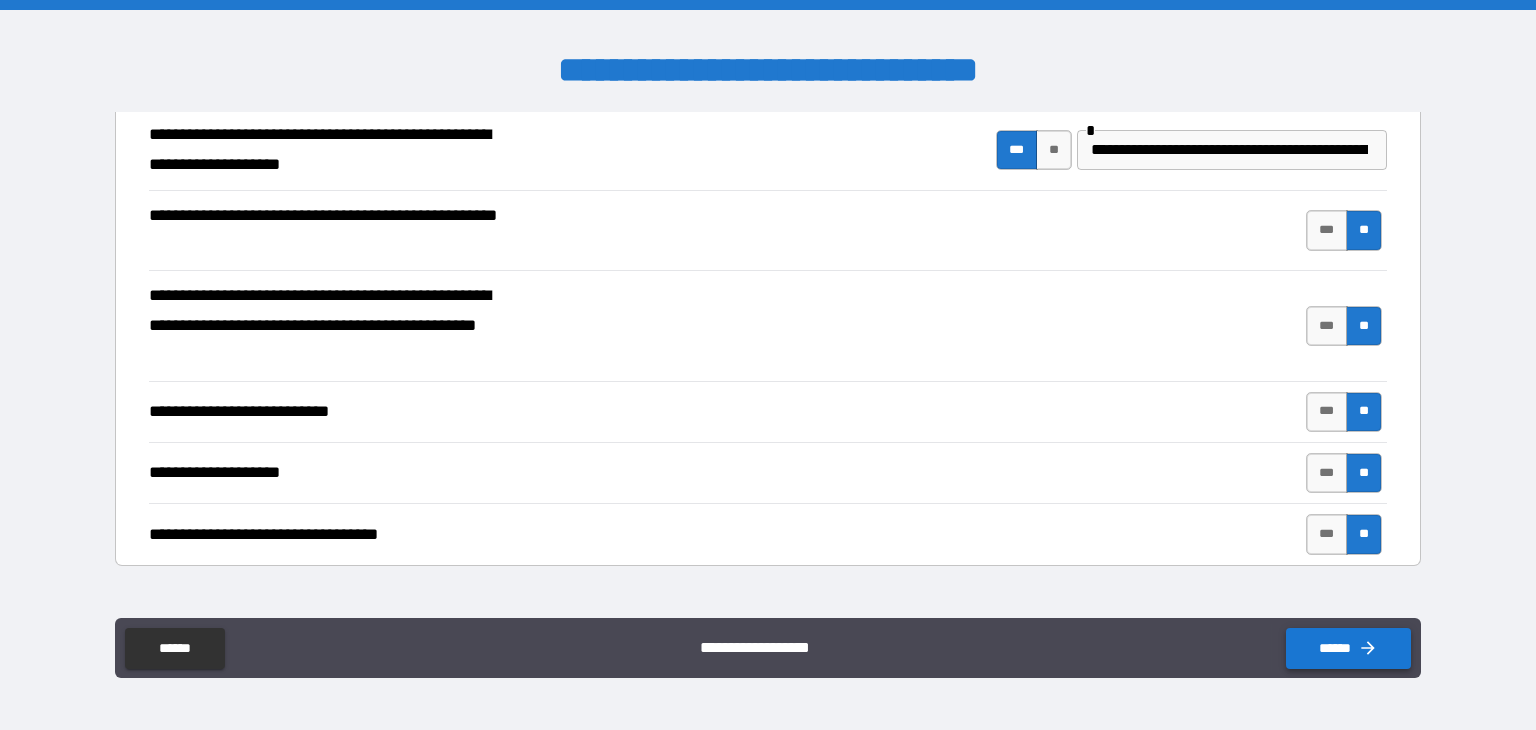 click 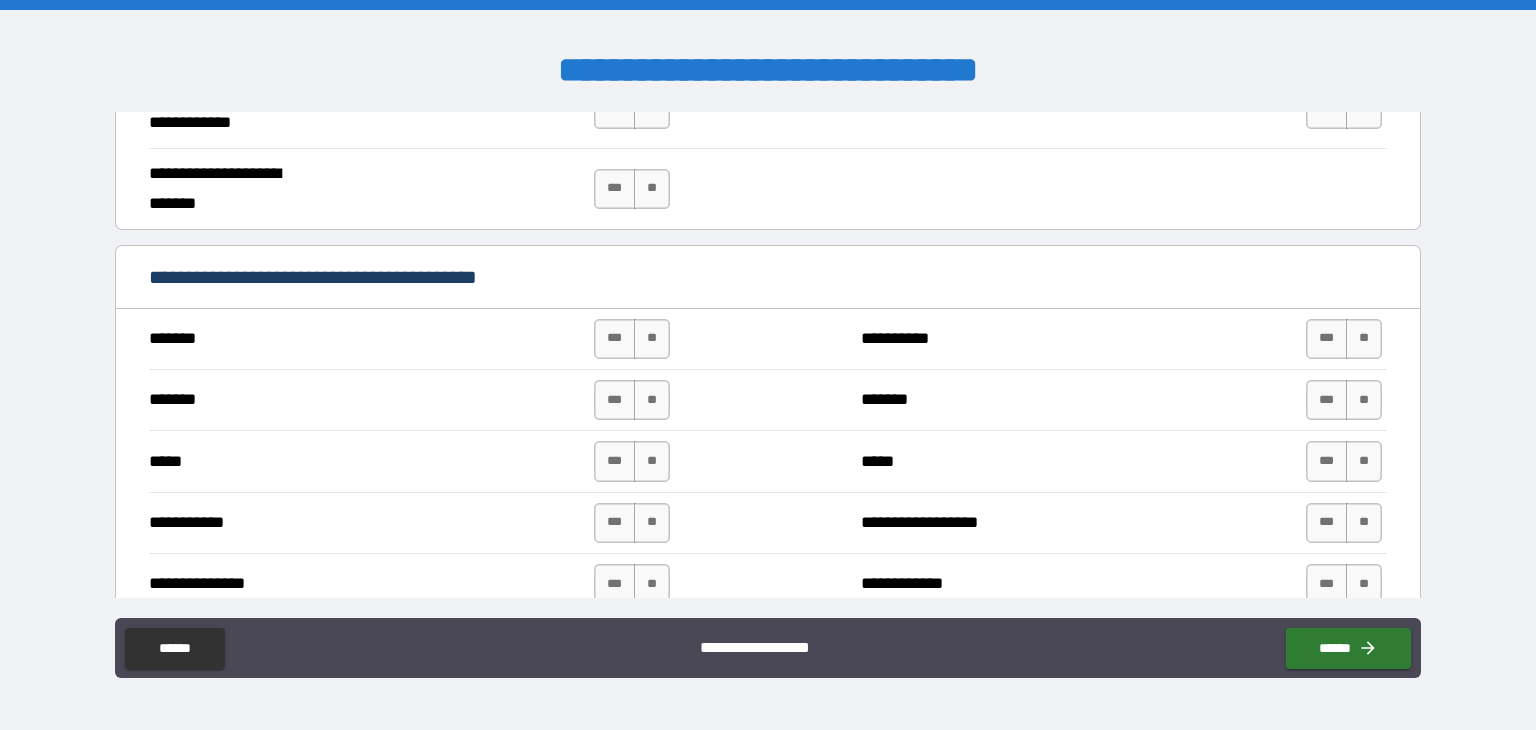 scroll, scrollTop: 1500, scrollLeft: 0, axis: vertical 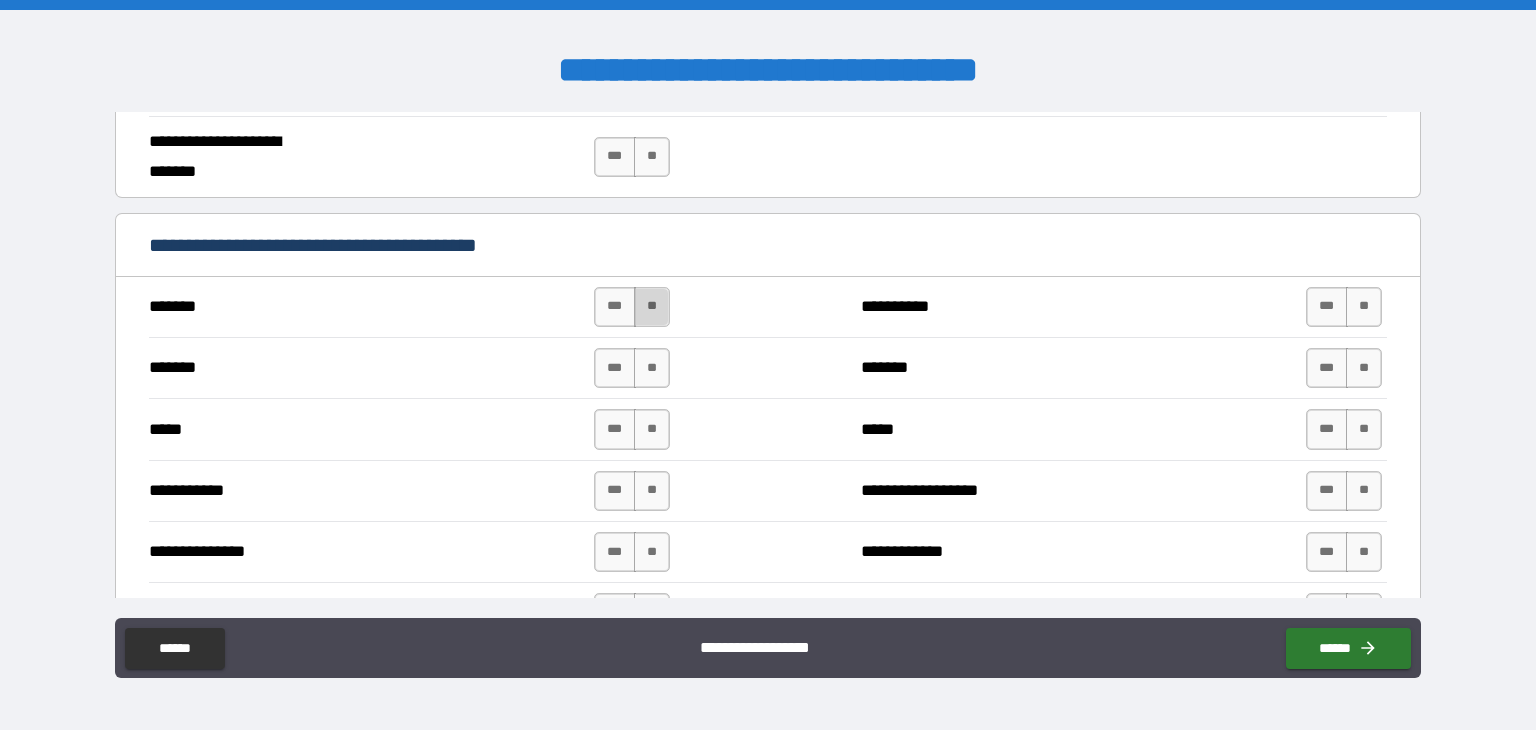 click on "**" at bounding box center (652, 307) 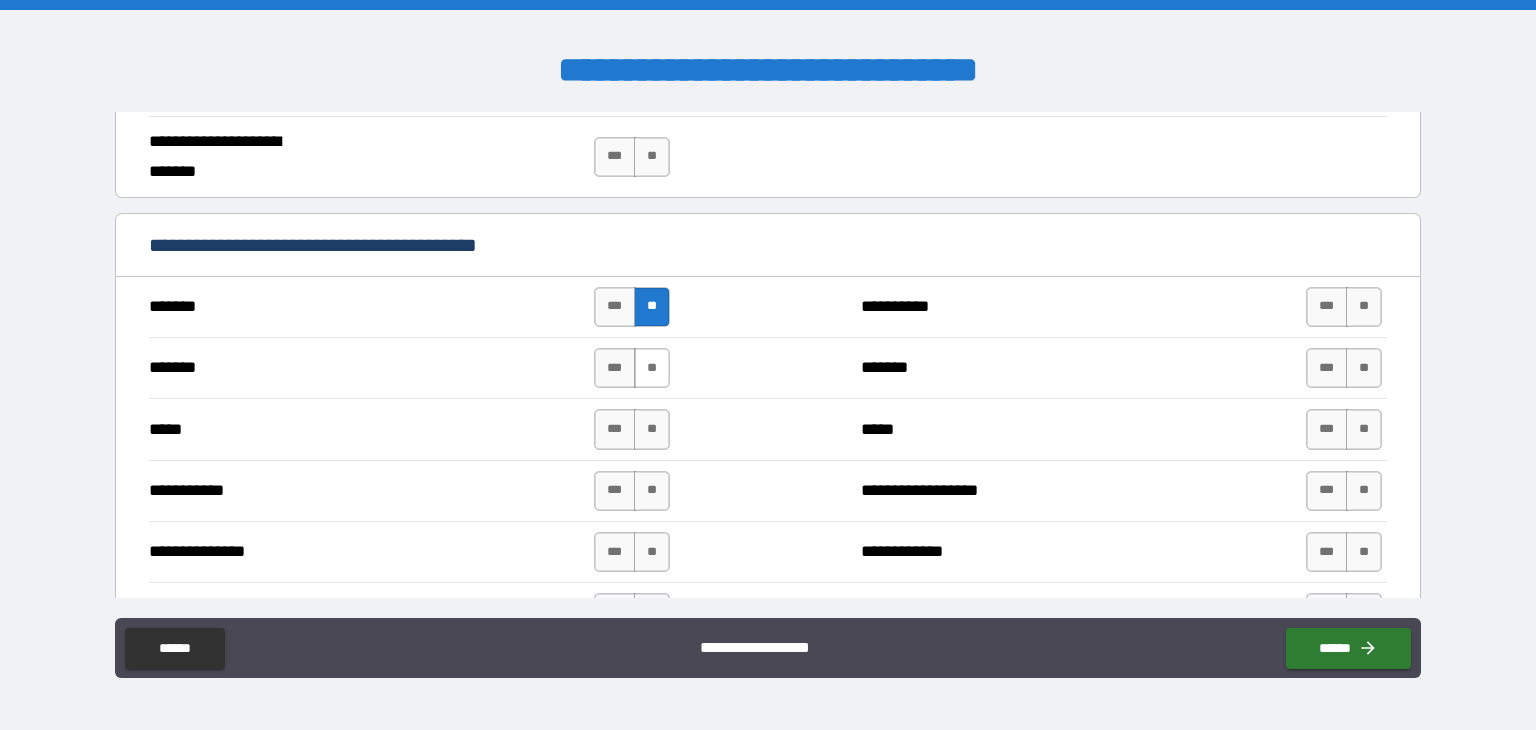 click on "**" at bounding box center (652, 368) 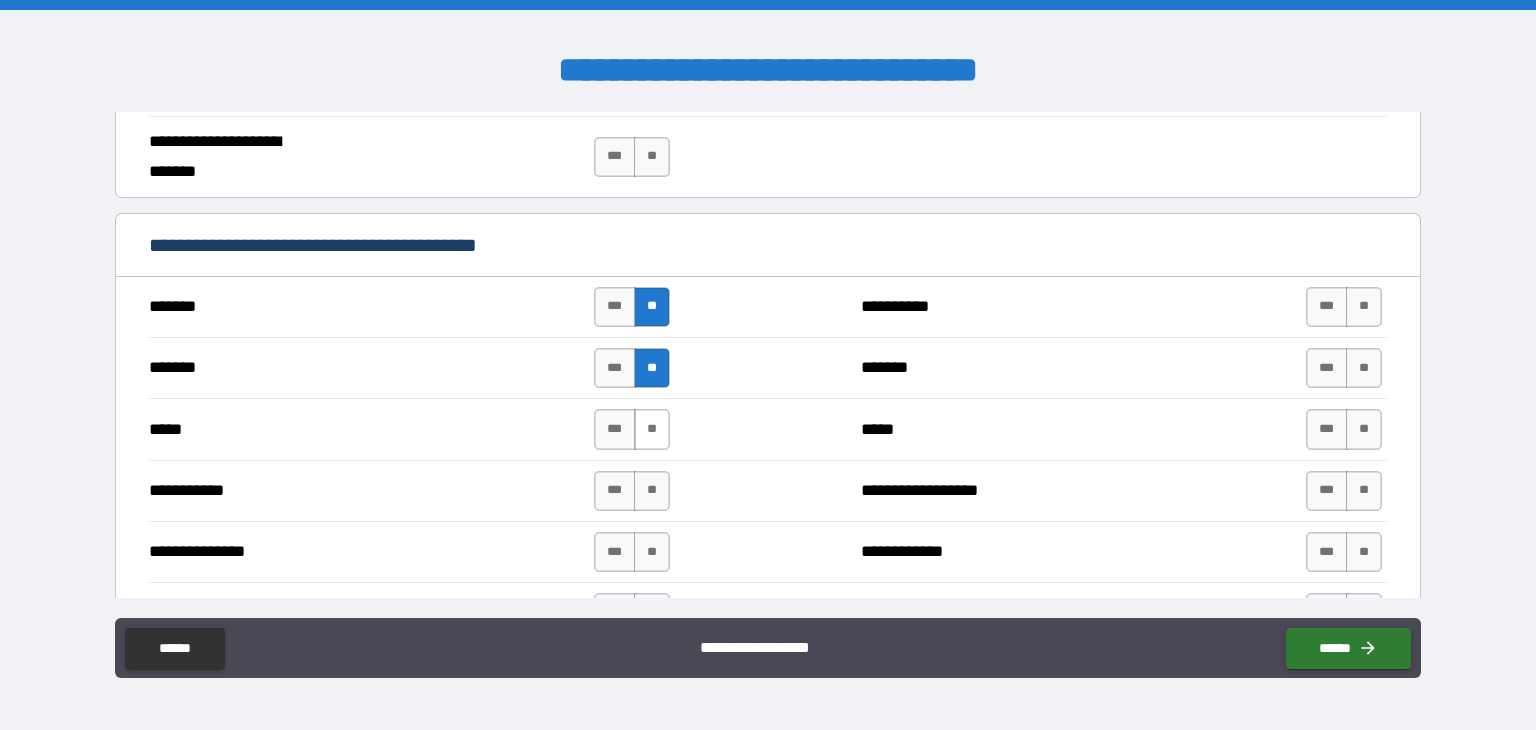 click on "**" at bounding box center [652, 429] 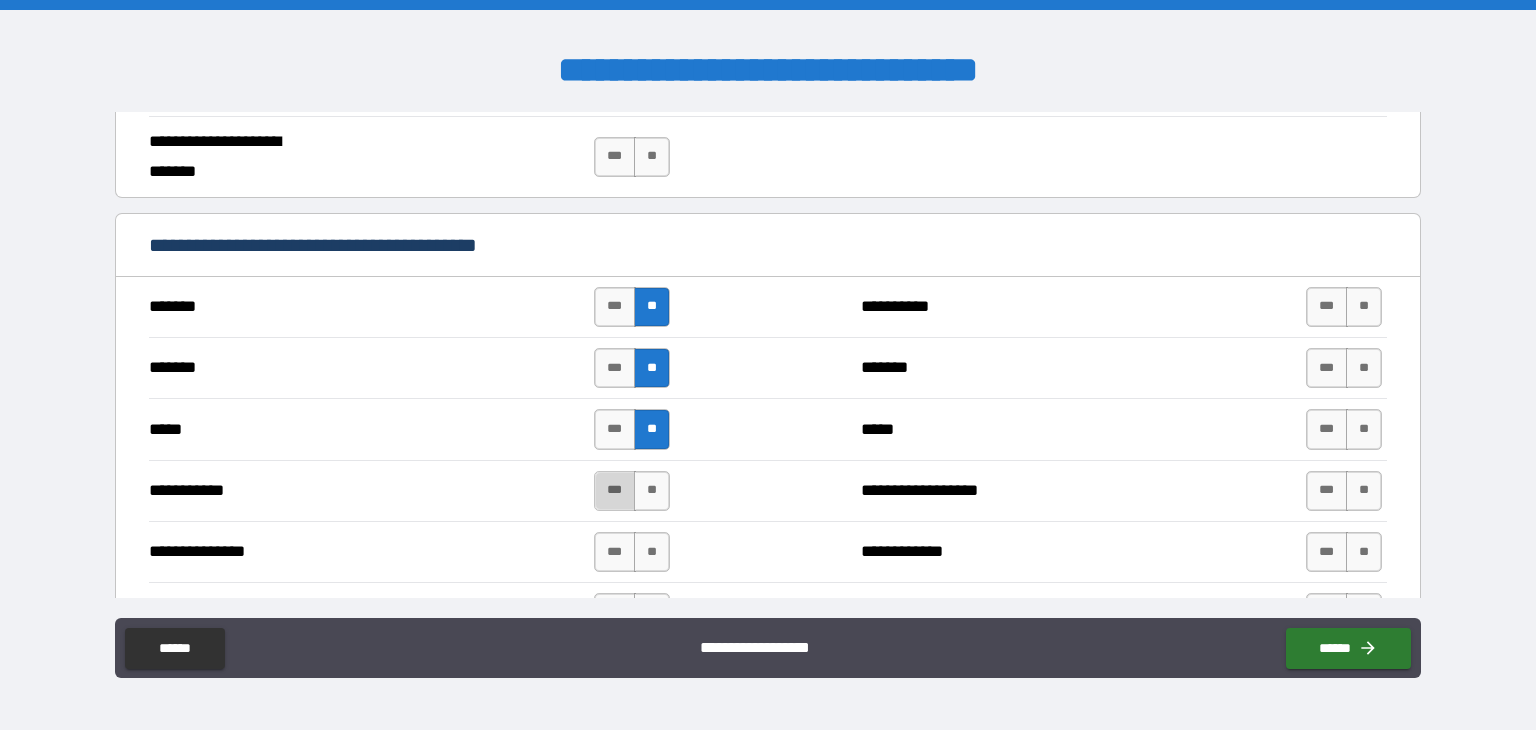 click on "***" at bounding box center [615, 491] 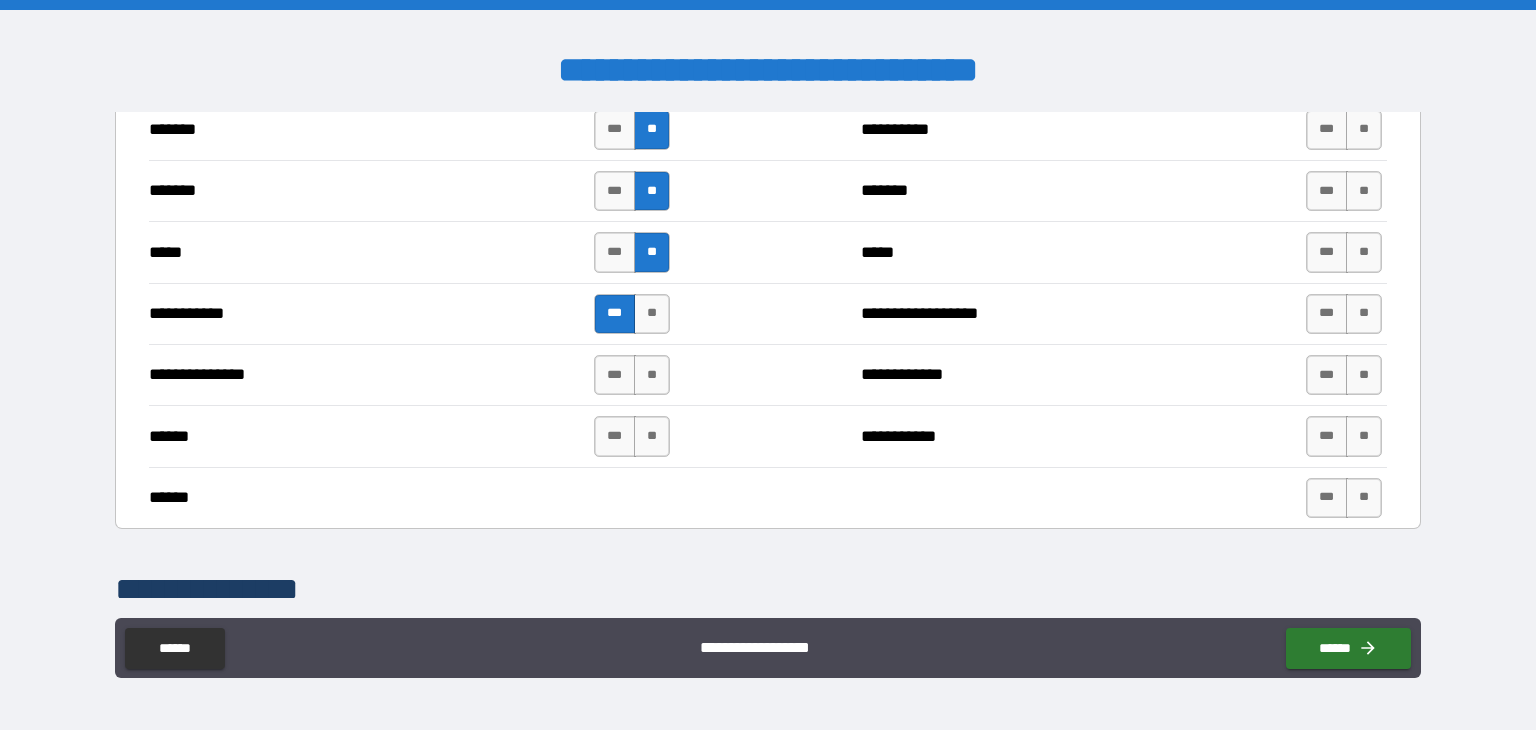 scroll, scrollTop: 1700, scrollLeft: 0, axis: vertical 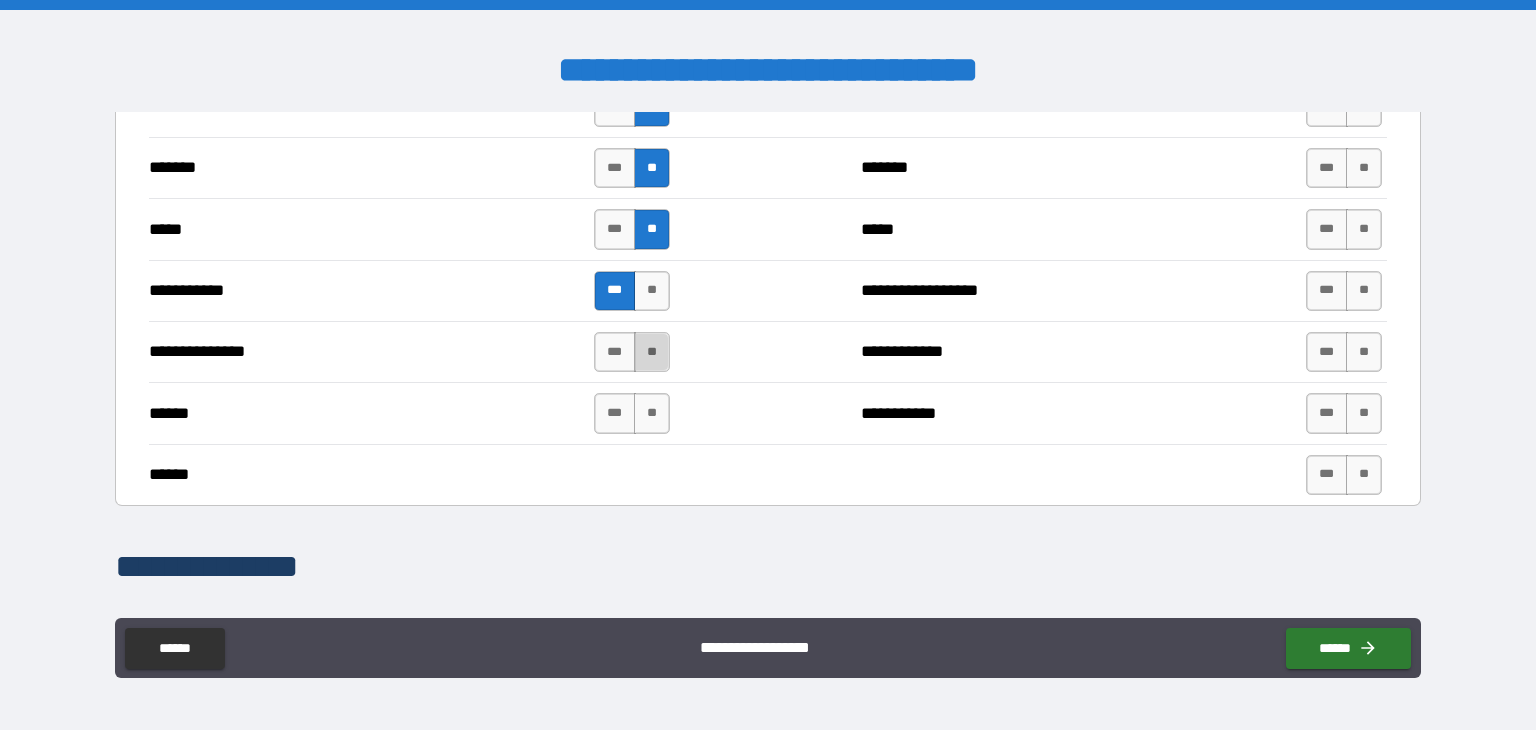 click on "**" at bounding box center (652, 352) 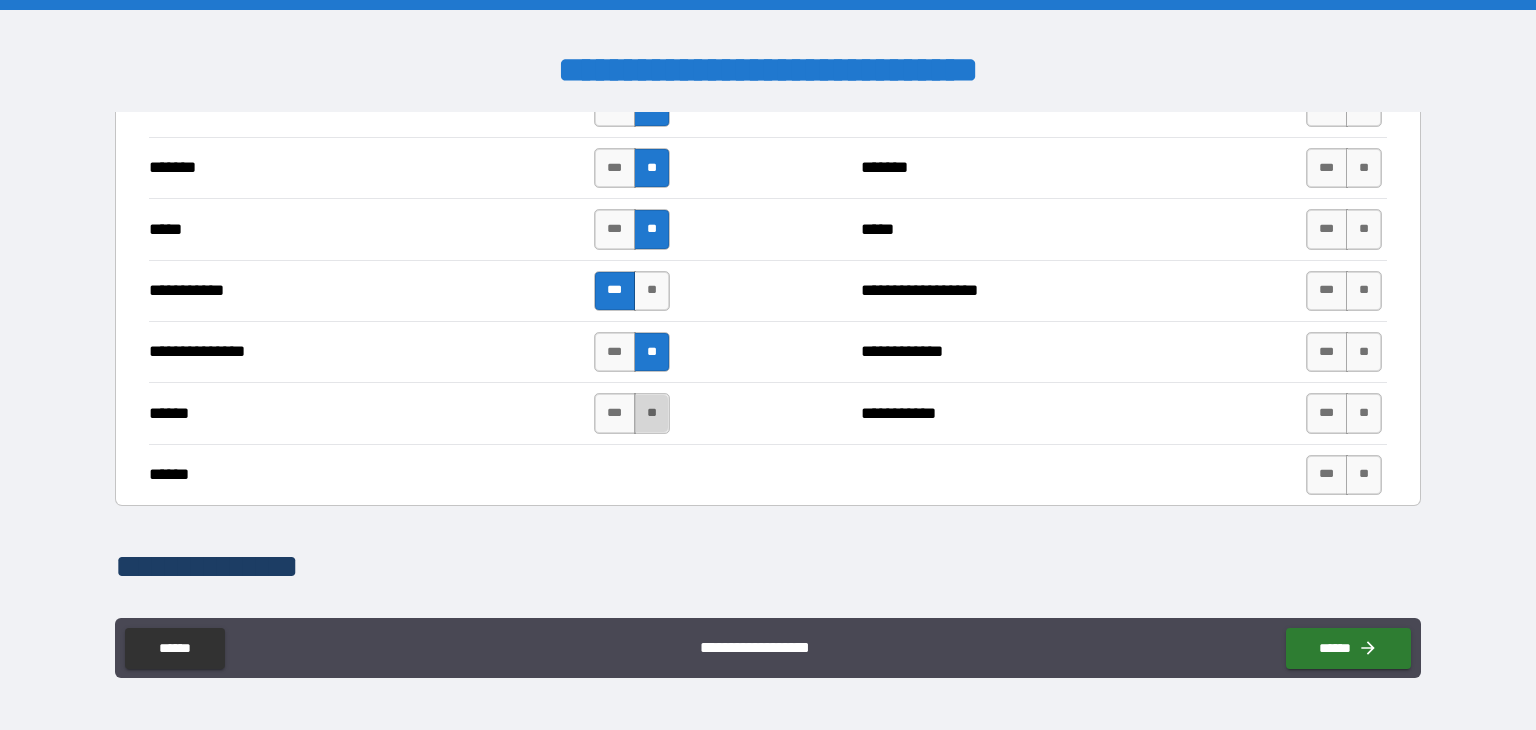click on "**" at bounding box center [652, 413] 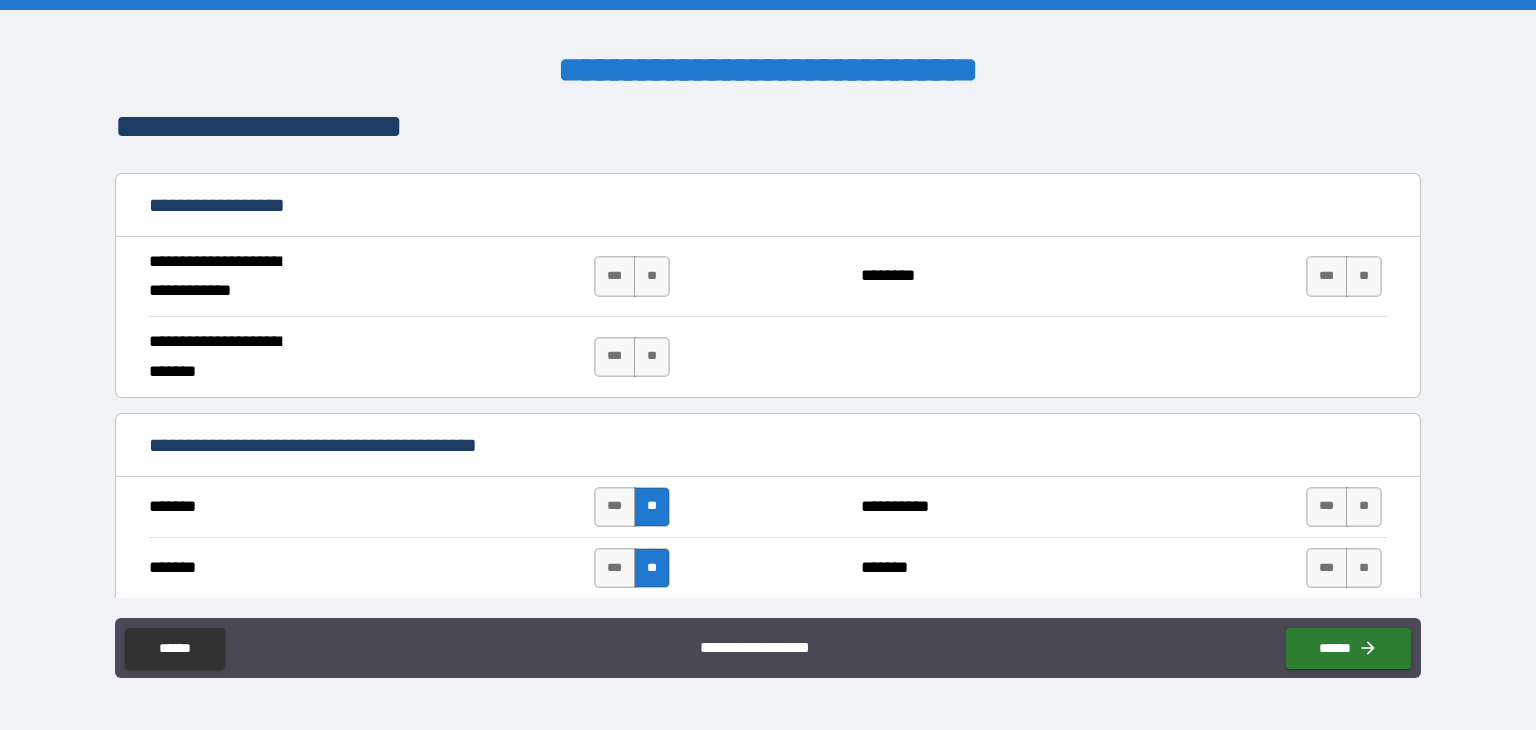scroll, scrollTop: 1500, scrollLeft: 0, axis: vertical 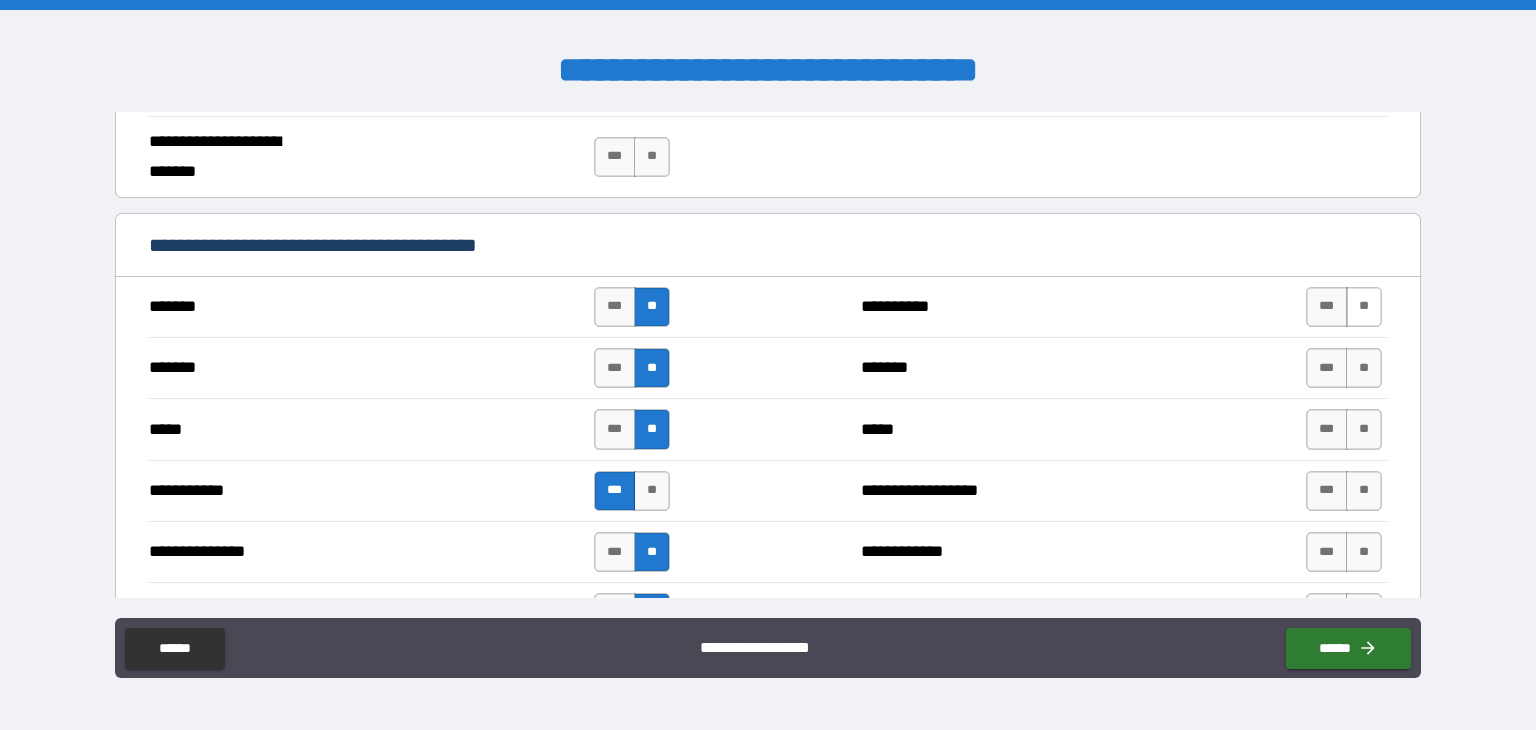 click on "**" at bounding box center (1364, 307) 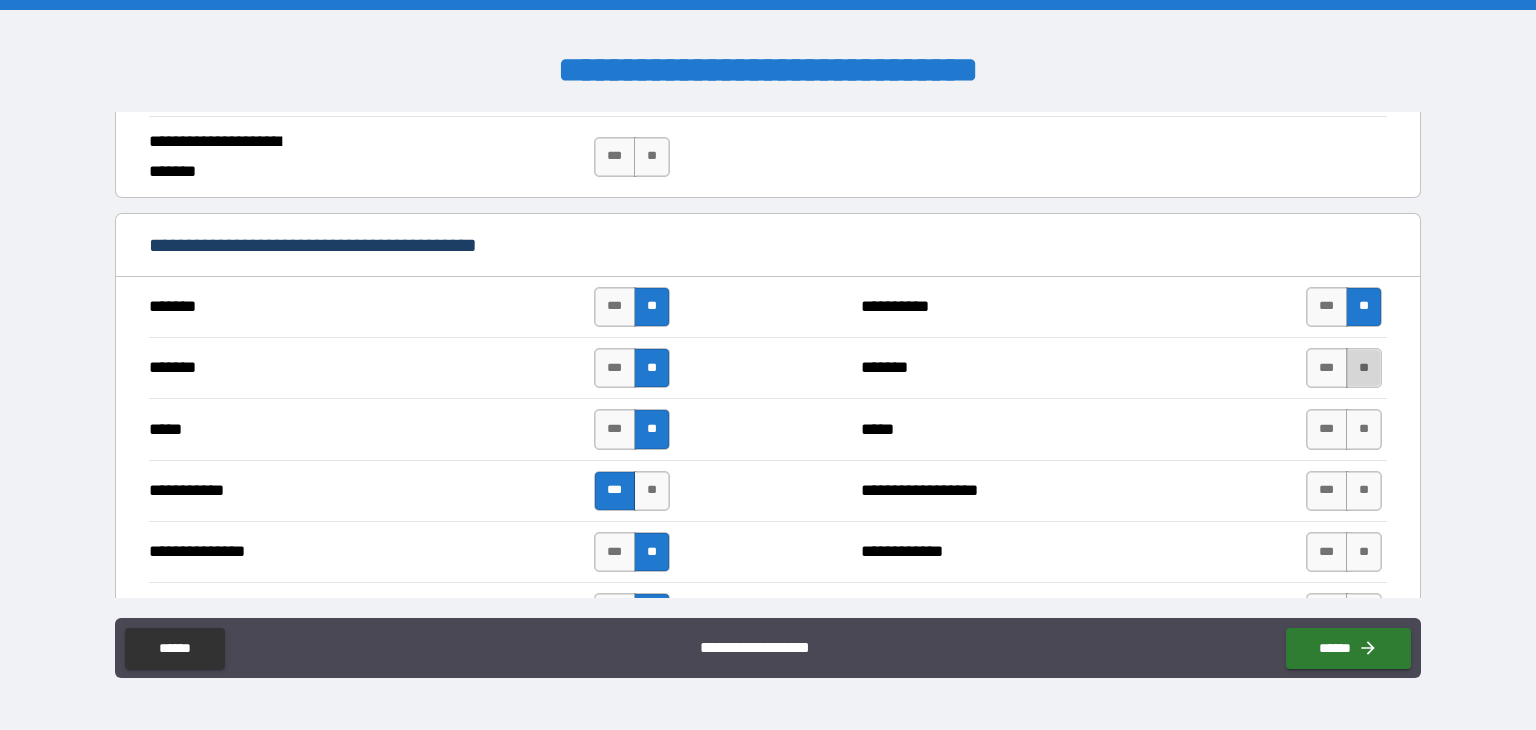 drag, startPoint x: 1352, startPoint y: 359, endPoint x: 1346, endPoint y: 403, distance: 44.407207 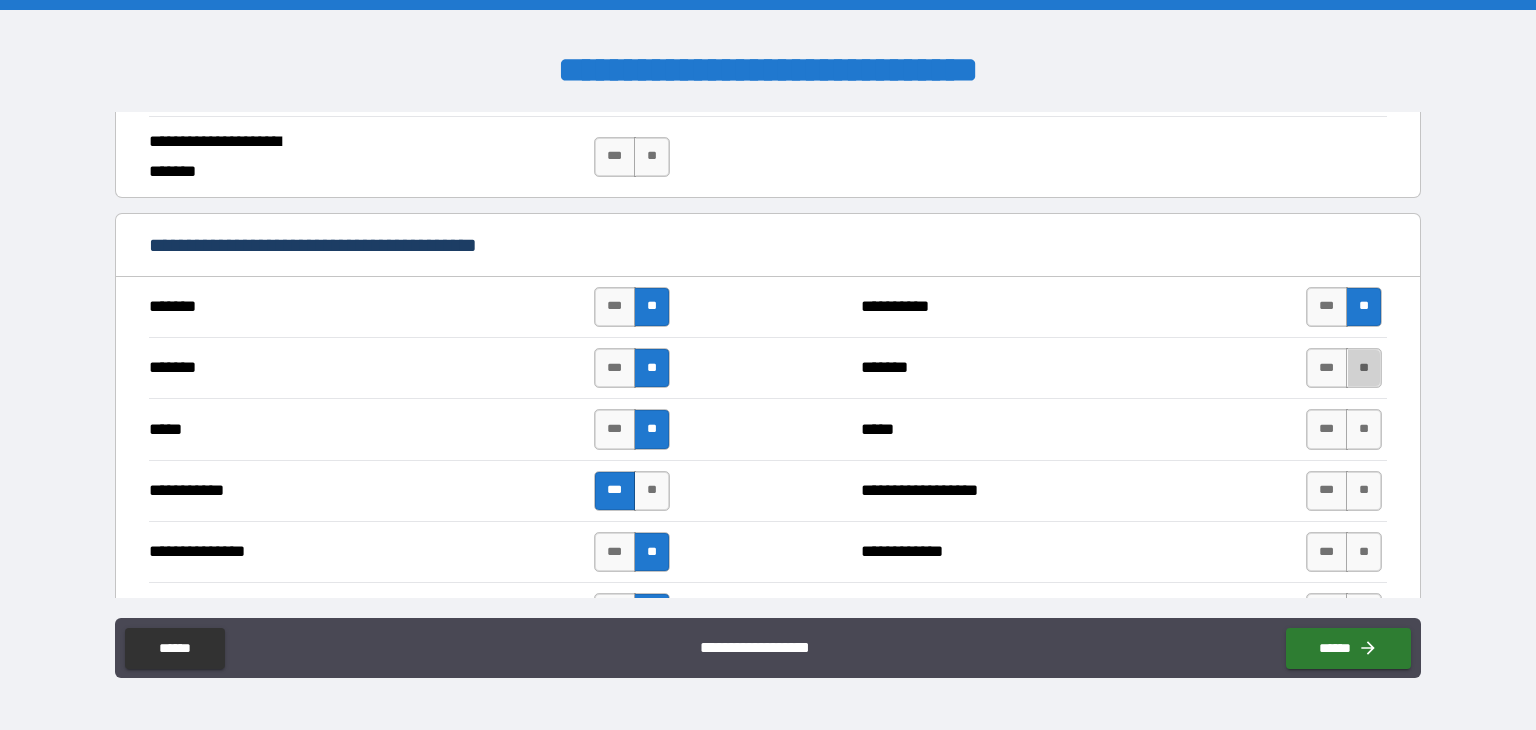 click on "**" at bounding box center (1364, 368) 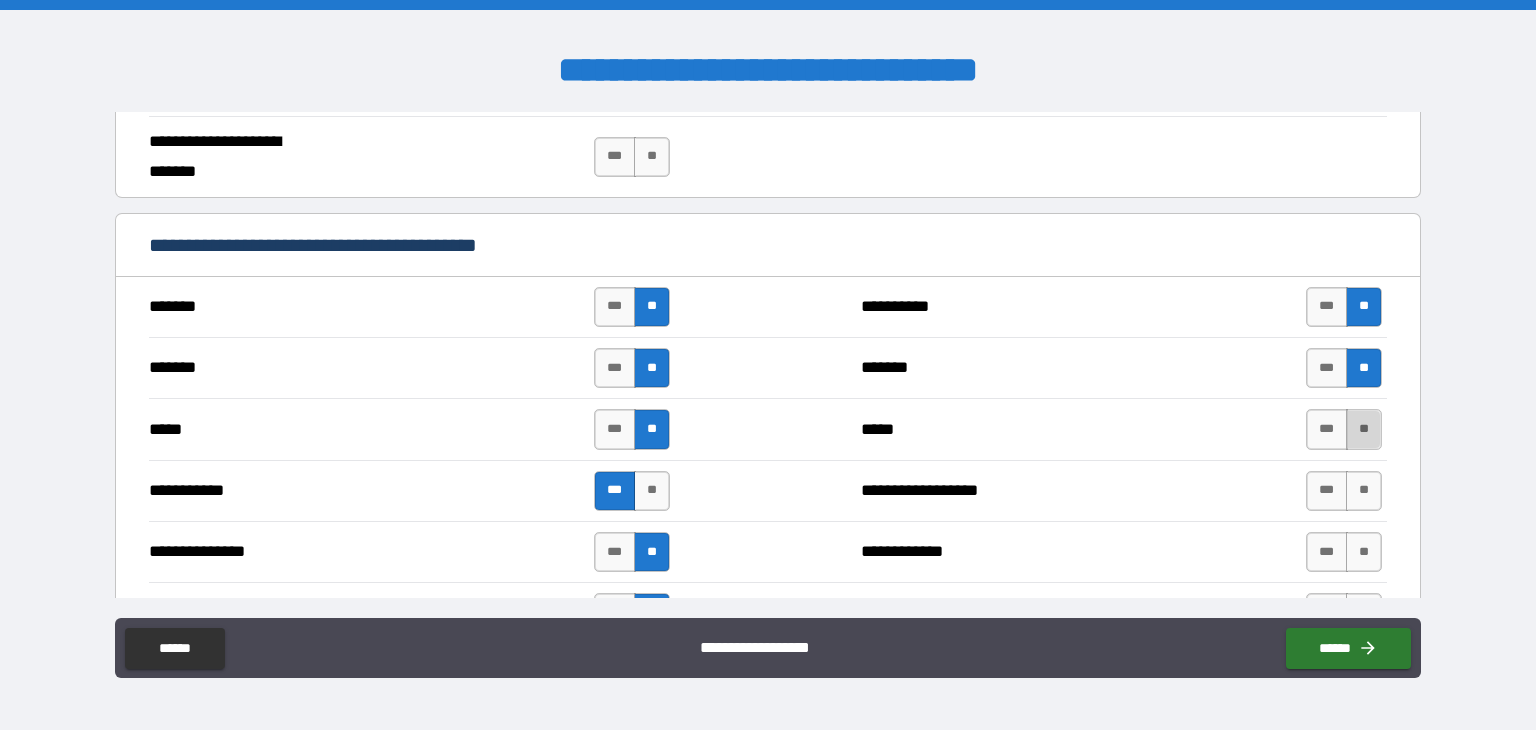 click on "**" at bounding box center (1364, 429) 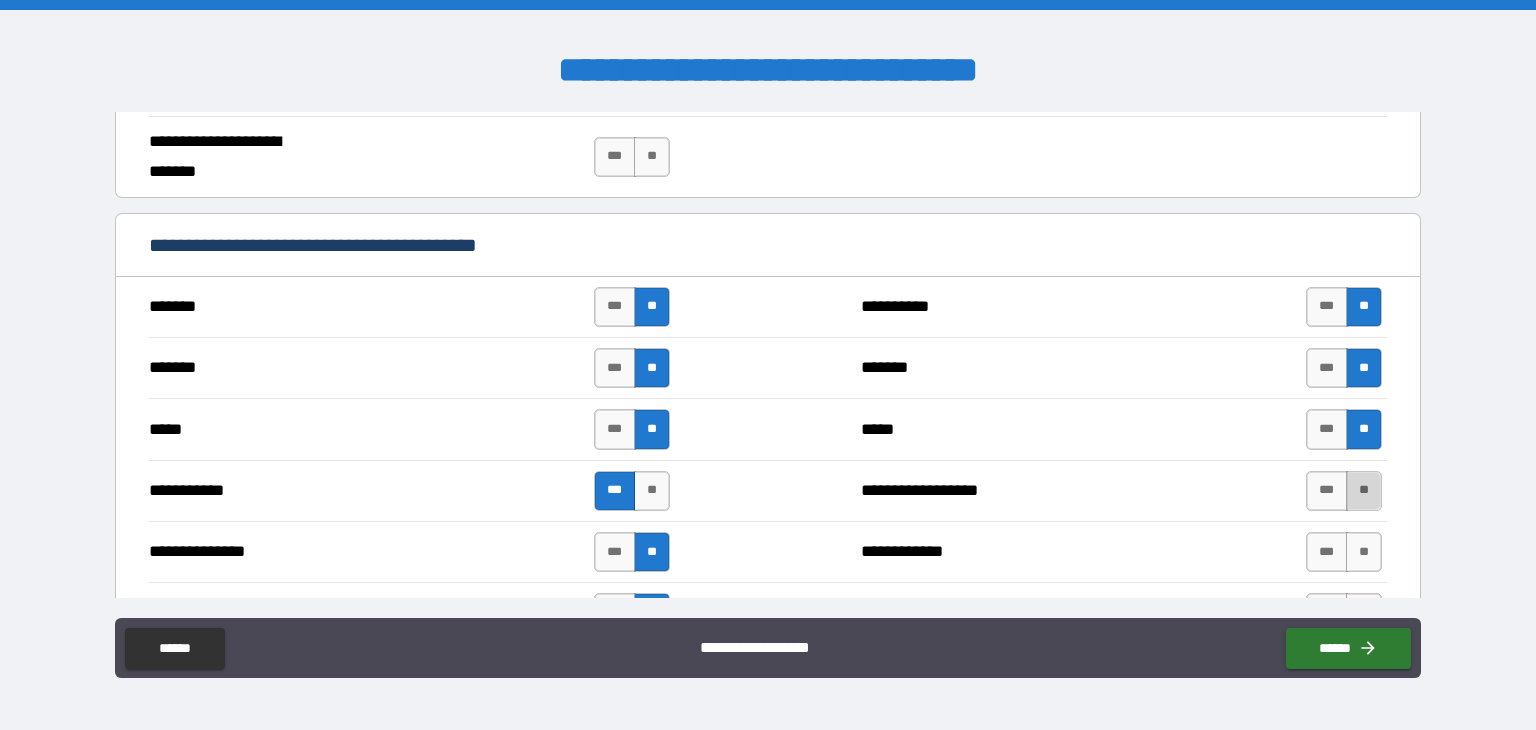 click on "**" at bounding box center (1364, 491) 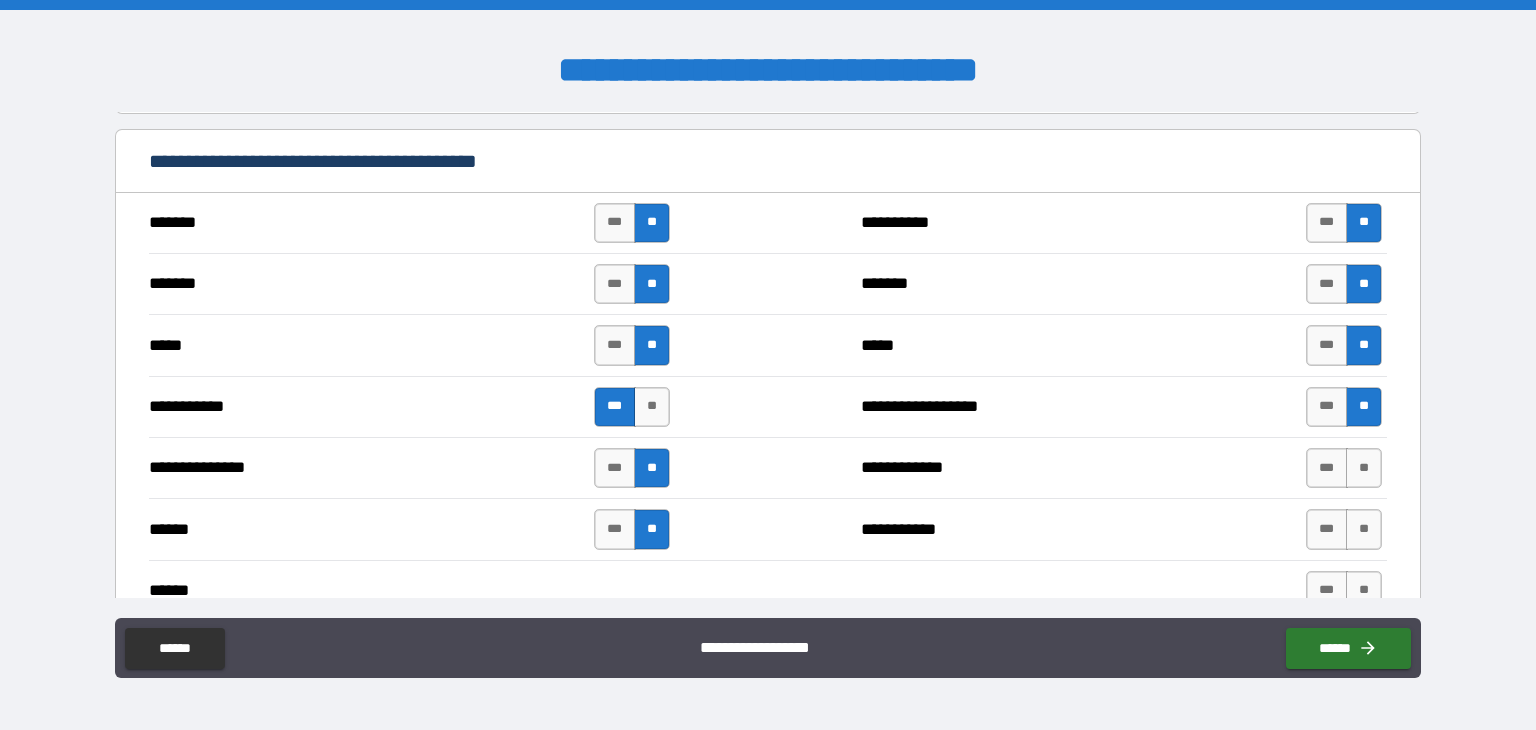 scroll, scrollTop: 1700, scrollLeft: 0, axis: vertical 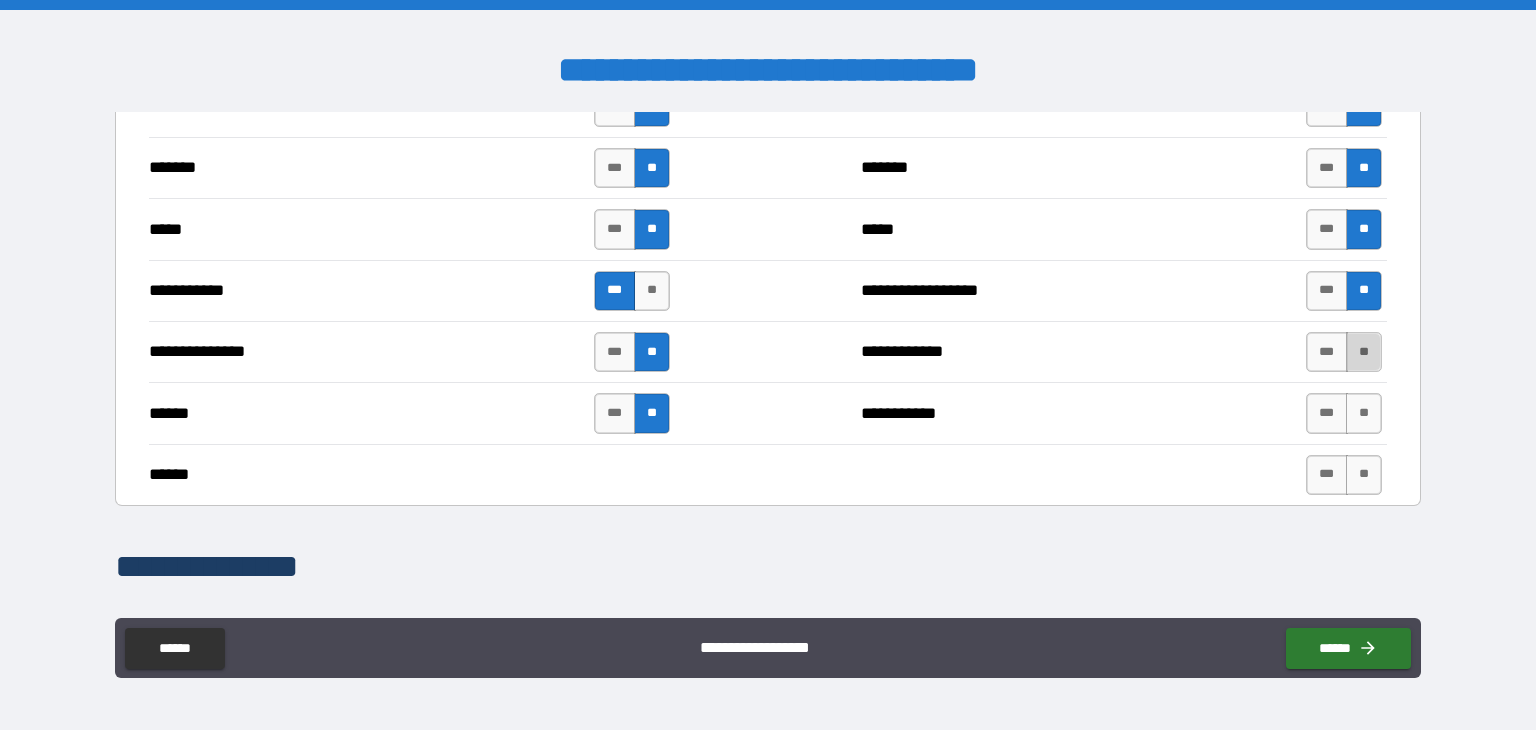 click on "**" at bounding box center (1364, 352) 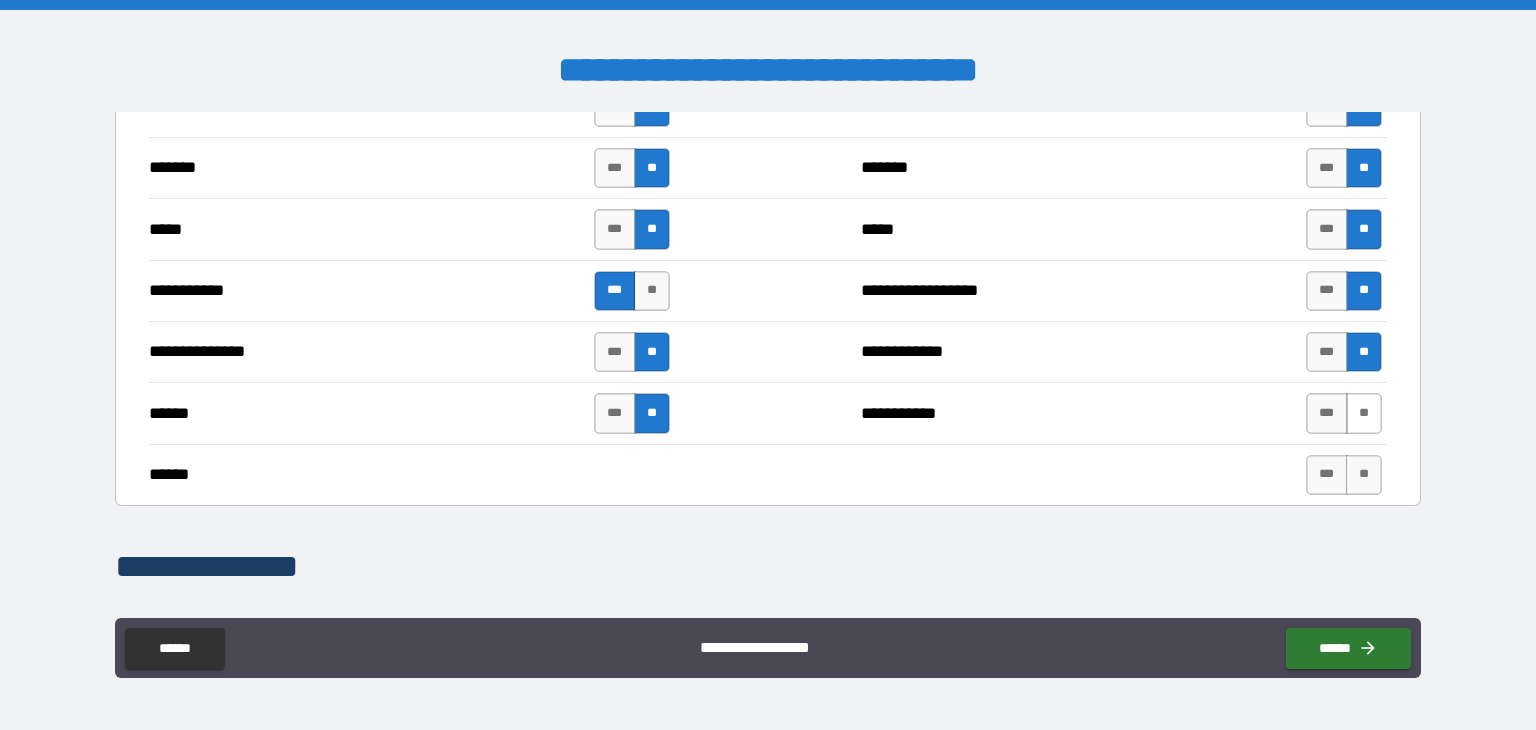 click on "**" at bounding box center (1364, 413) 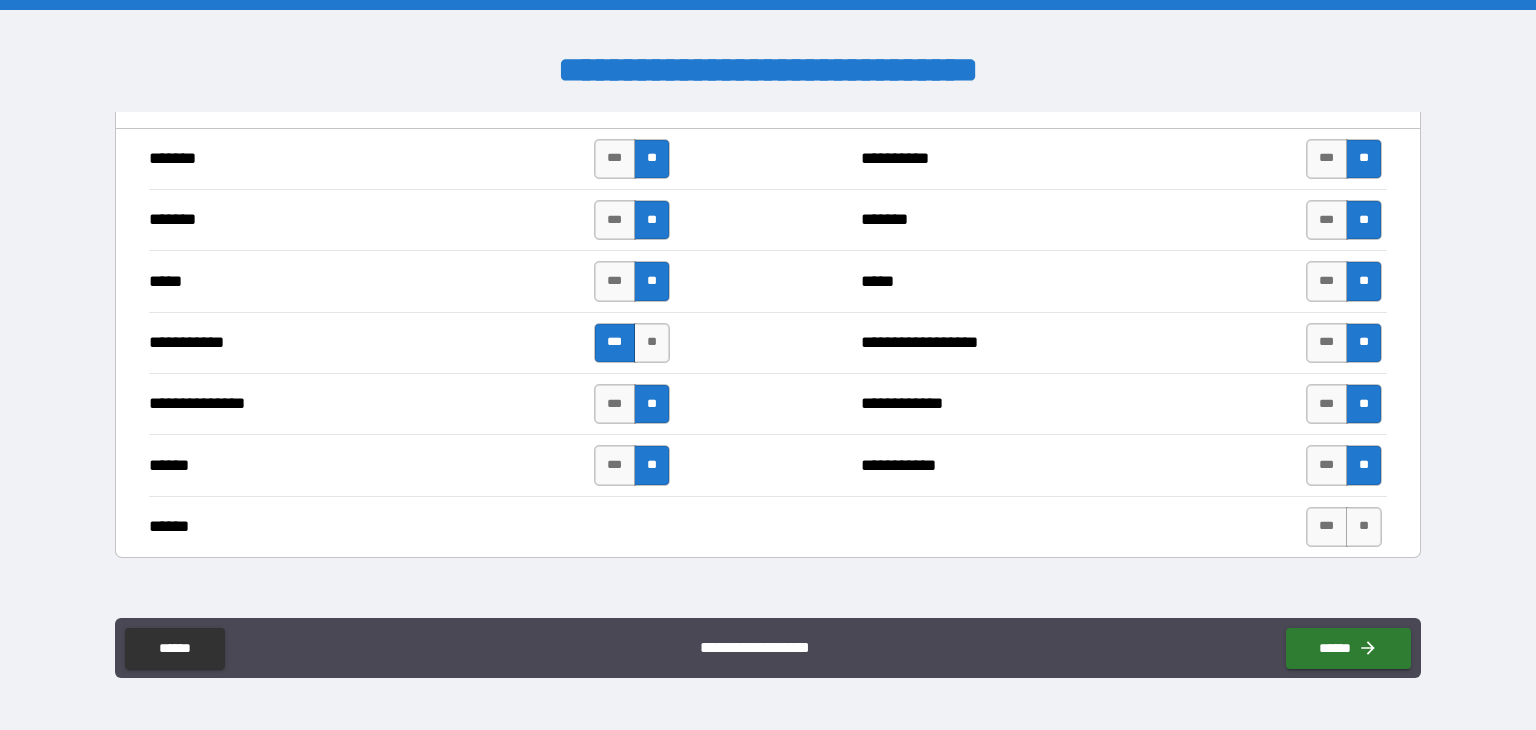 scroll, scrollTop: 1700, scrollLeft: 0, axis: vertical 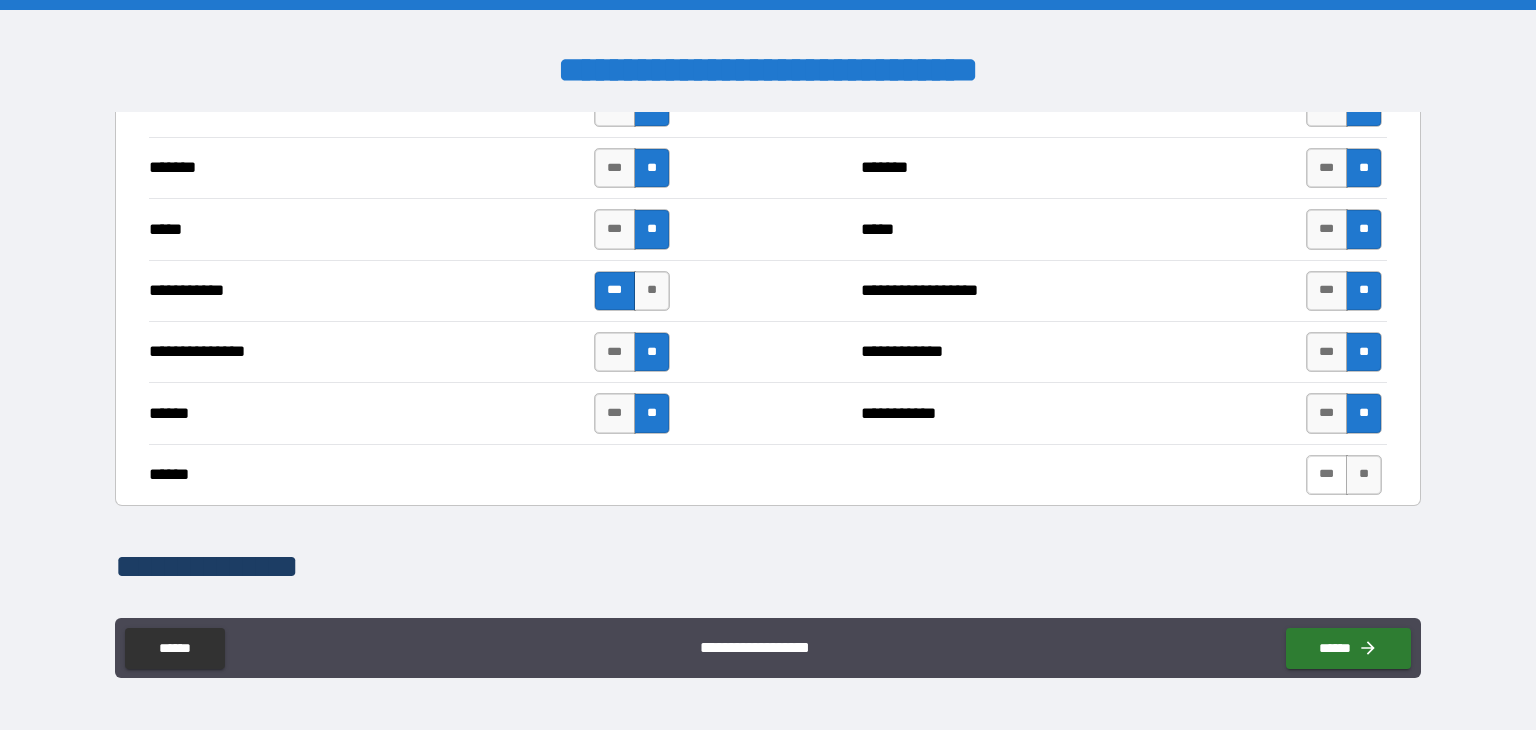 click on "***" at bounding box center (1327, 475) 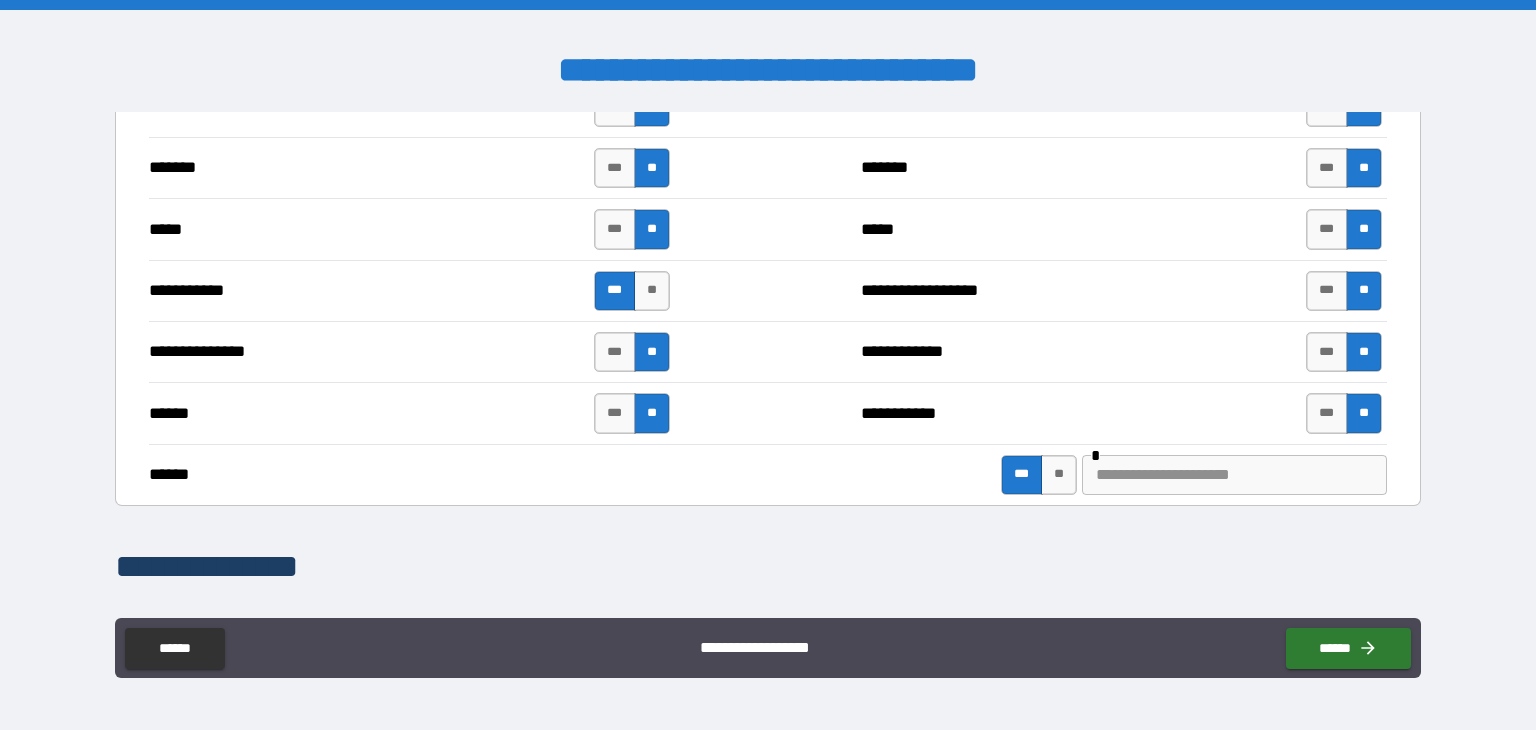 click at bounding box center (1234, 475) 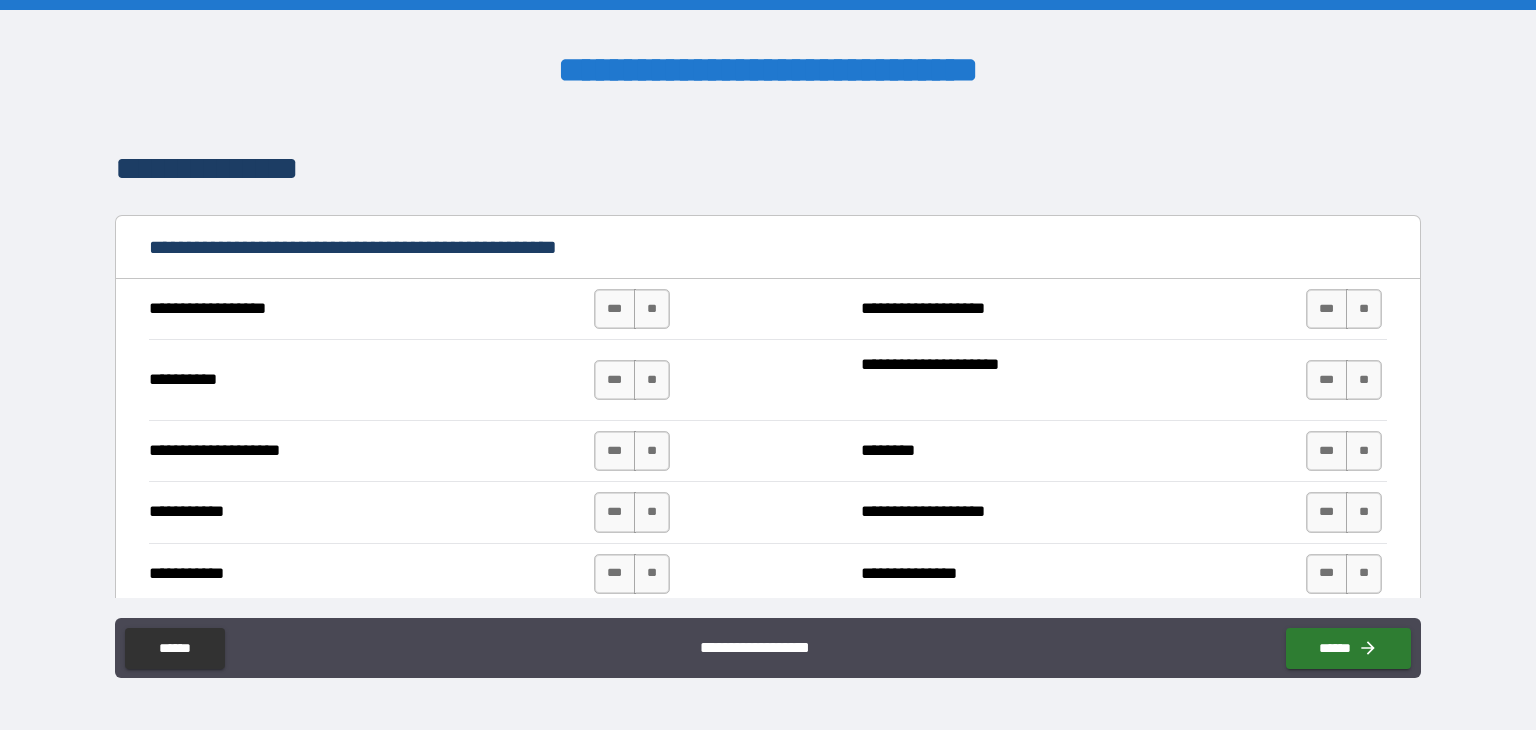 scroll, scrollTop: 2100, scrollLeft: 0, axis: vertical 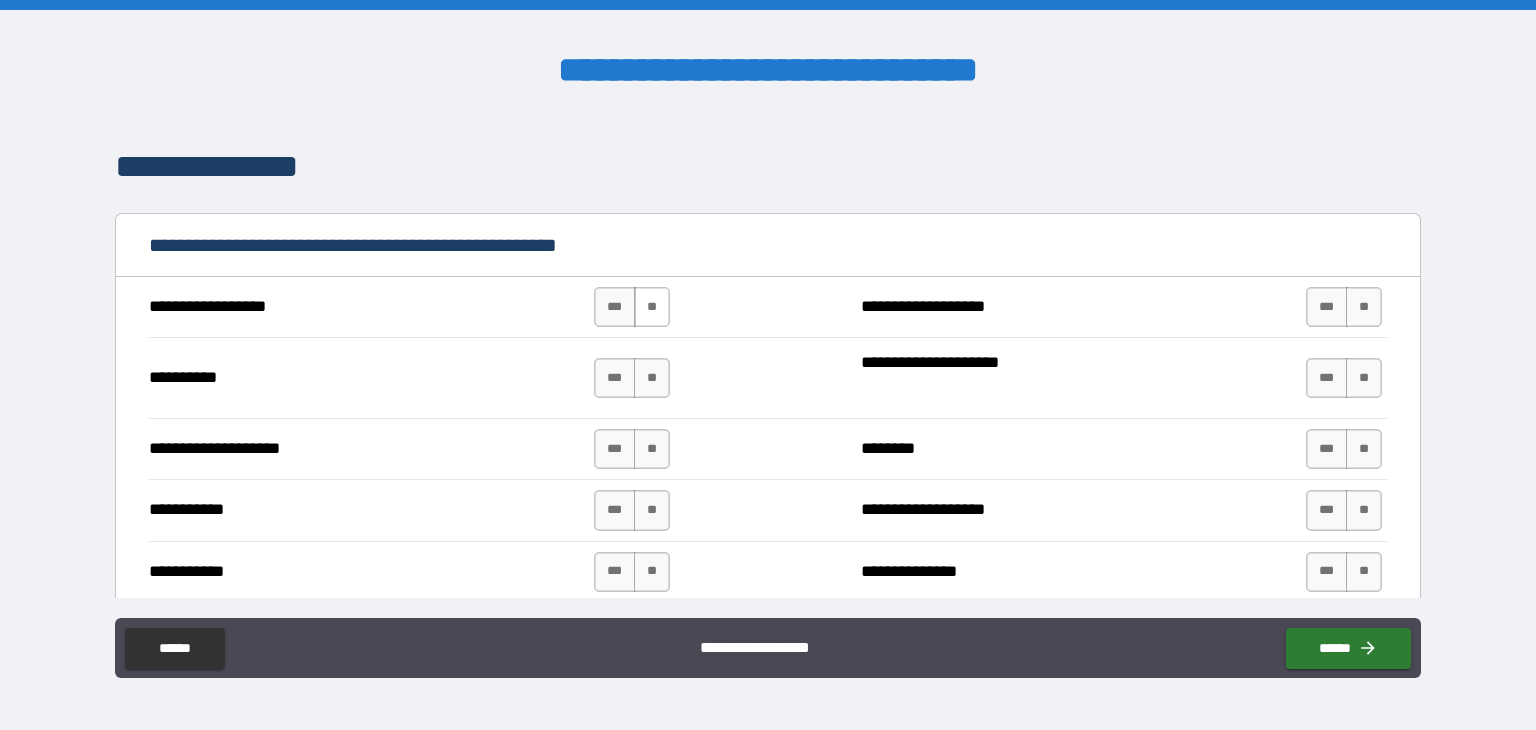 type on "*******" 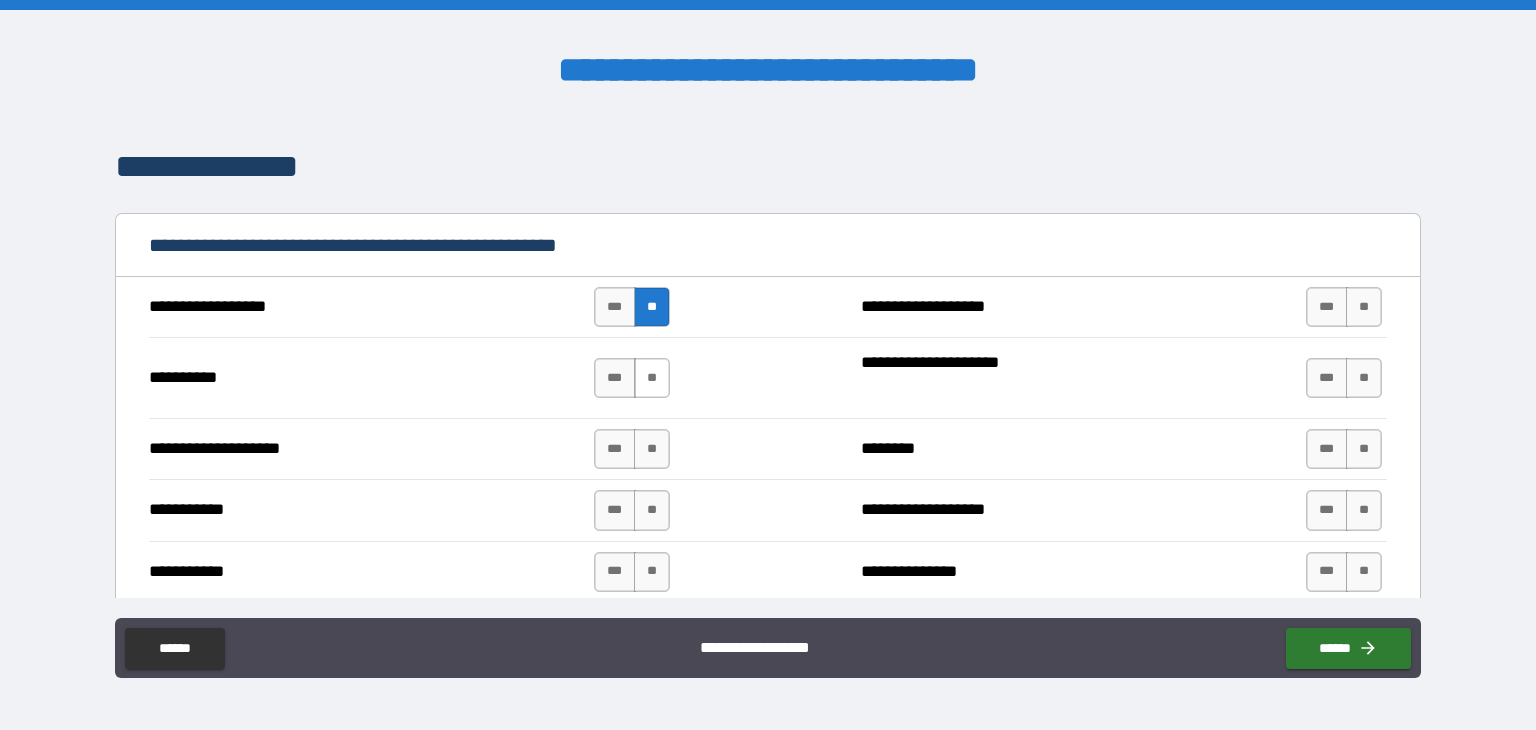 click on "**" at bounding box center [652, 378] 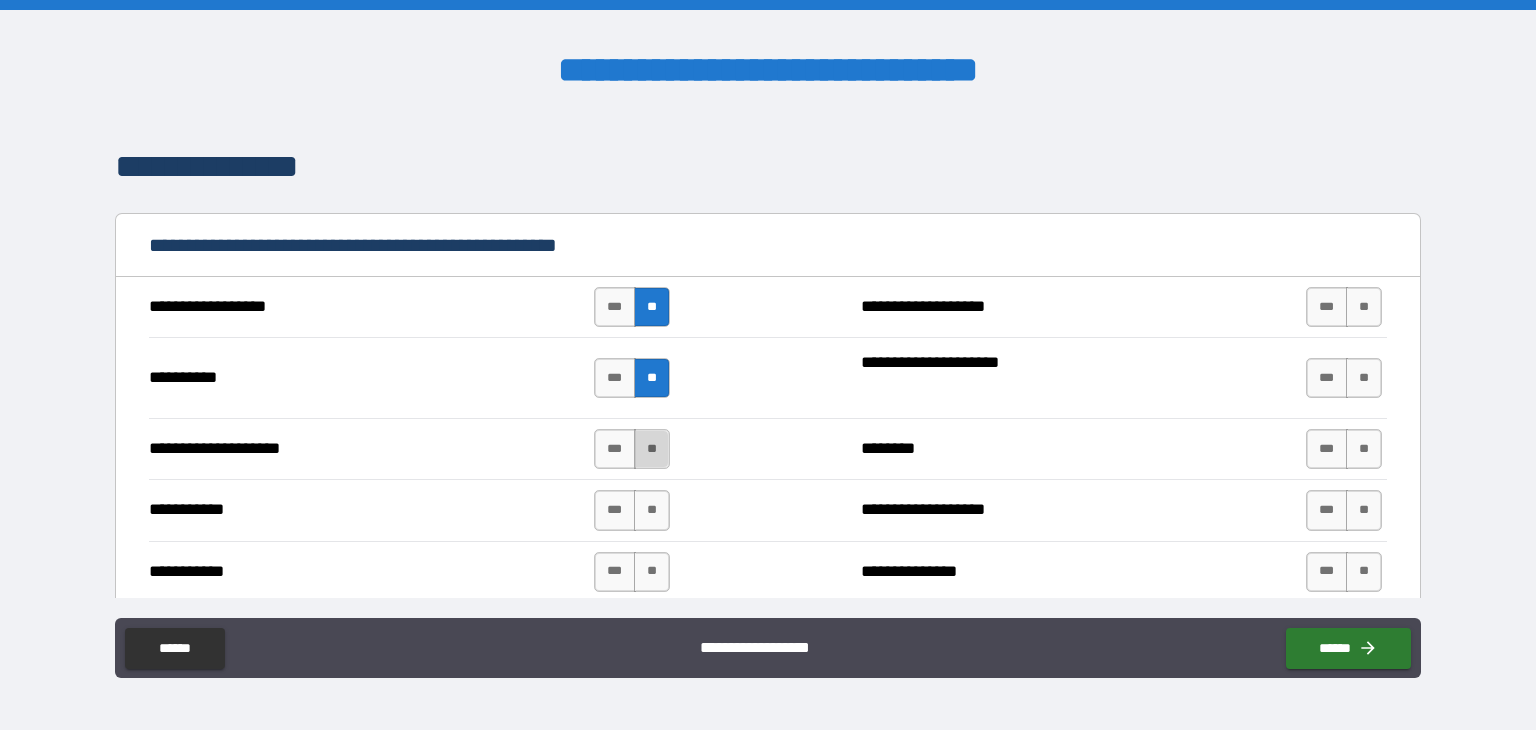 click on "**" at bounding box center (652, 449) 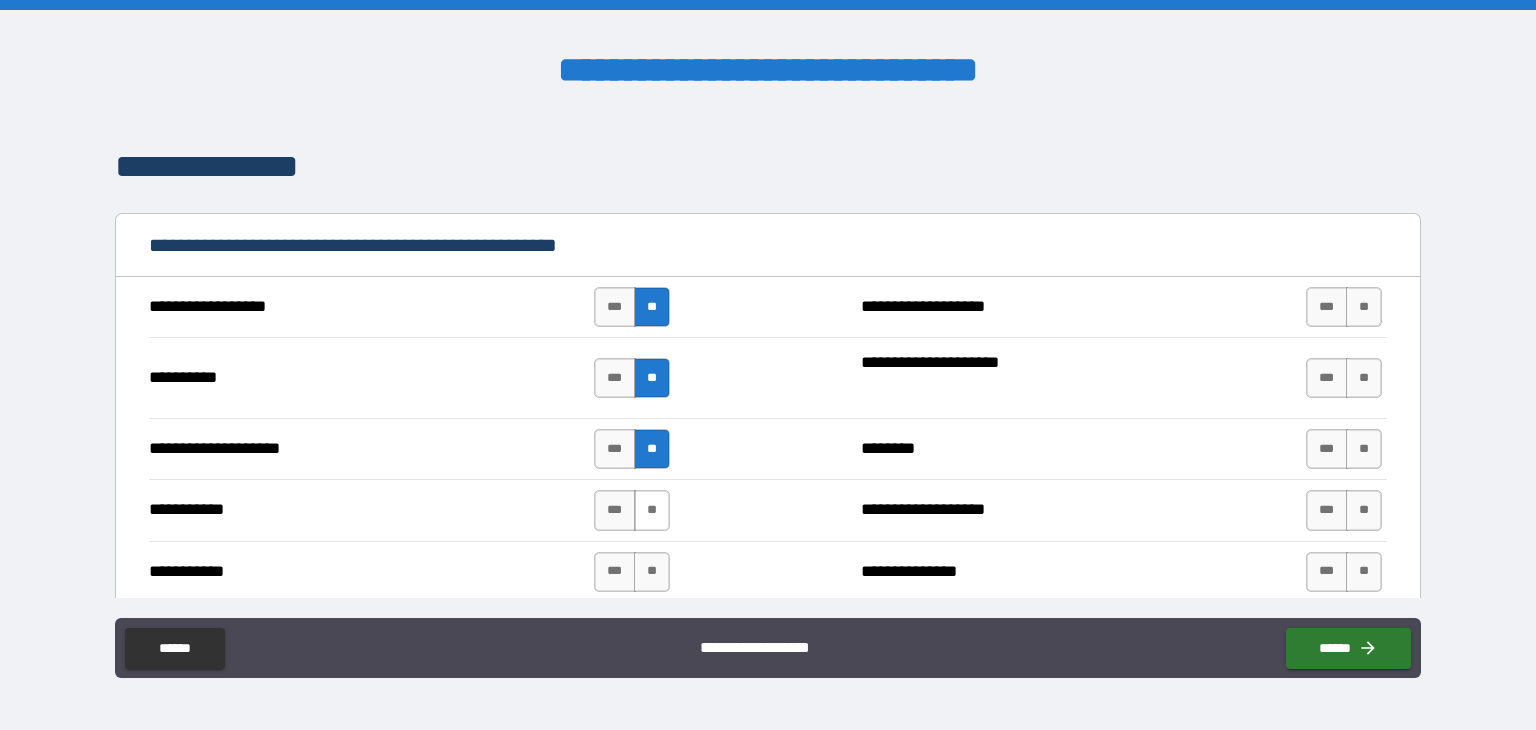 click on "**" at bounding box center [652, 510] 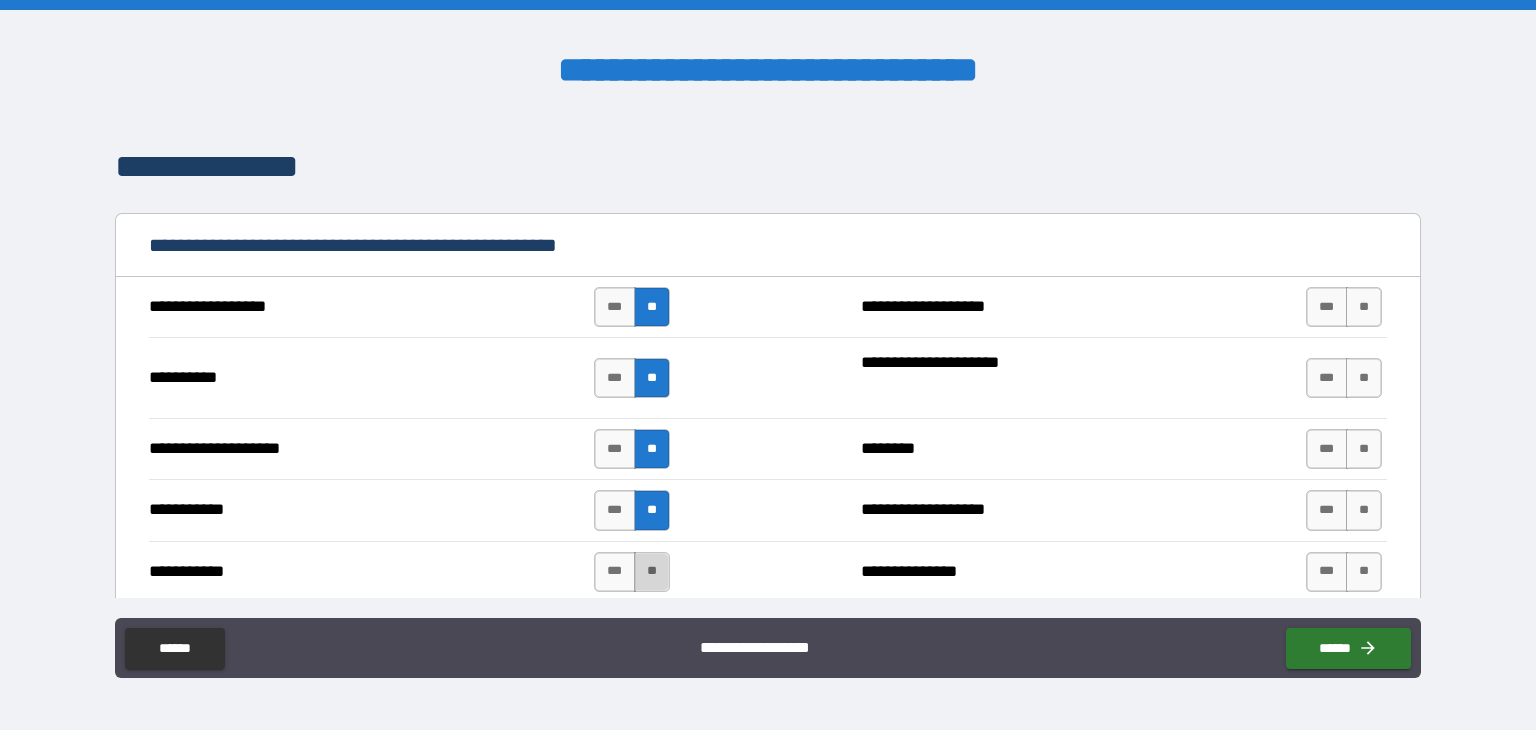 click on "**" at bounding box center (652, 572) 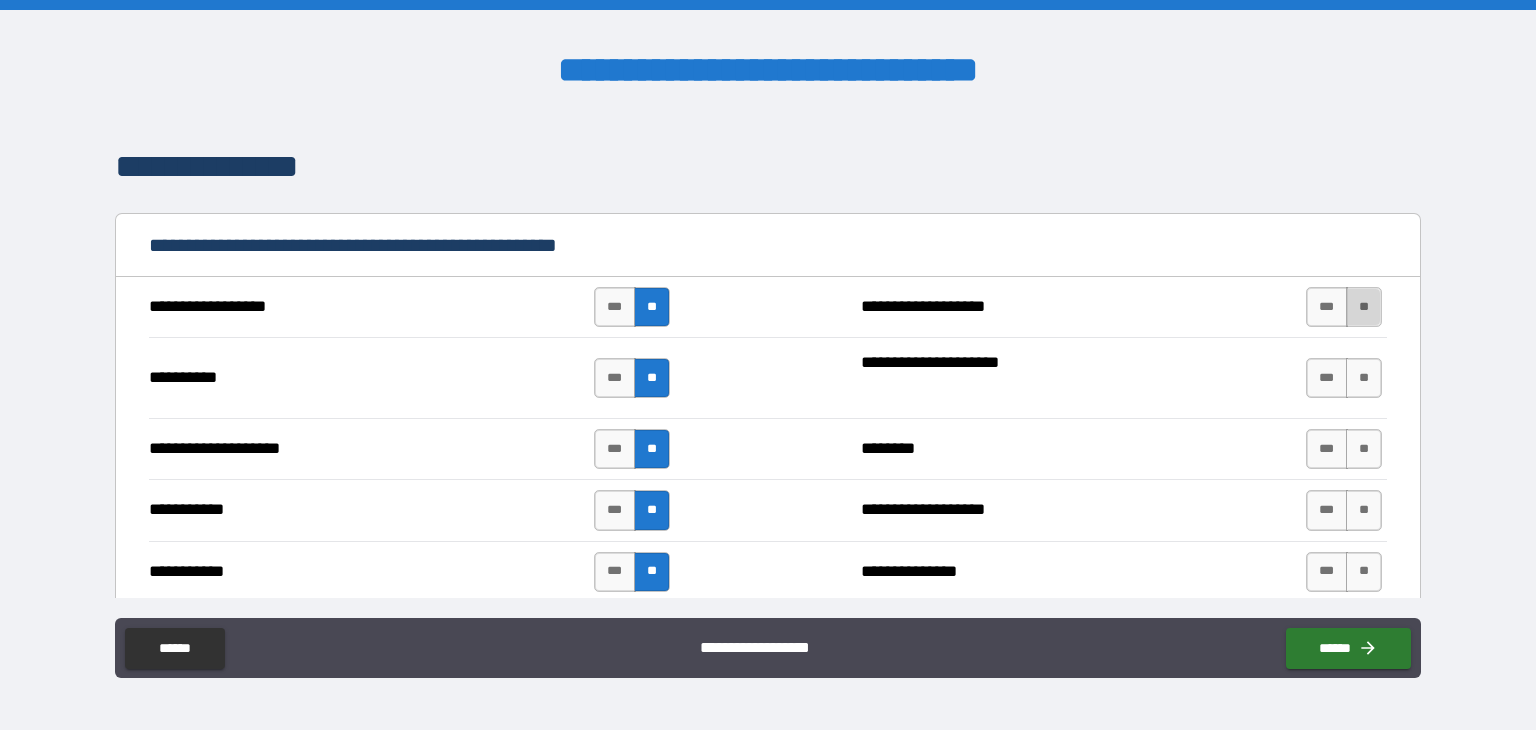 click on "**" at bounding box center (1364, 307) 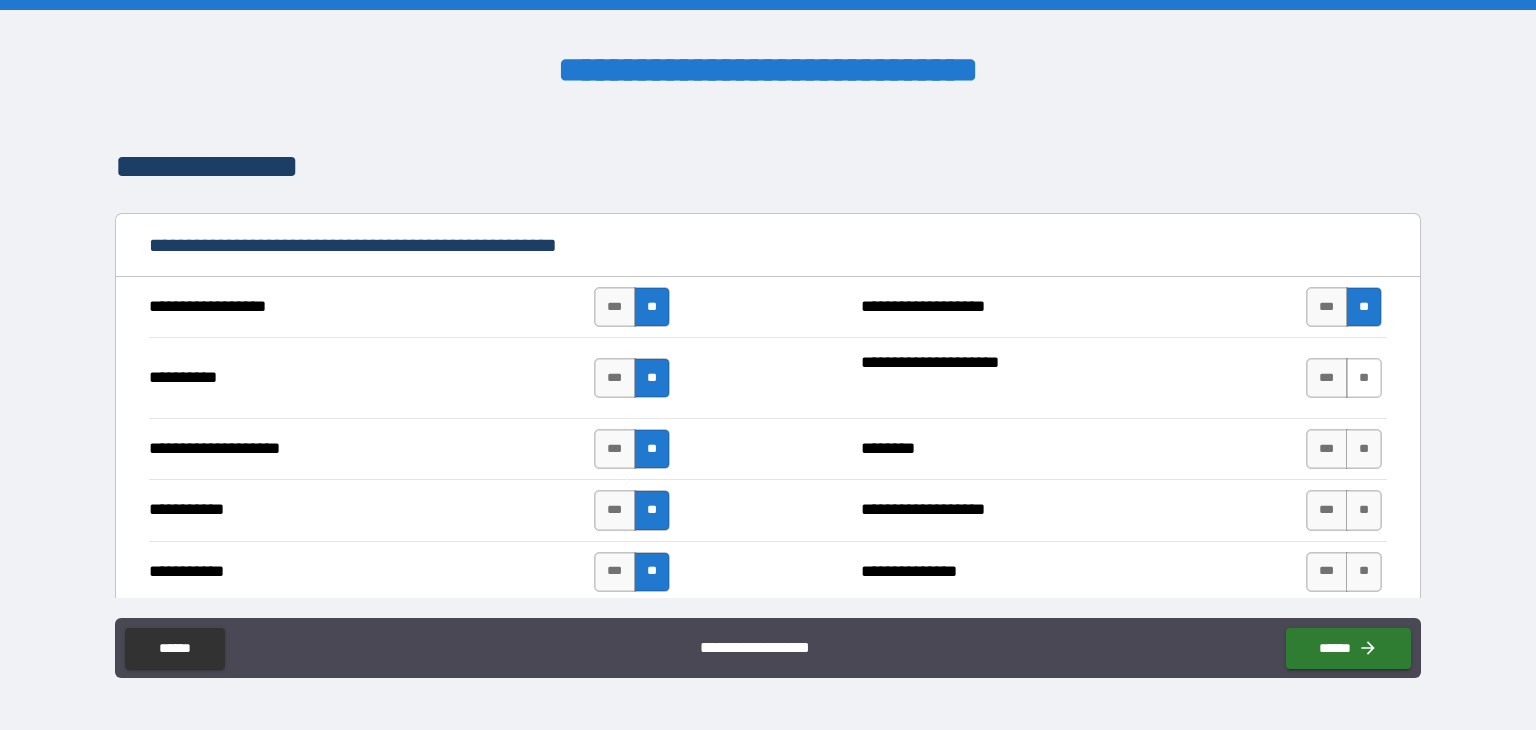 click on "**" at bounding box center [1364, 378] 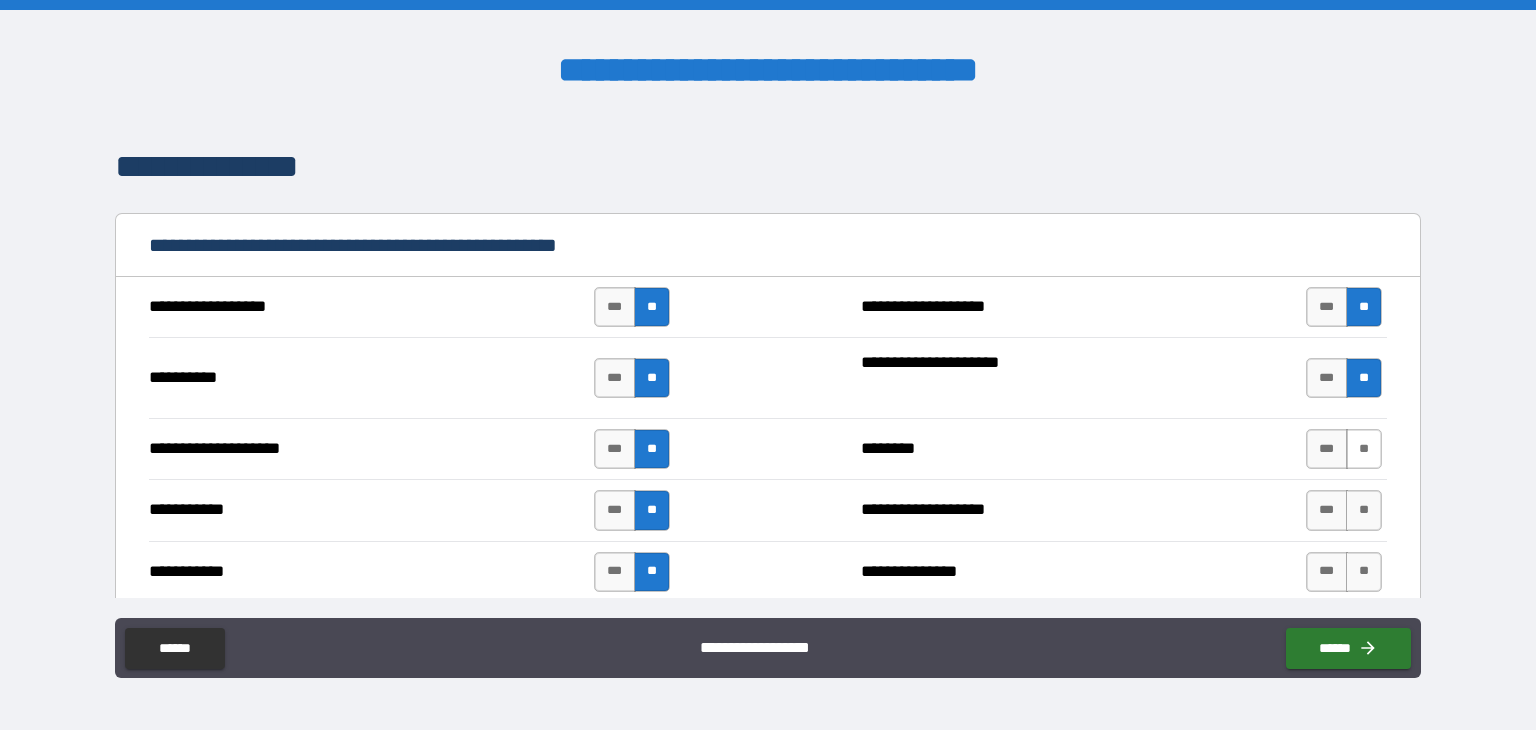 click on "**" at bounding box center [1364, 449] 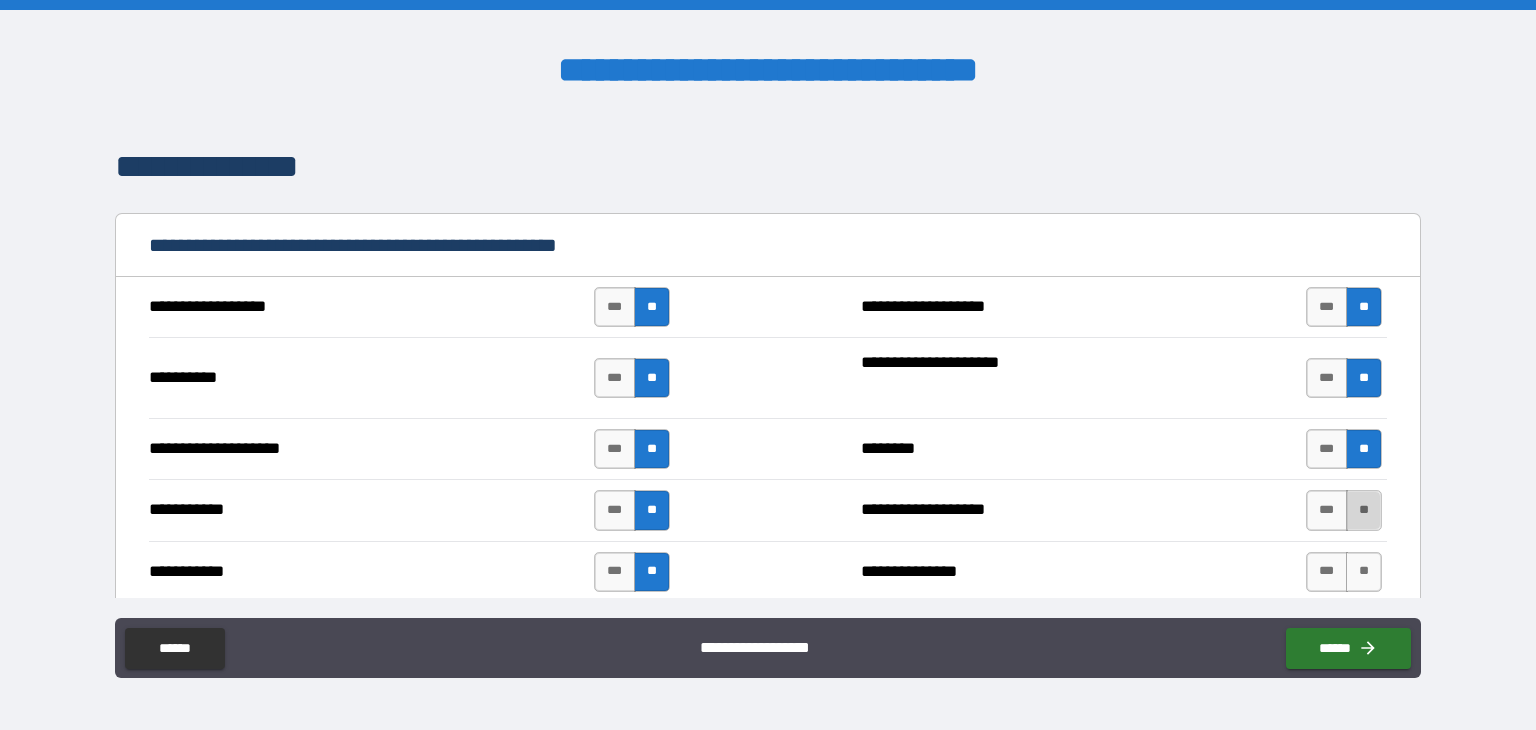 click on "**" at bounding box center (1364, 510) 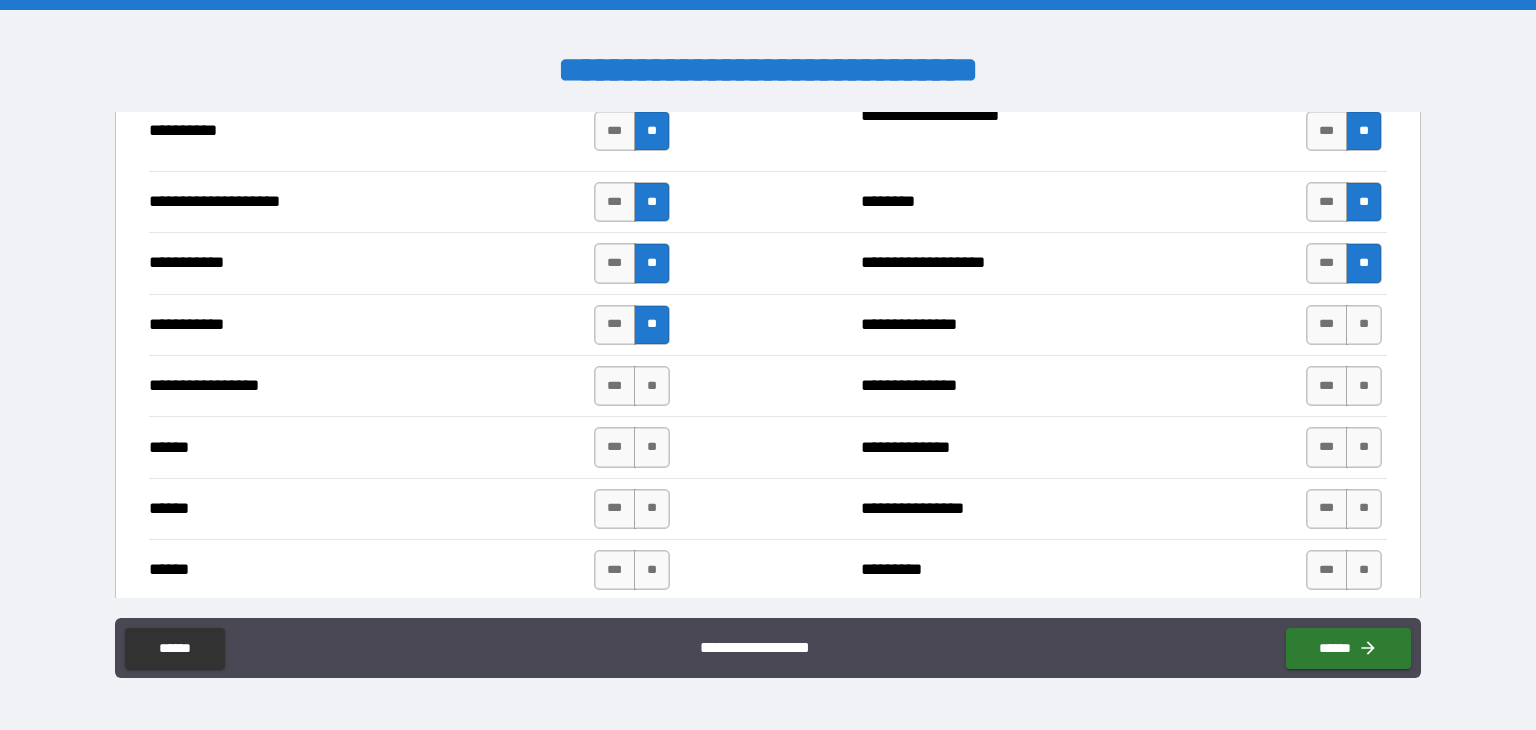 scroll, scrollTop: 2400, scrollLeft: 0, axis: vertical 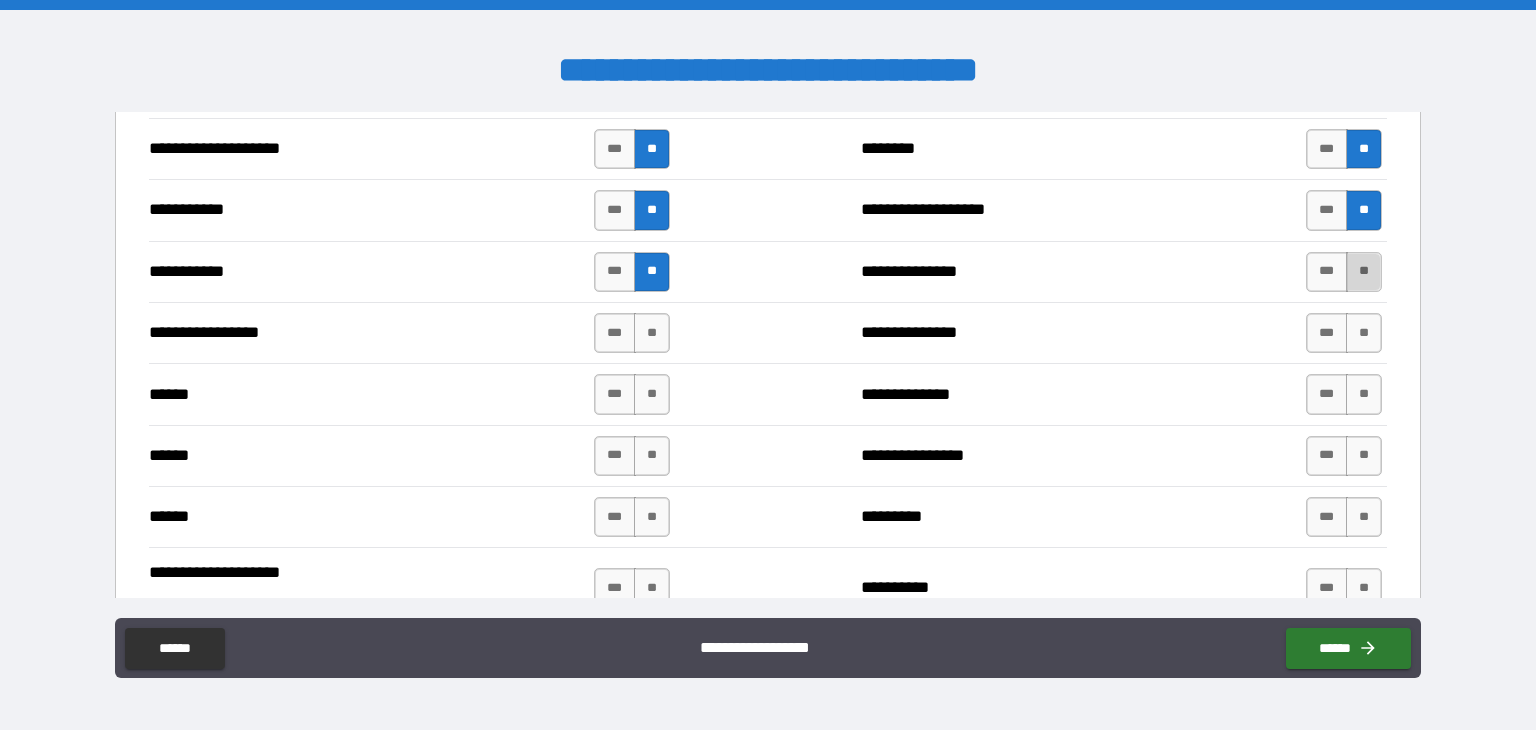 click on "**" at bounding box center (1364, 272) 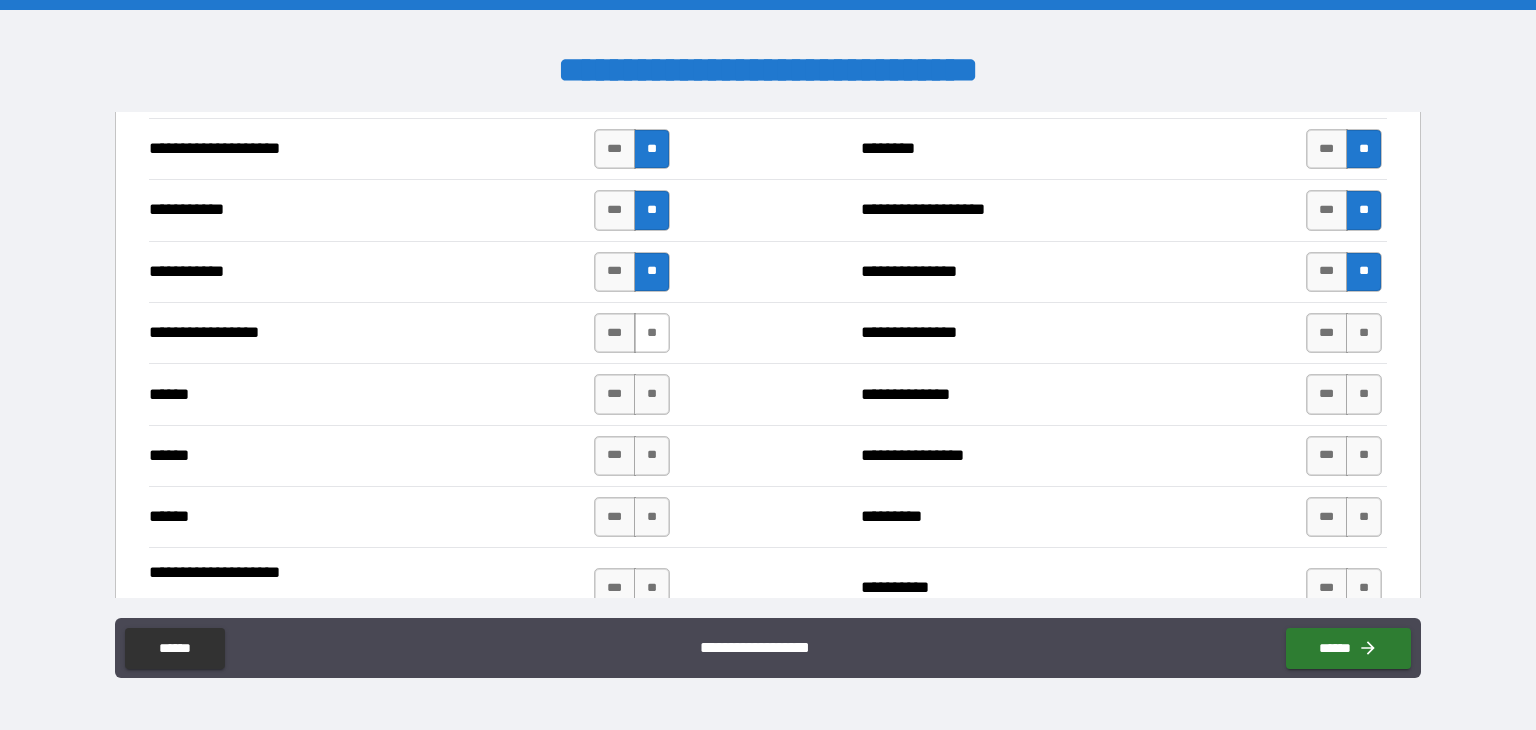 click on "**" at bounding box center (652, 333) 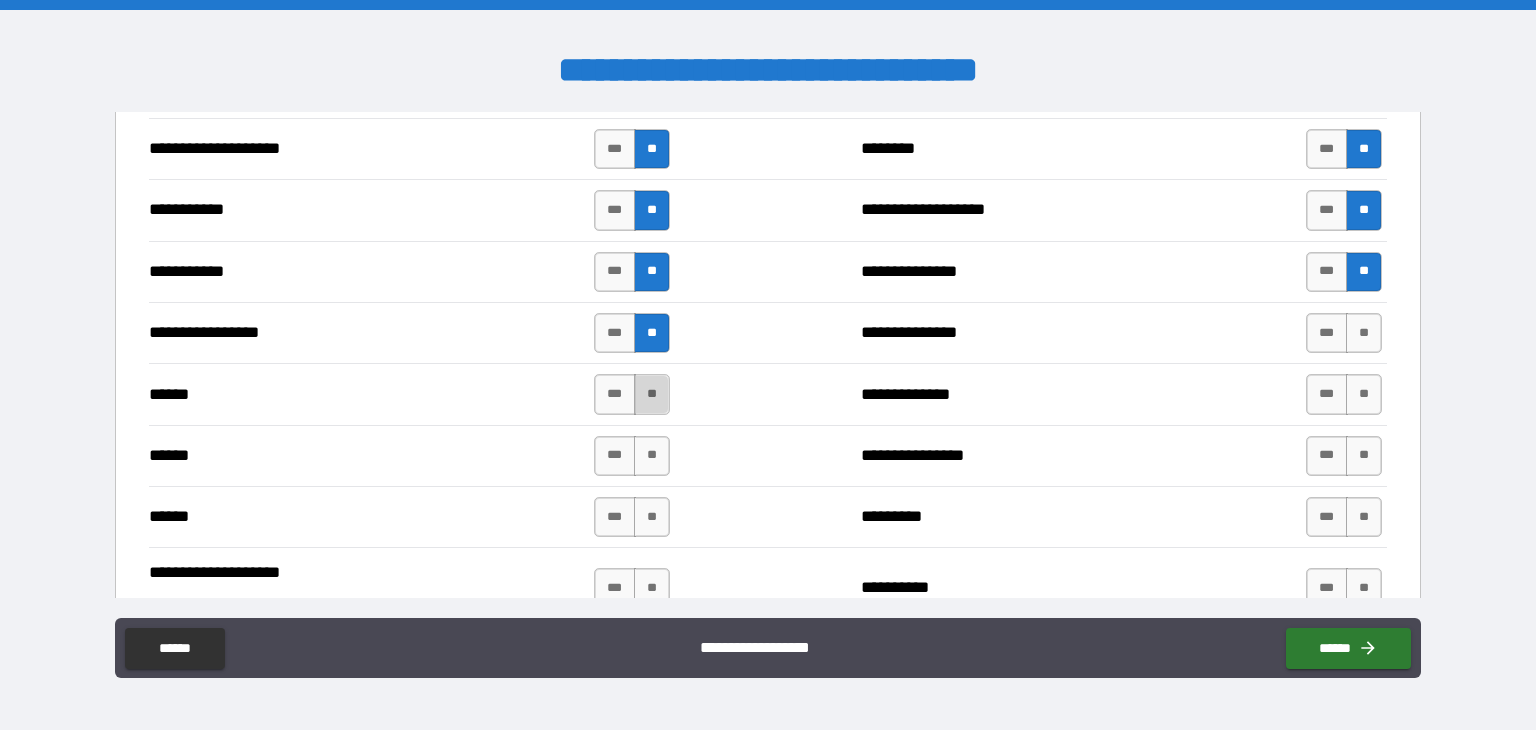 drag, startPoint x: 640, startPoint y: 393, endPoint x: 648, endPoint y: 434, distance: 41.773197 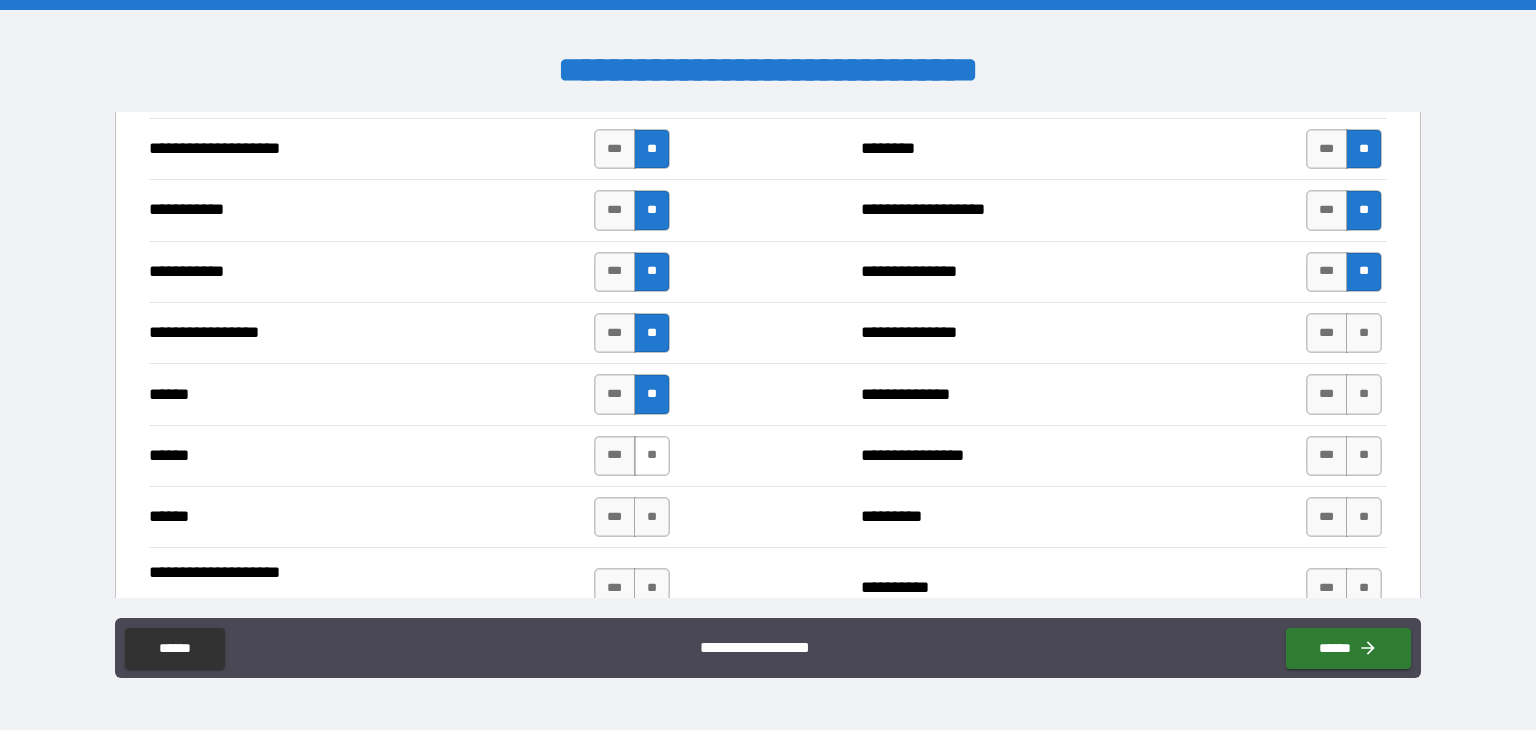 click on "**" at bounding box center [652, 456] 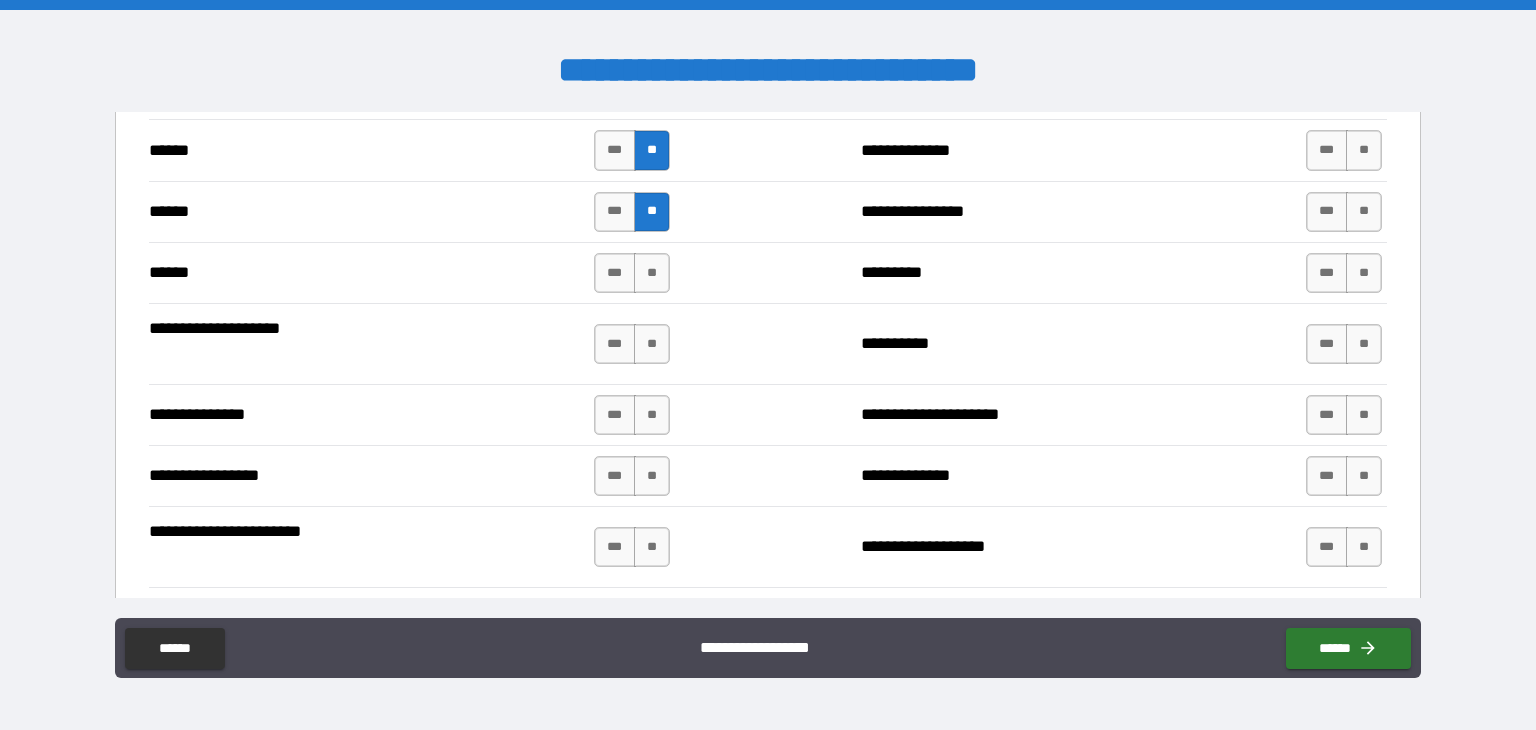 scroll, scrollTop: 2700, scrollLeft: 0, axis: vertical 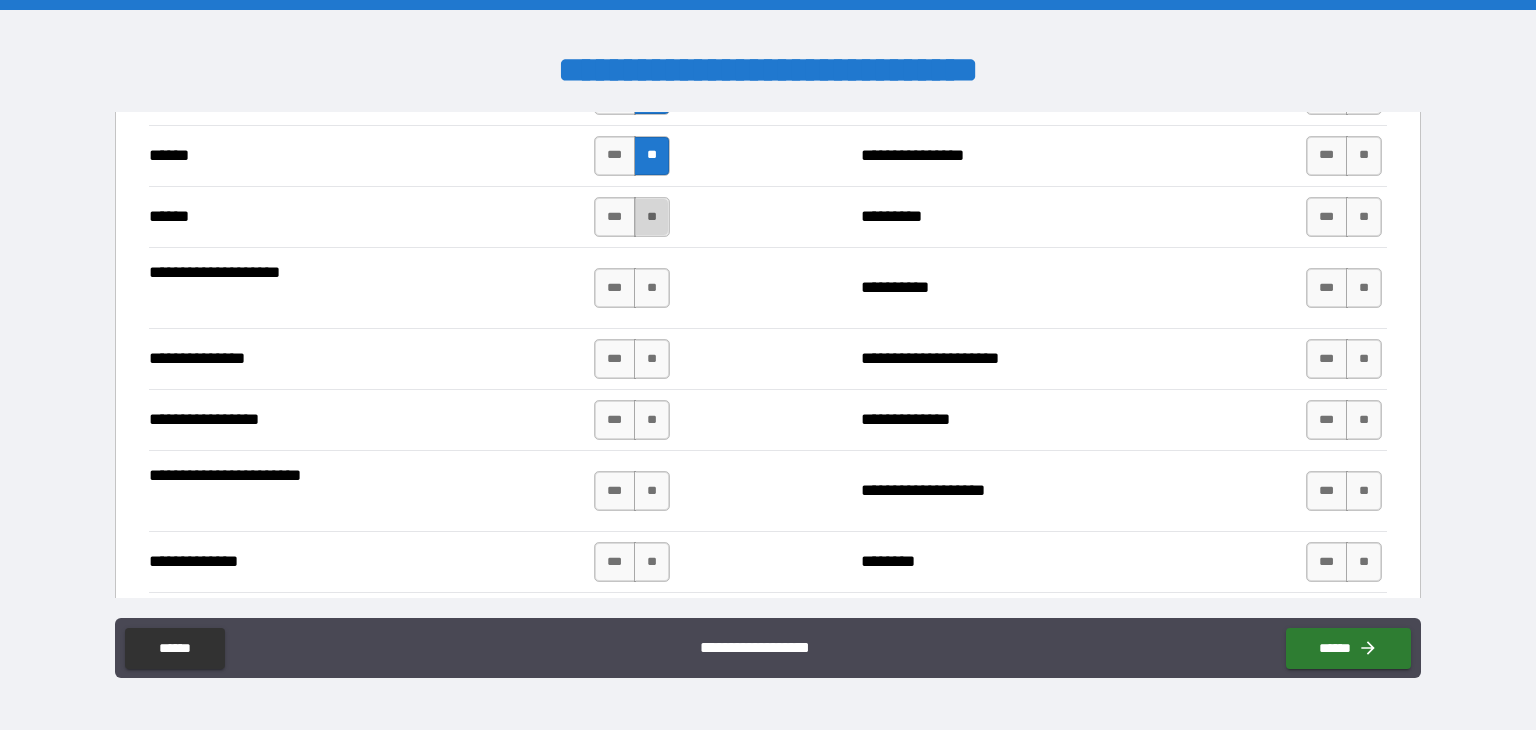 click on "**" at bounding box center [652, 217] 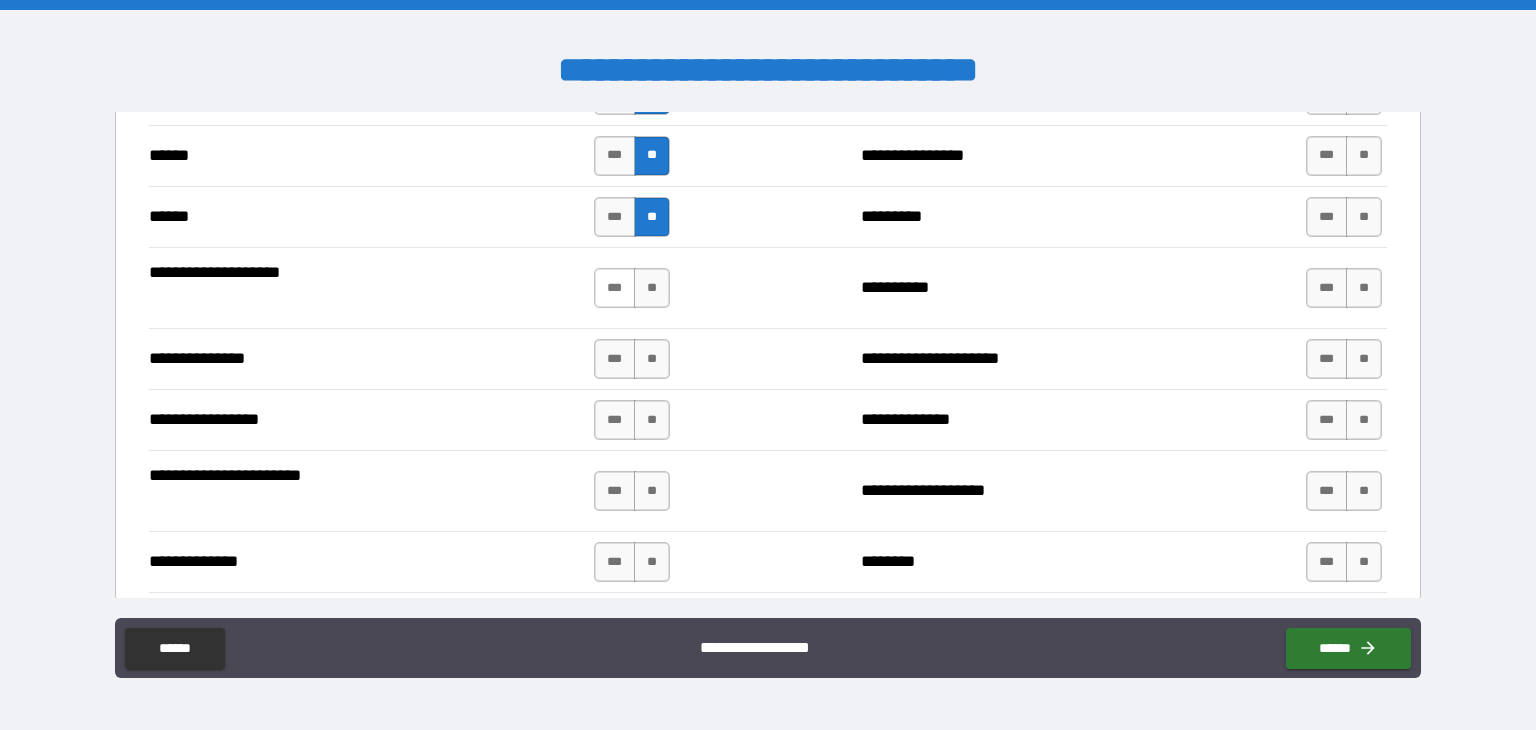 click on "***" at bounding box center [615, 288] 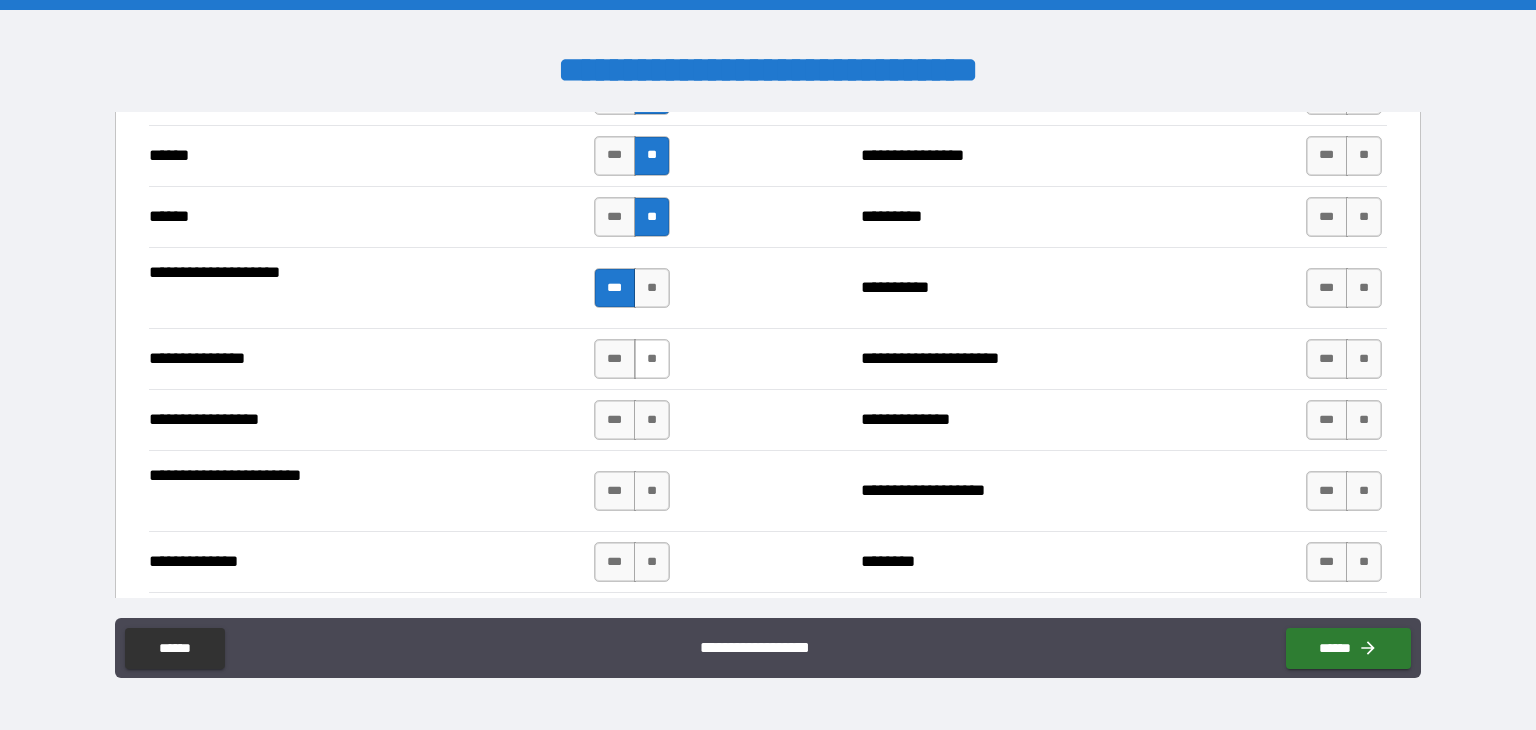 click on "**" at bounding box center (652, 359) 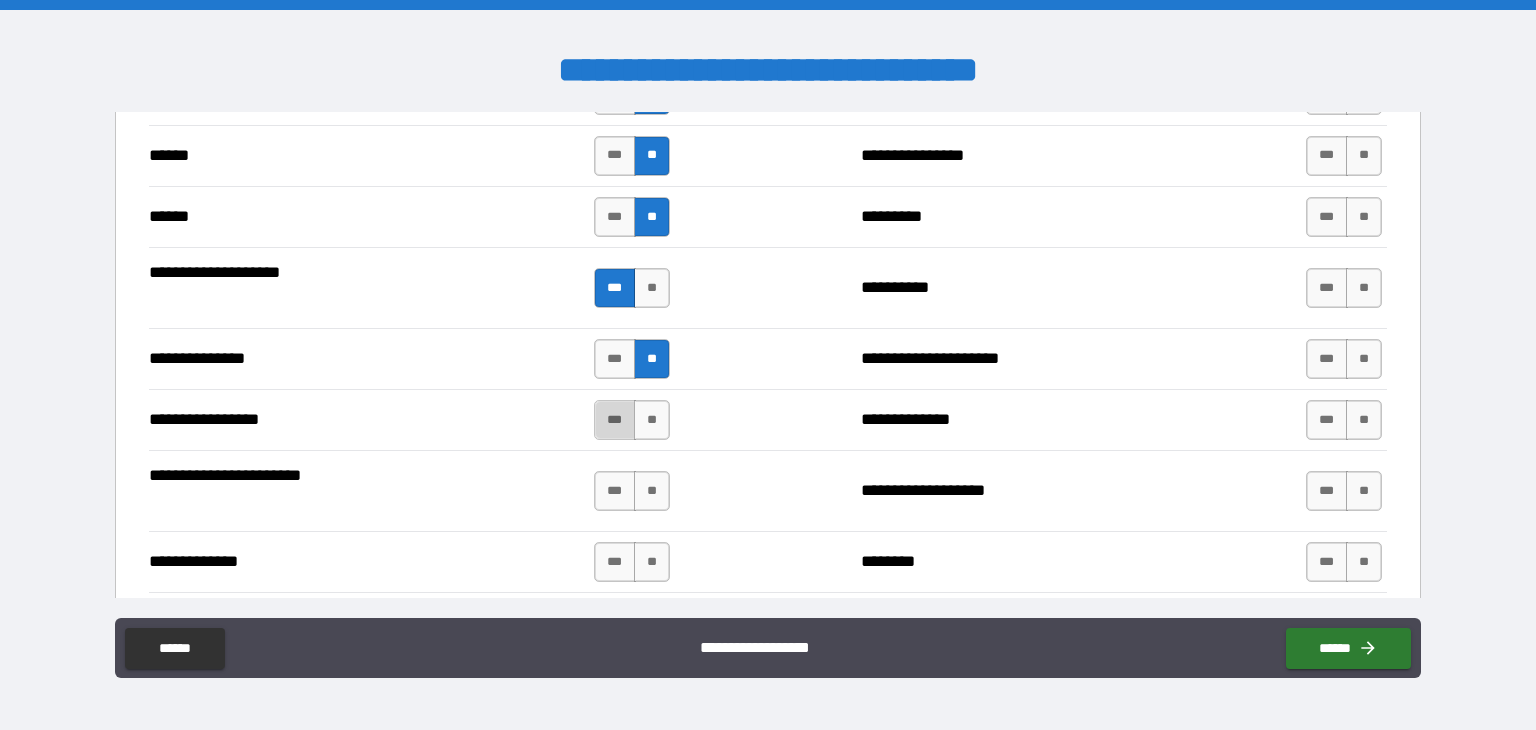 click on "***" at bounding box center [615, 420] 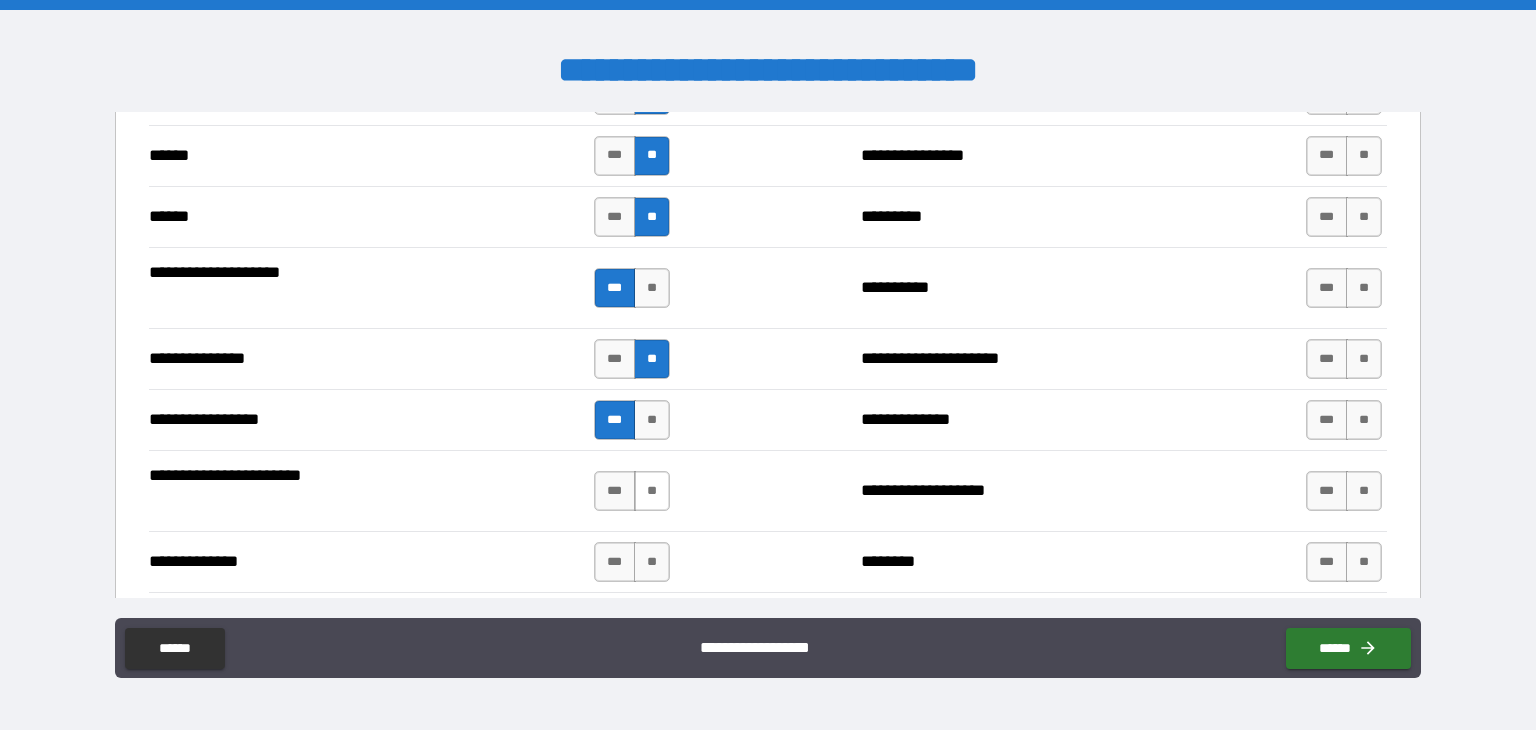 click on "**" at bounding box center (652, 491) 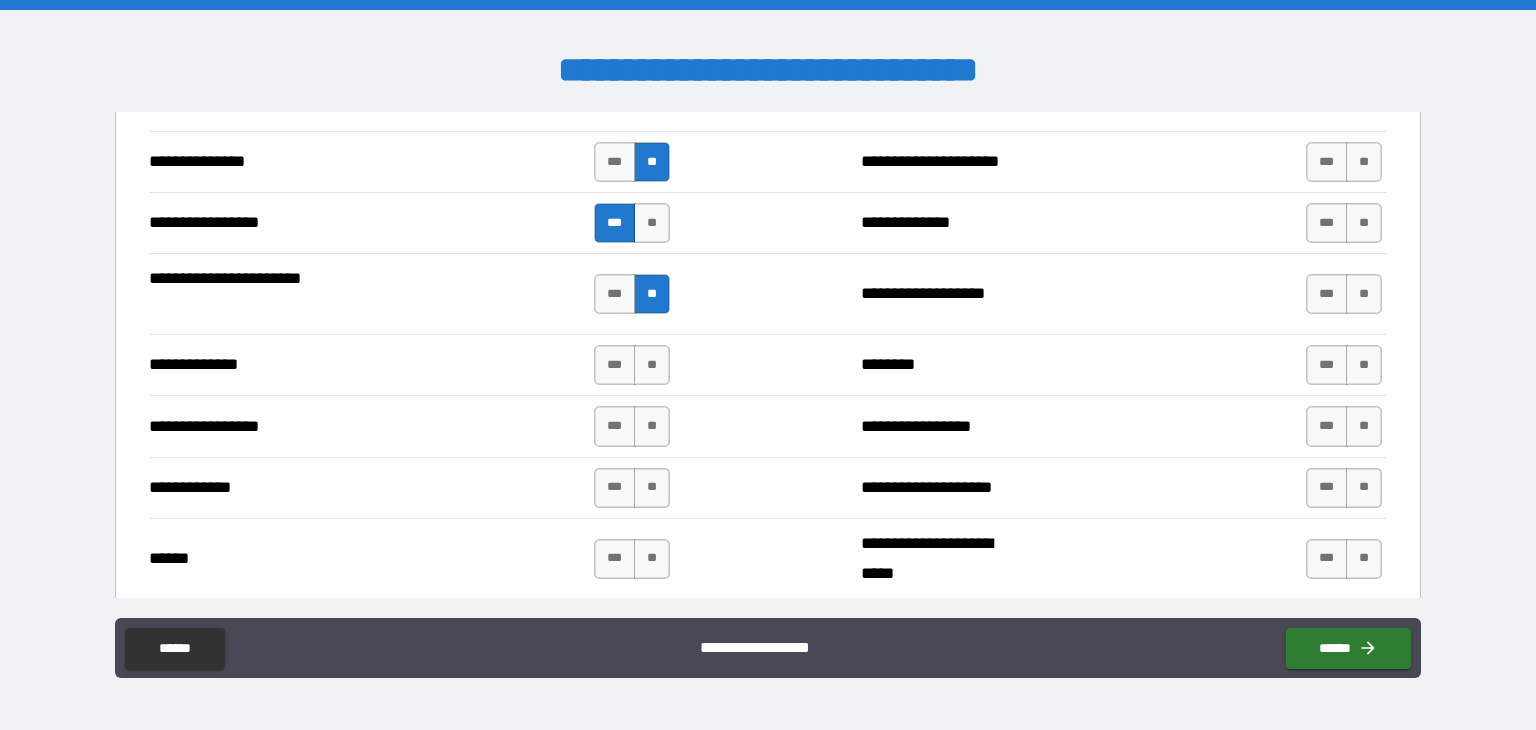 scroll, scrollTop: 3000, scrollLeft: 0, axis: vertical 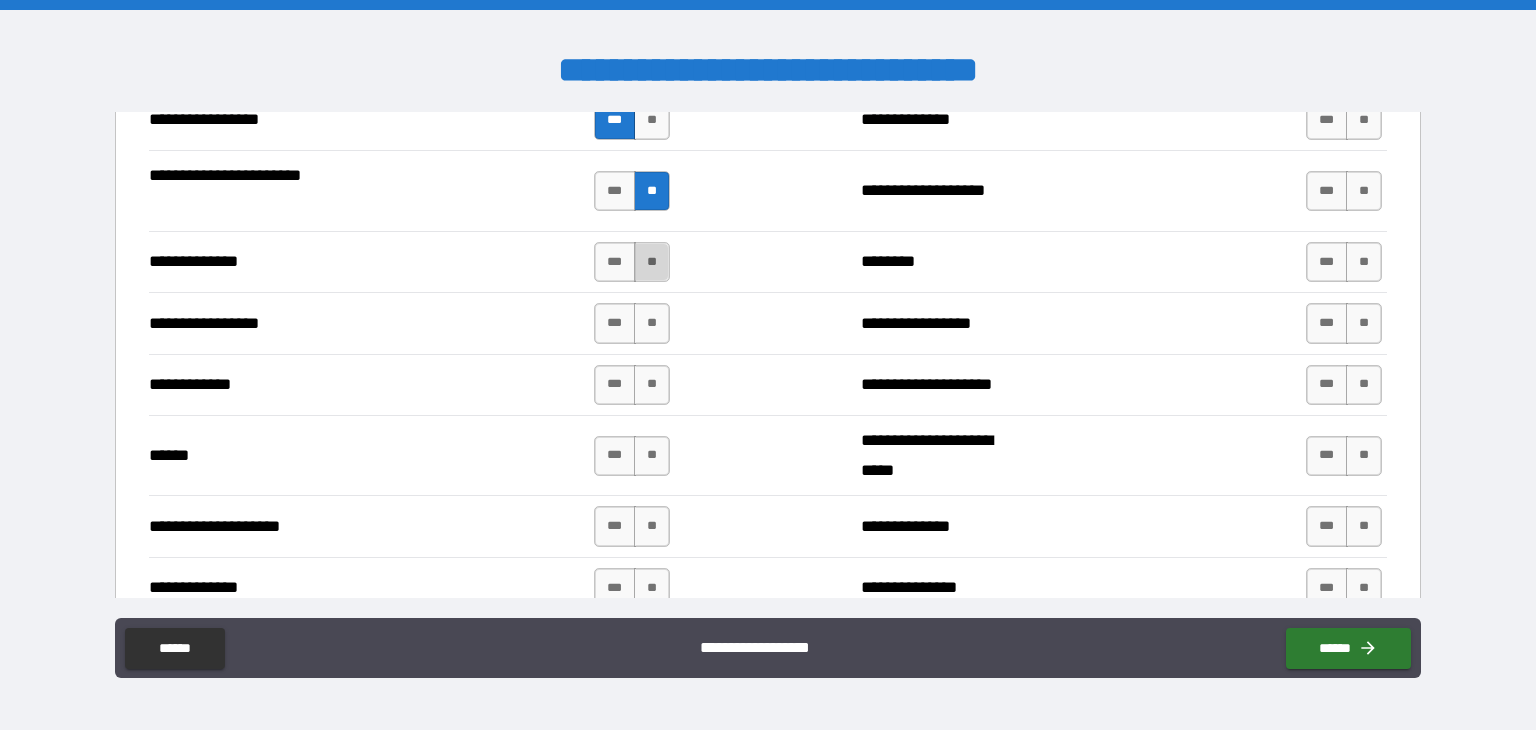 click on "**" at bounding box center [652, 262] 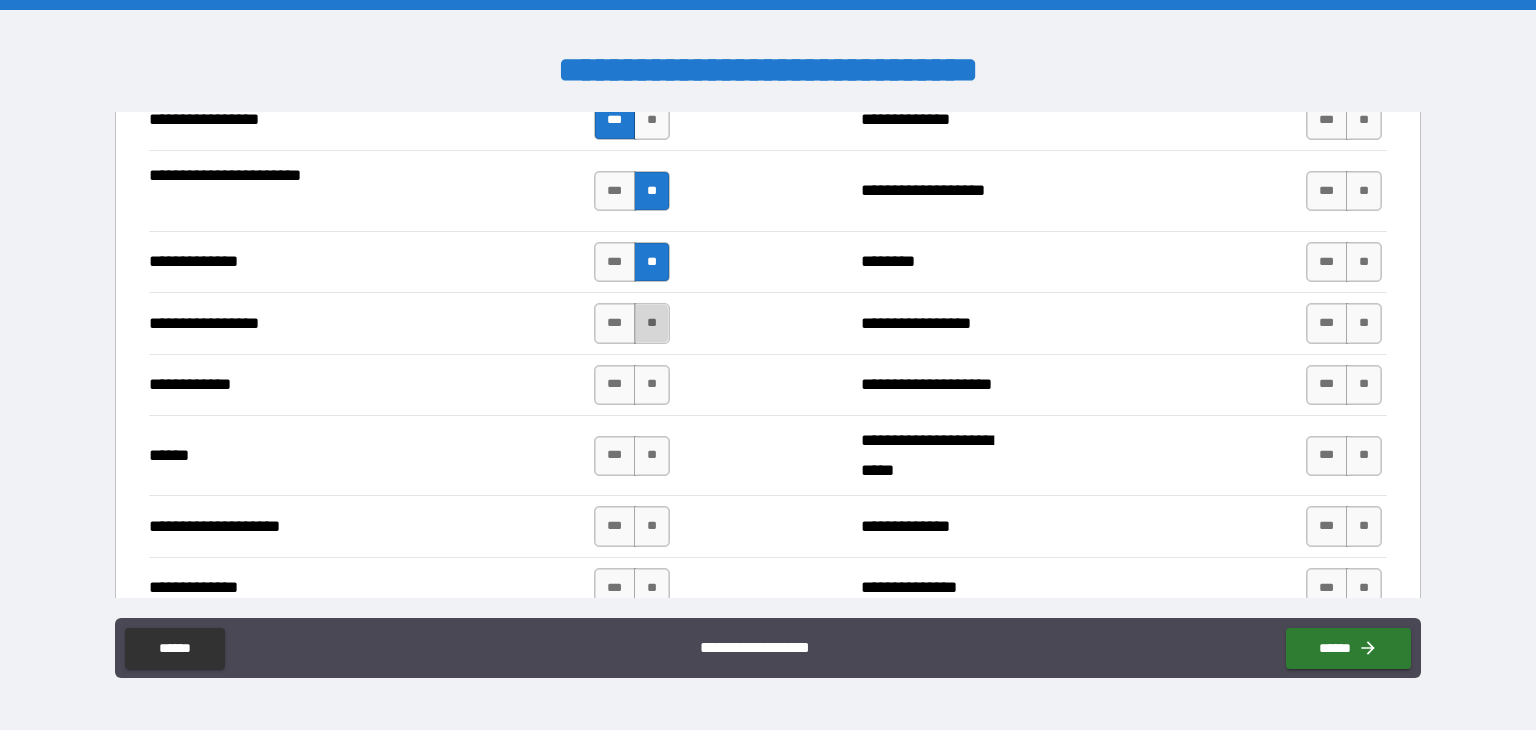 click on "**" at bounding box center (652, 323) 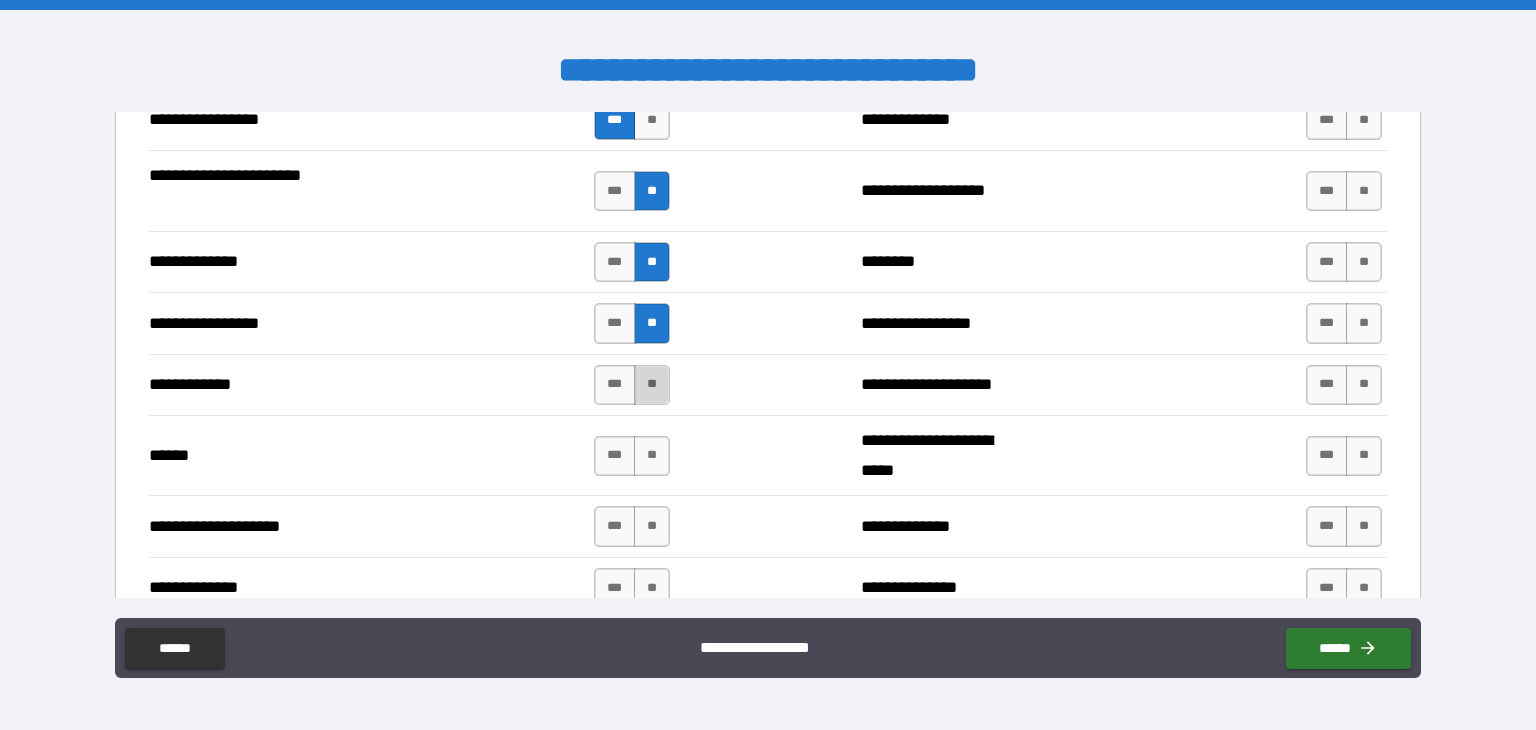 click on "**" at bounding box center [652, 385] 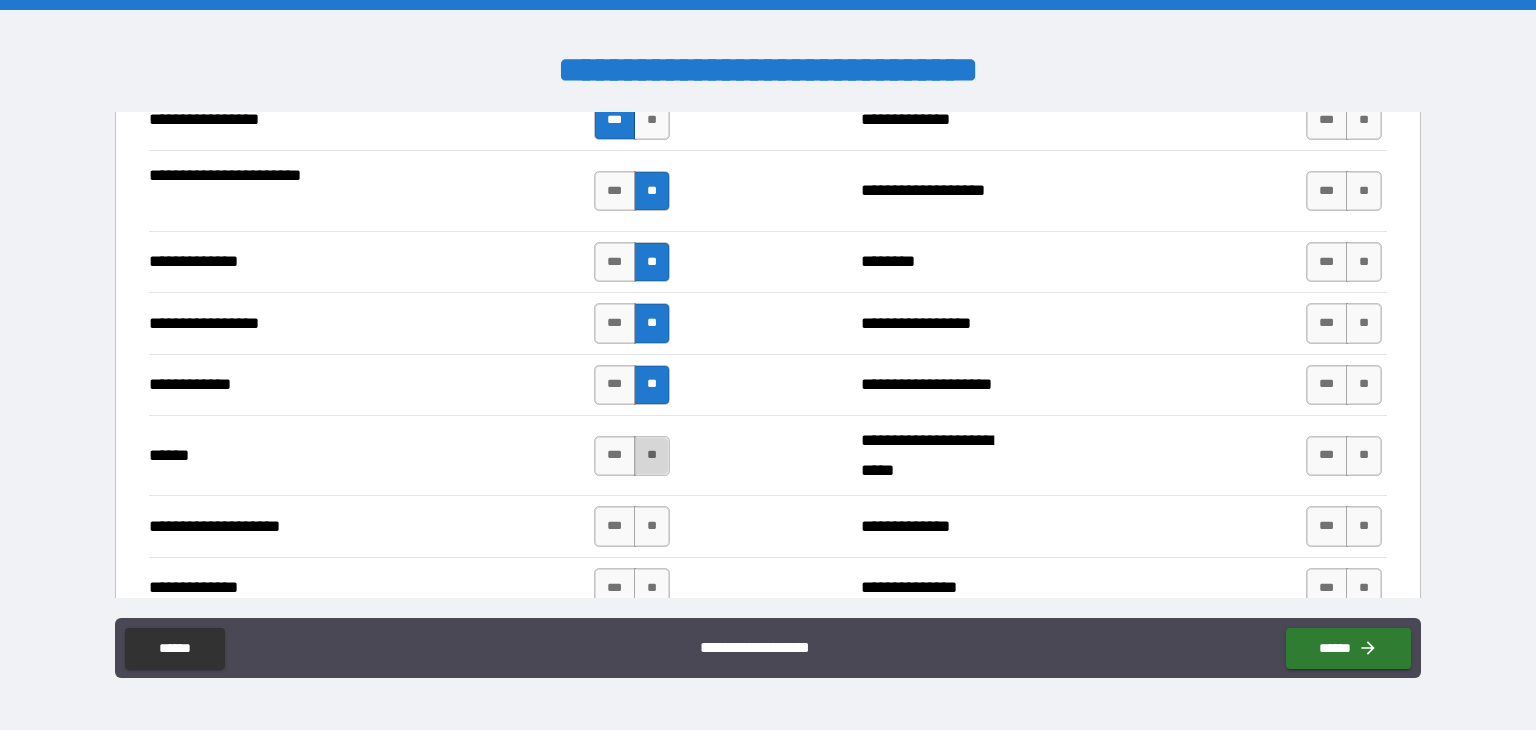 click on "**" at bounding box center [652, 456] 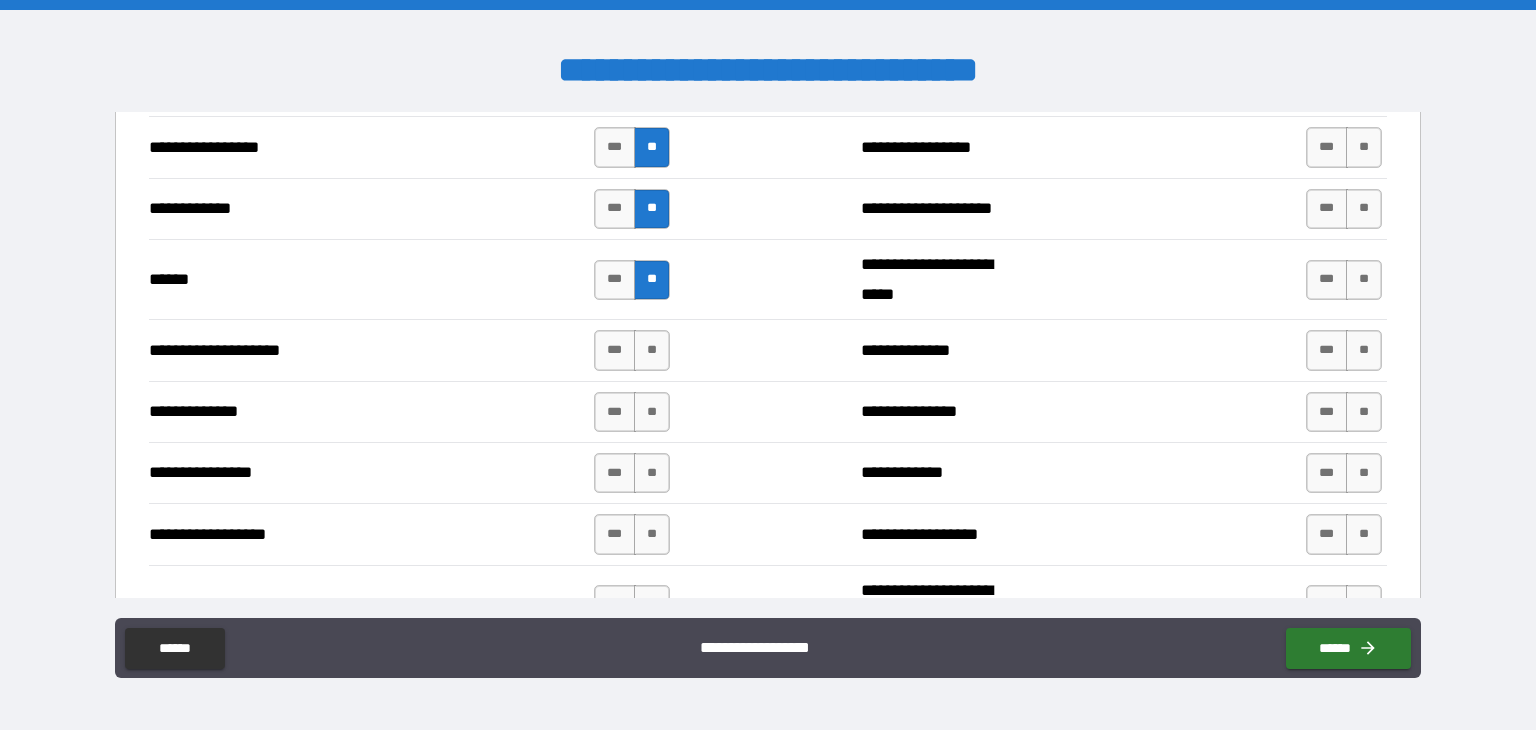 scroll, scrollTop: 3200, scrollLeft: 0, axis: vertical 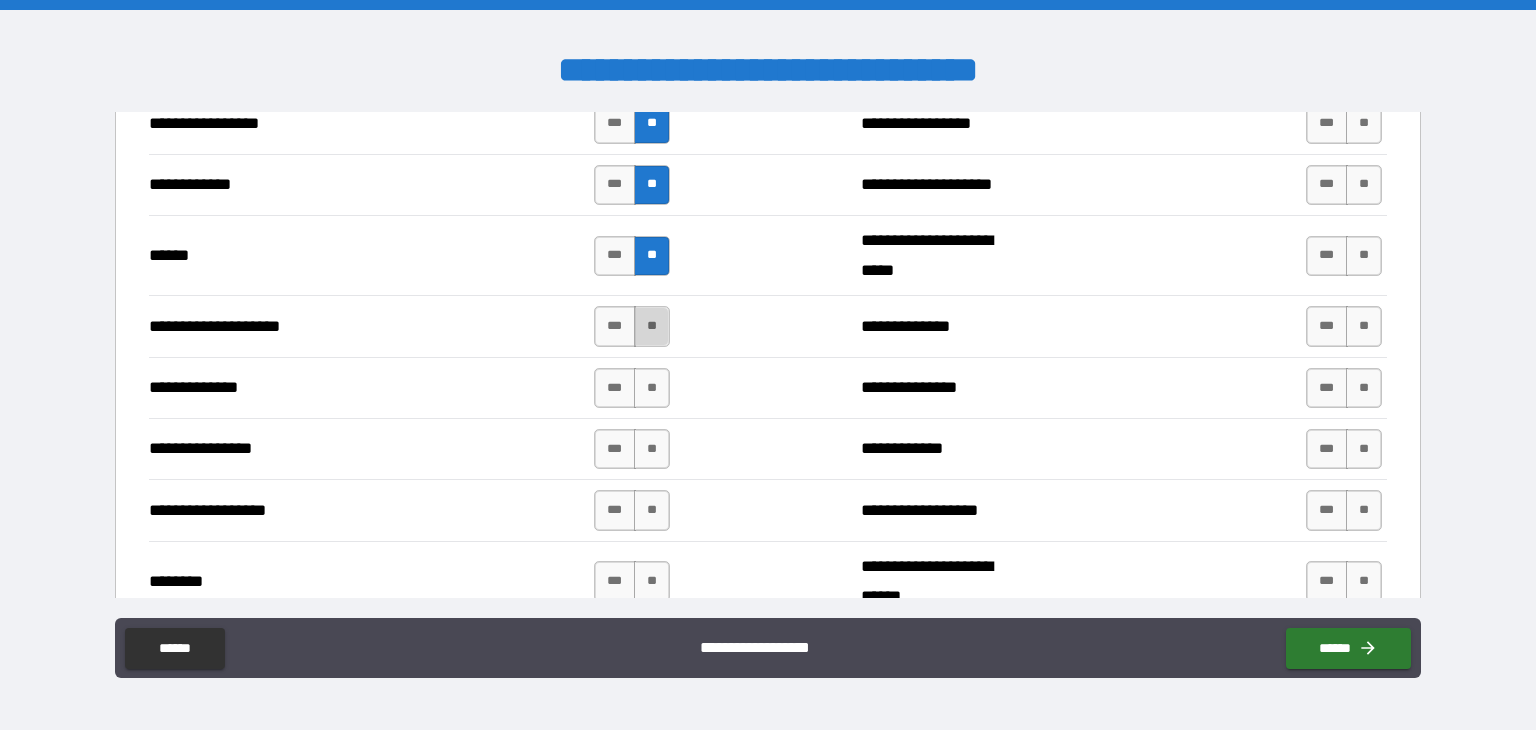 click on "**" at bounding box center [652, 326] 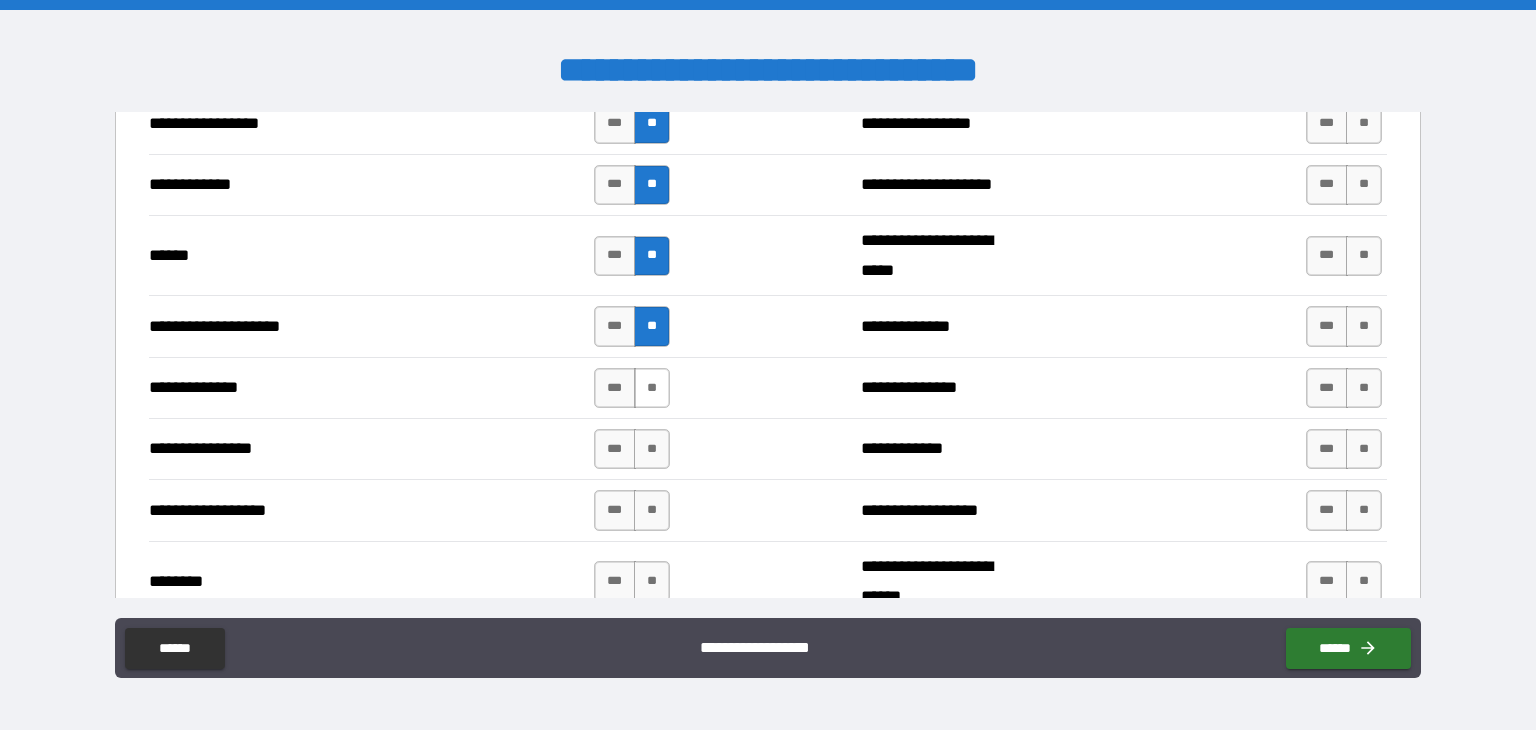 click on "**" at bounding box center [652, 388] 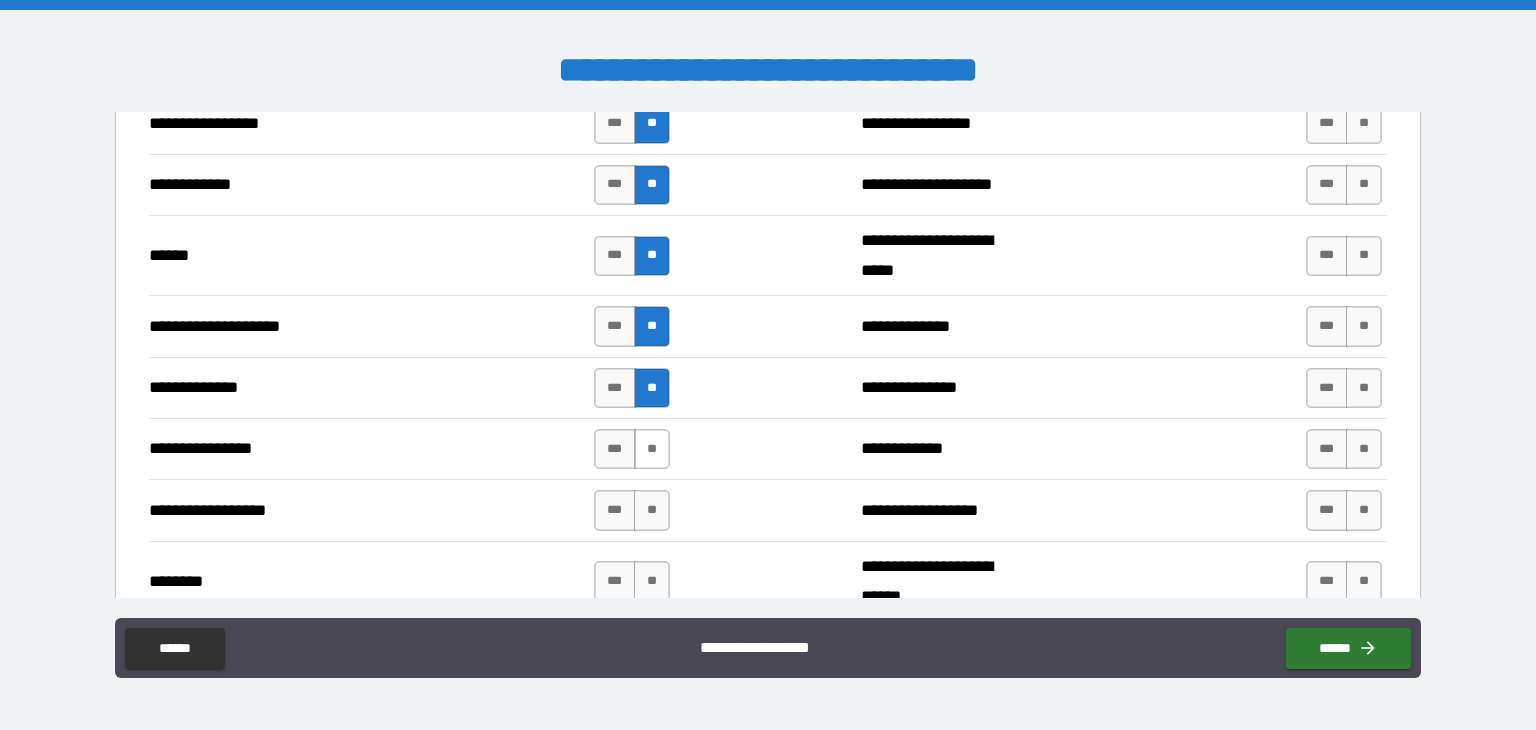 click on "**" at bounding box center (652, 449) 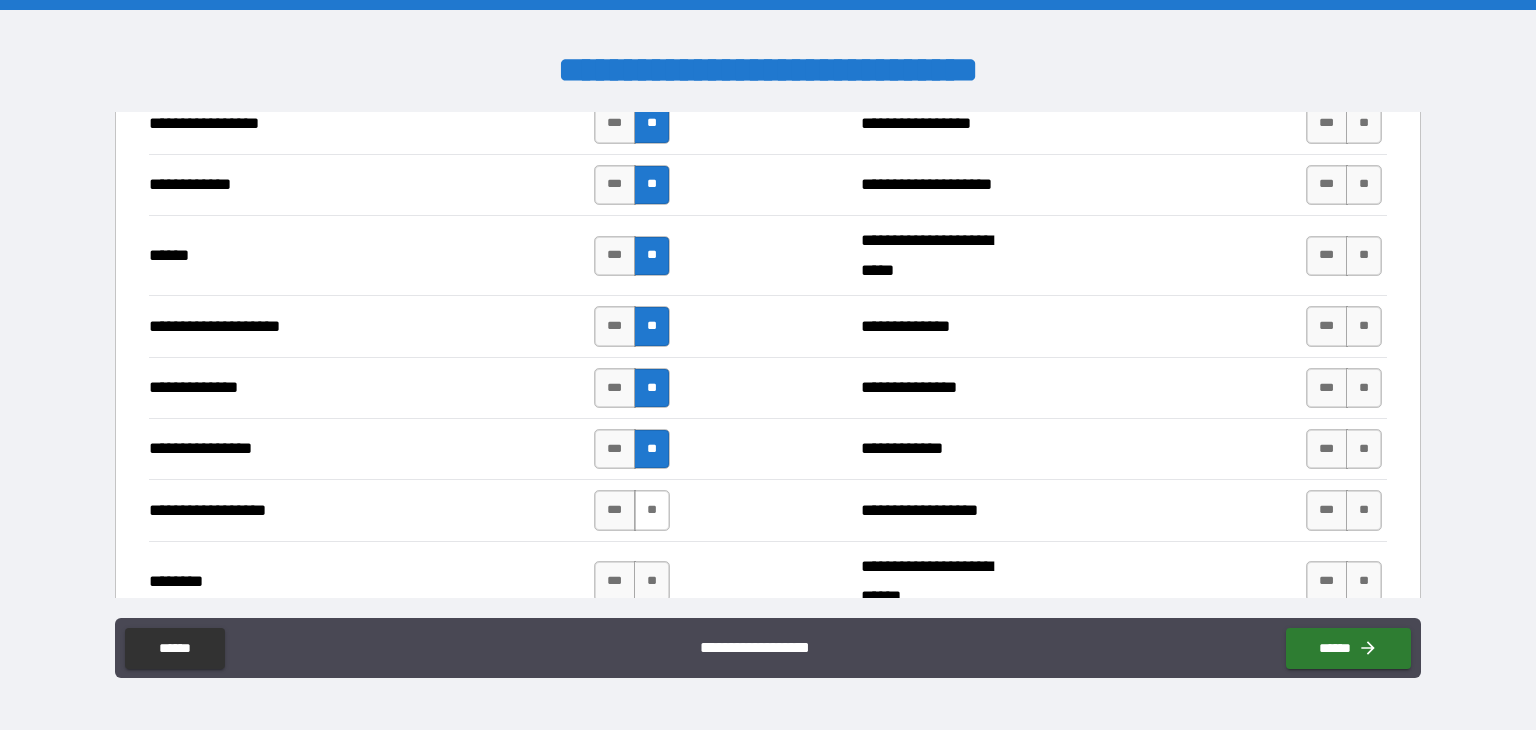 click on "**" at bounding box center (652, 510) 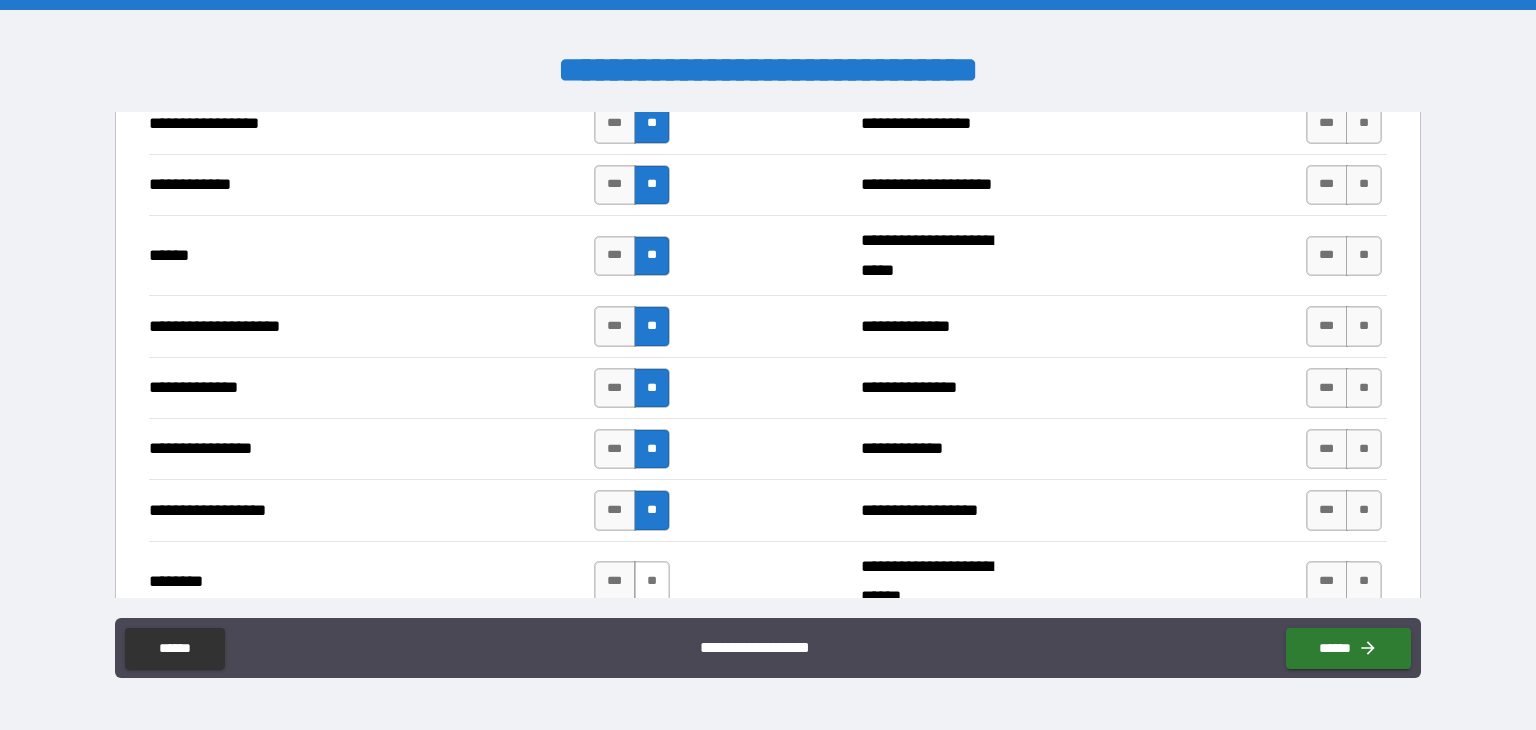 click on "**" at bounding box center (652, 581) 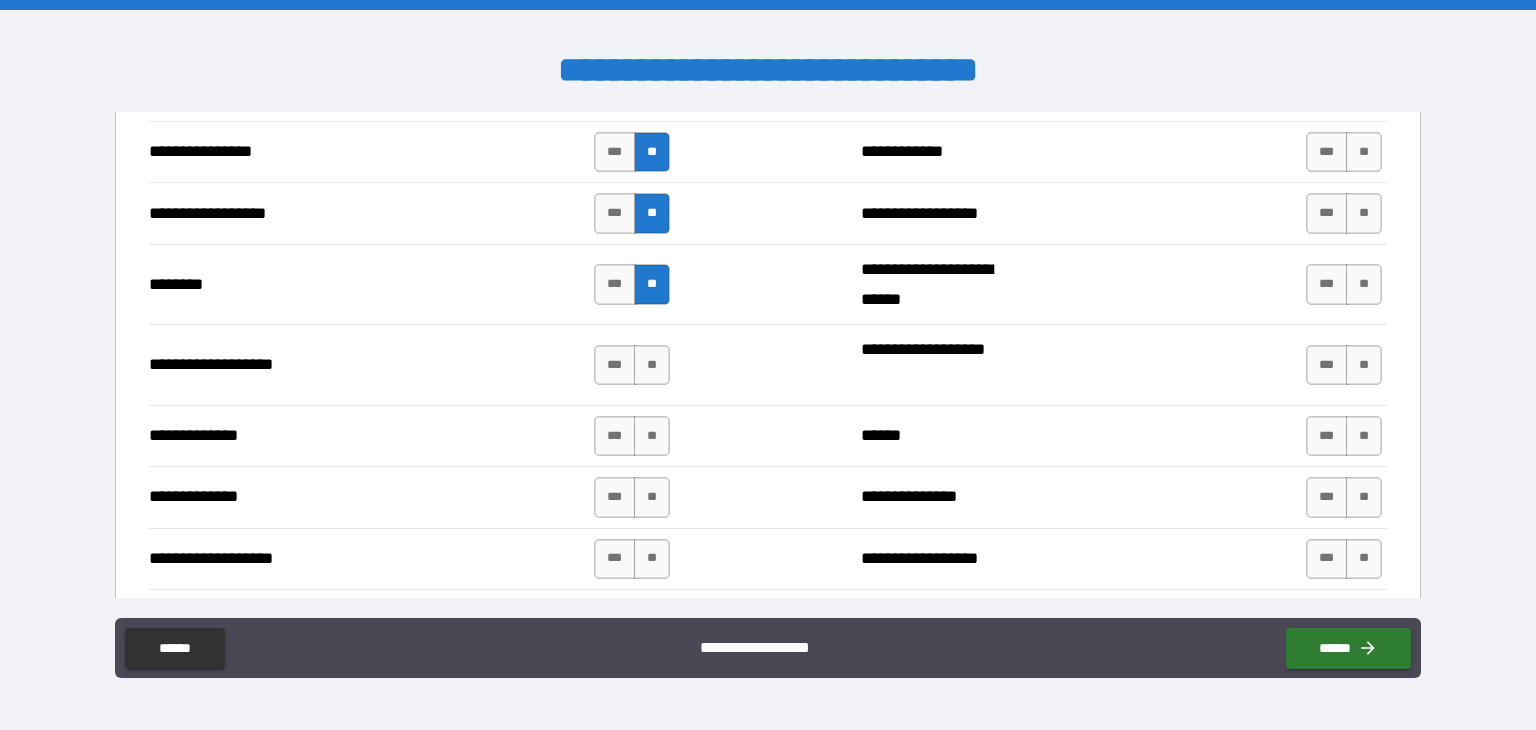 scroll, scrollTop: 3500, scrollLeft: 0, axis: vertical 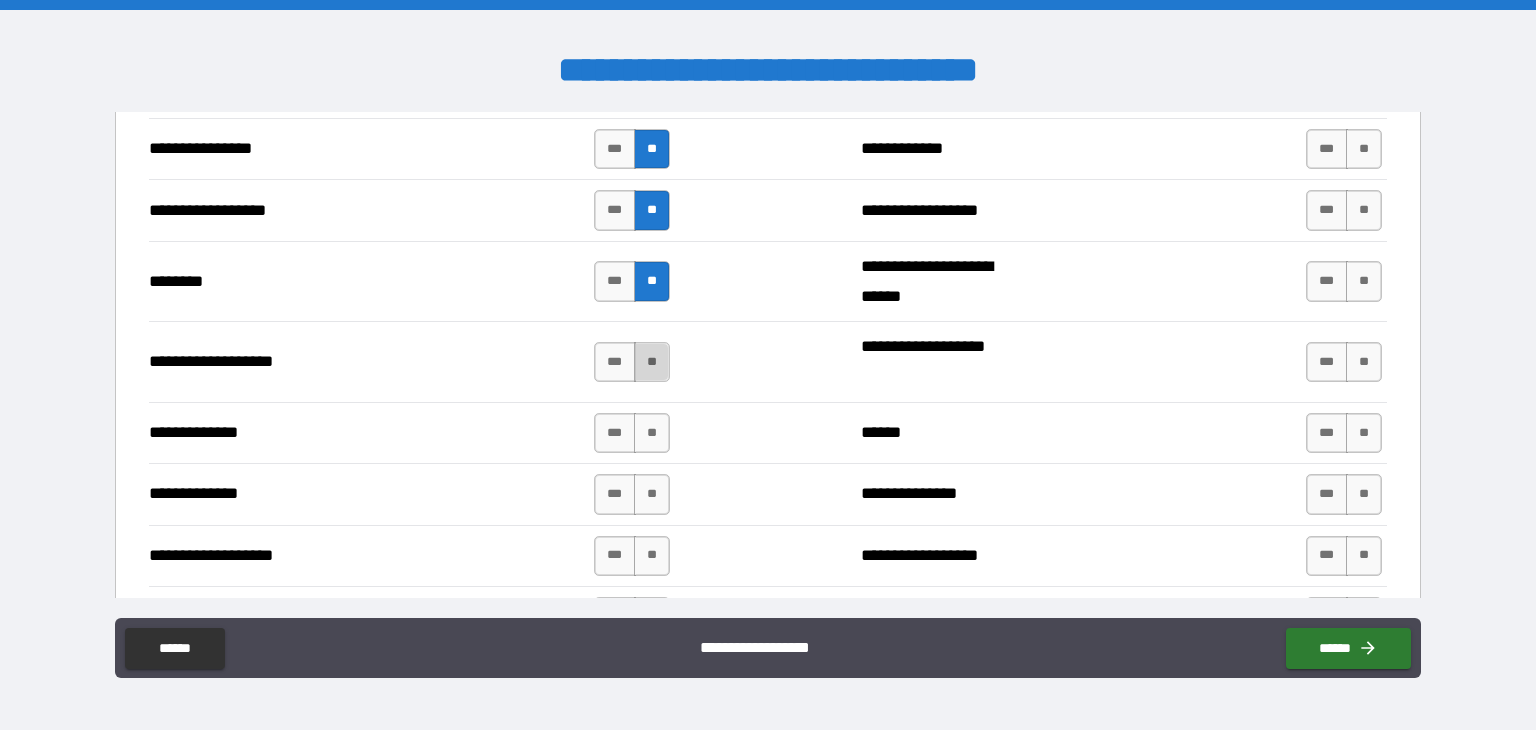 click on "**" at bounding box center [652, 362] 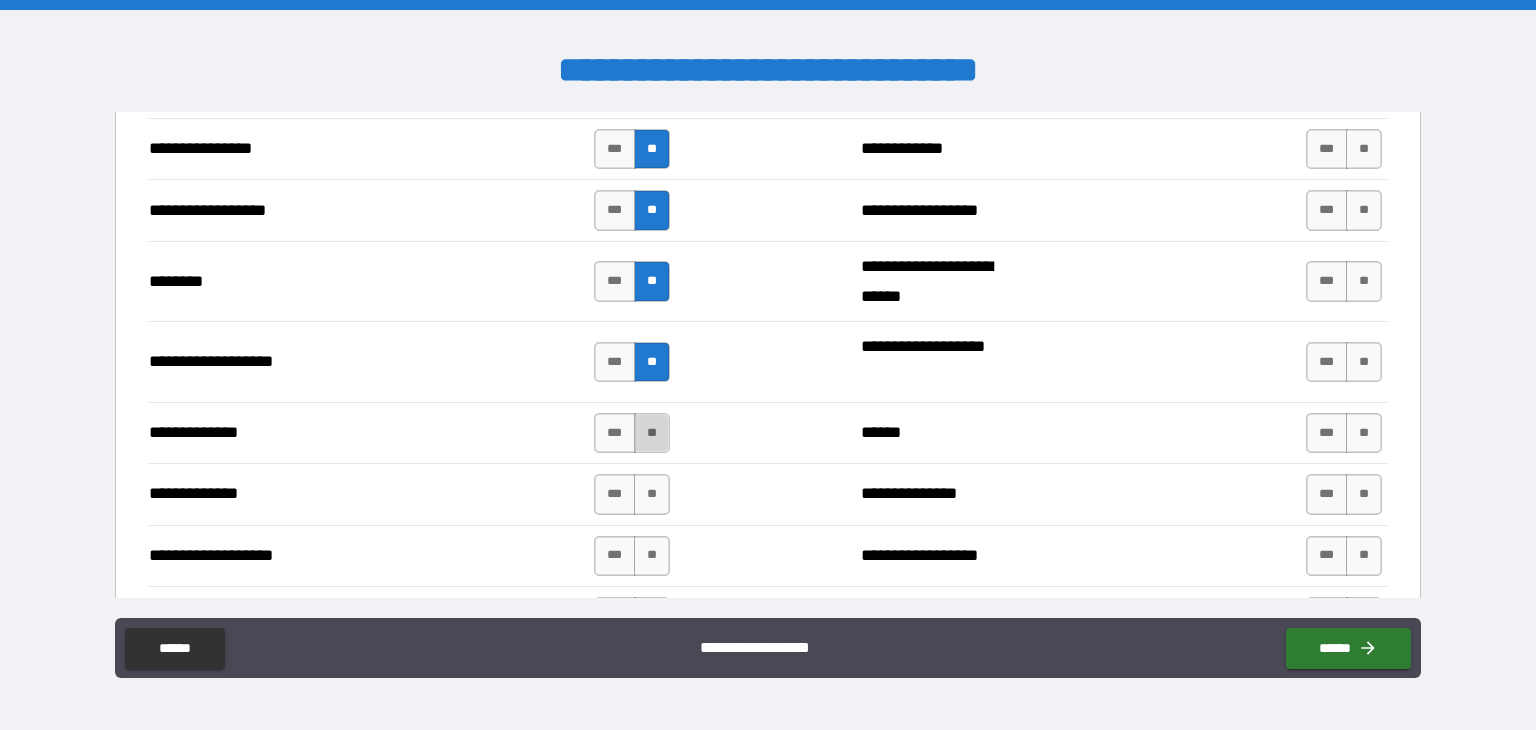 click on "**" at bounding box center (652, 433) 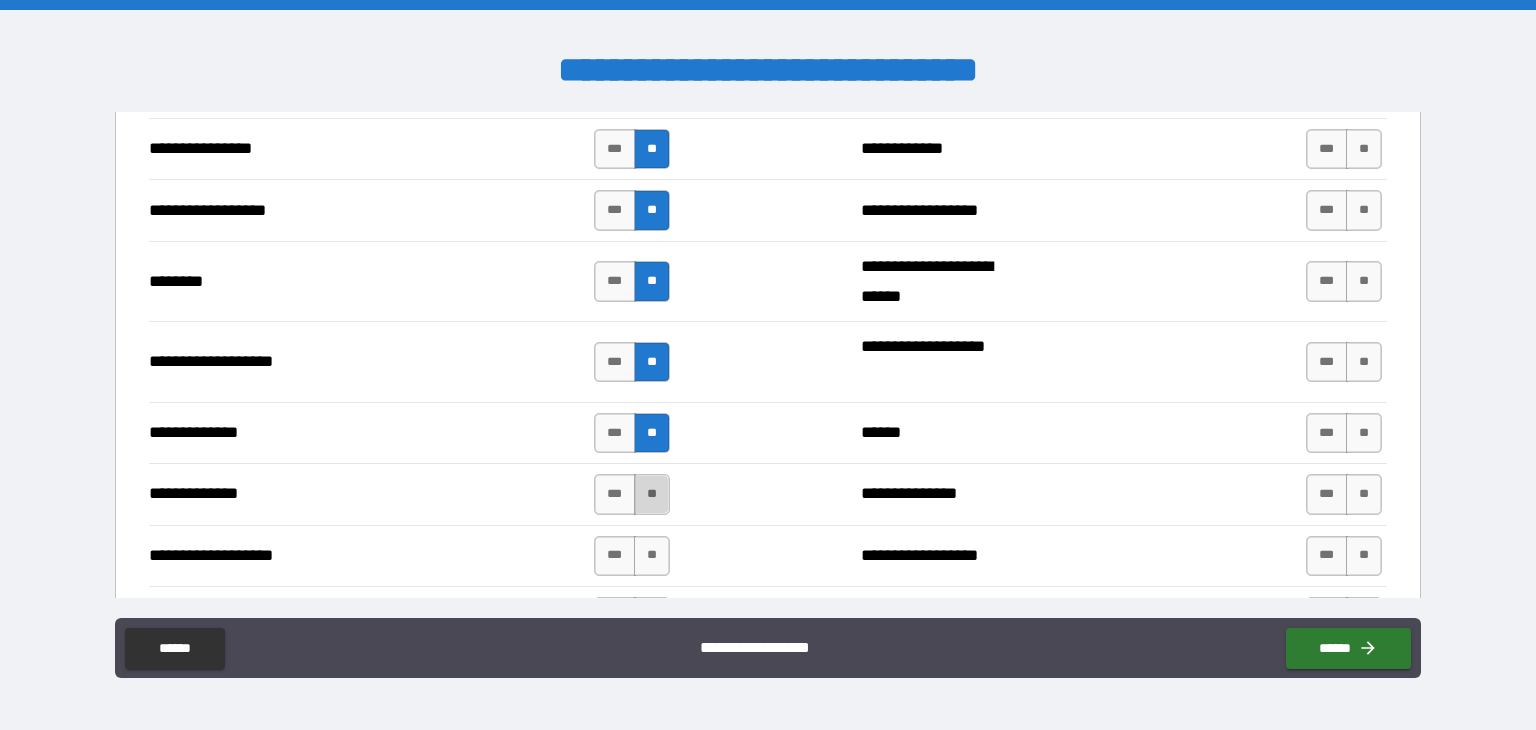 click on "**" at bounding box center [652, 494] 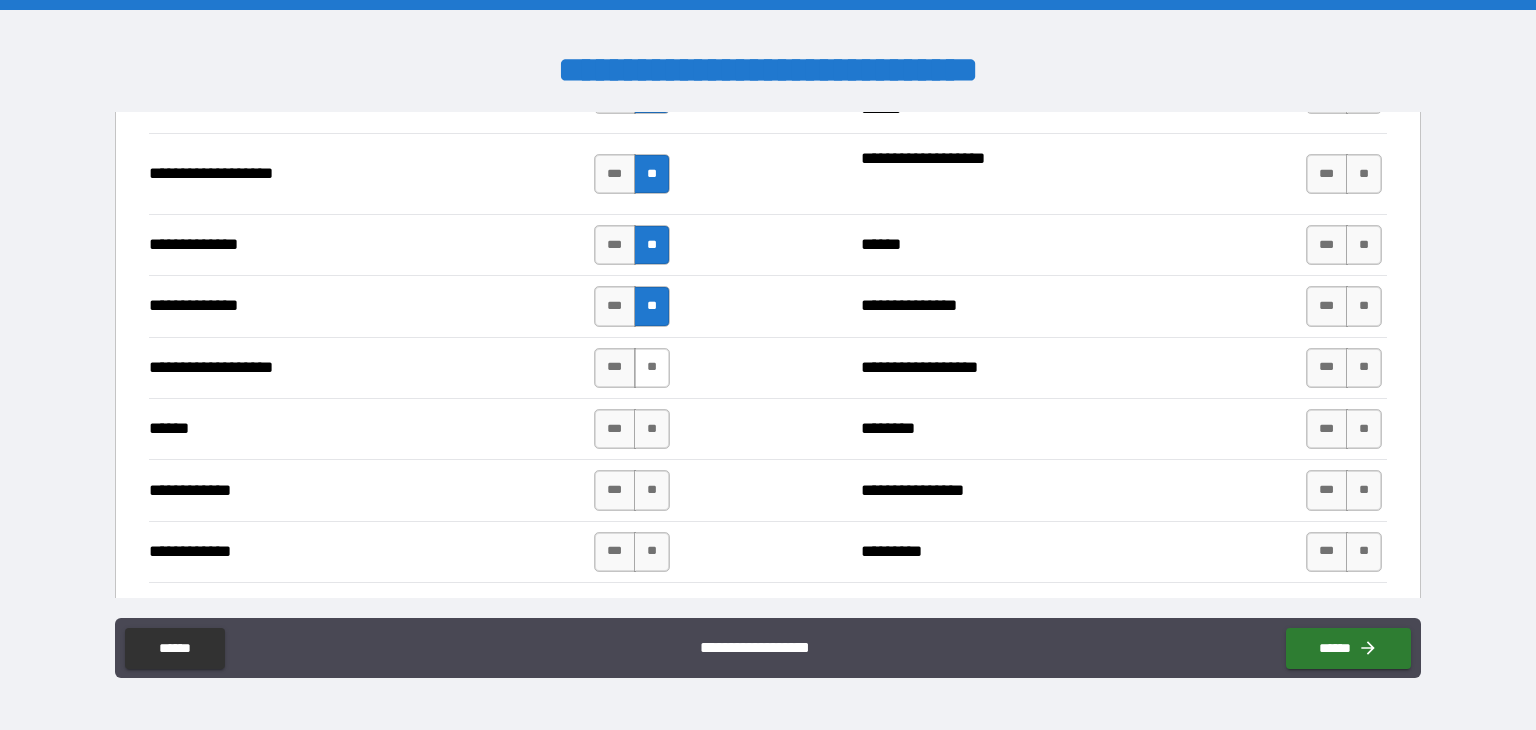 scroll, scrollTop: 3700, scrollLeft: 0, axis: vertical 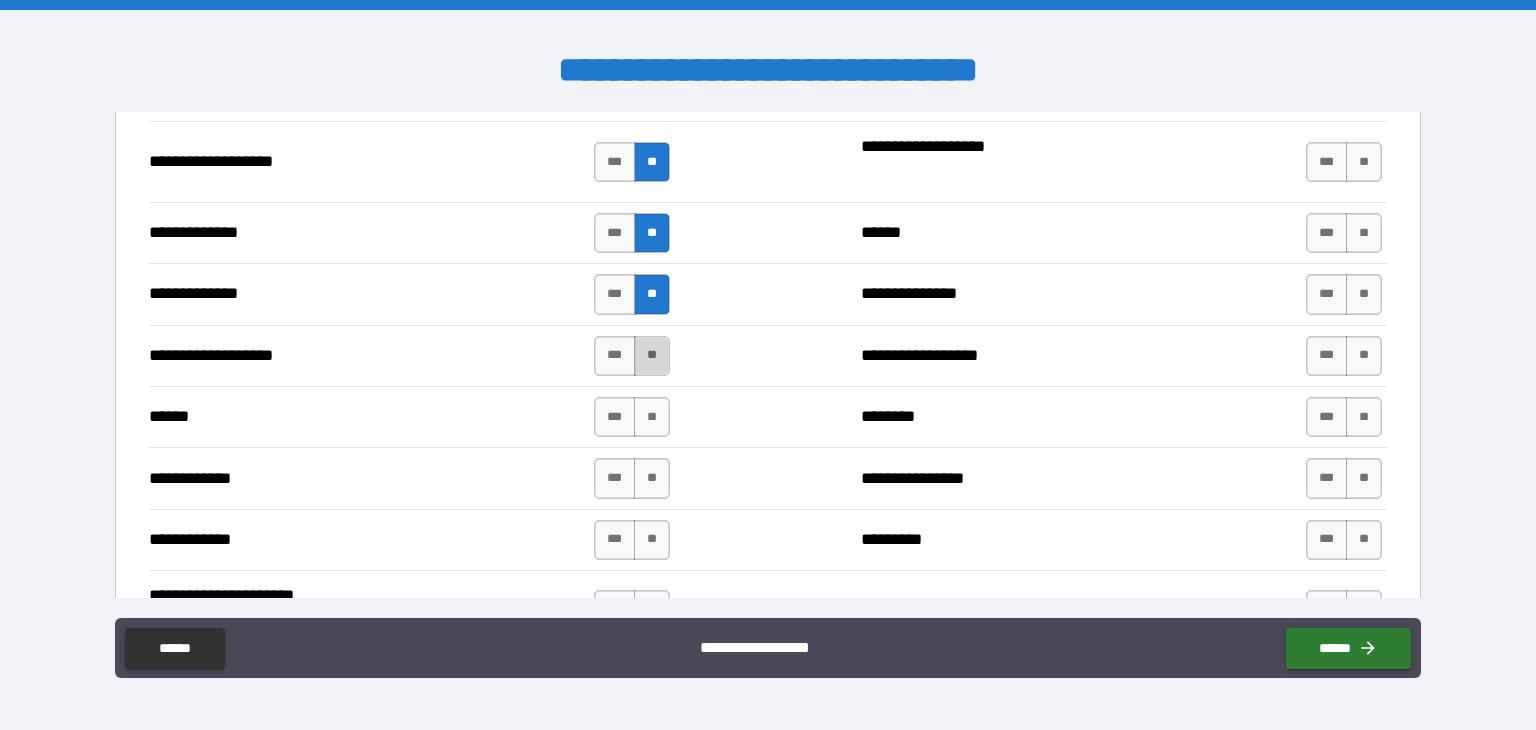 click on "**" at bounding box center [652, 356] 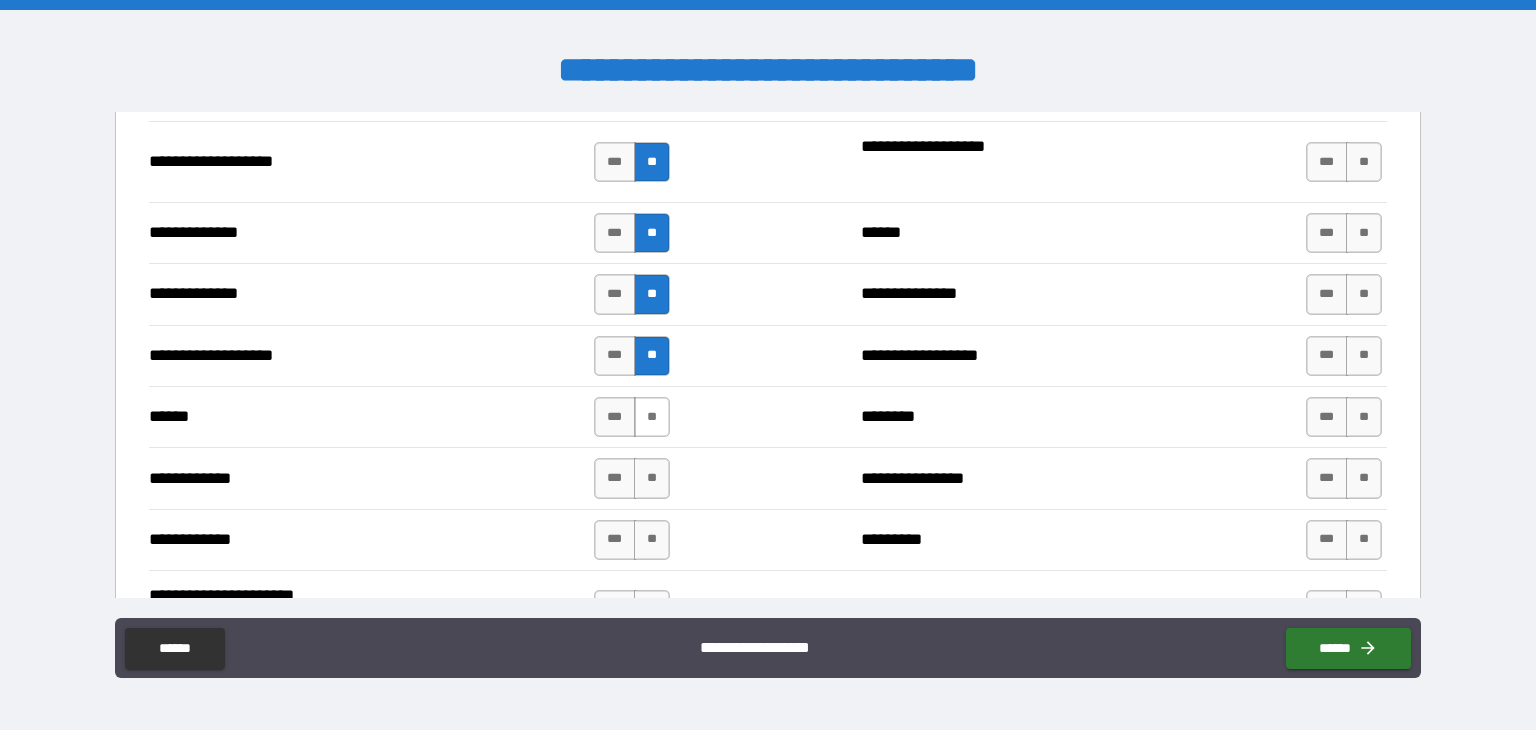 click on "**" at bounding box center (652, 417) 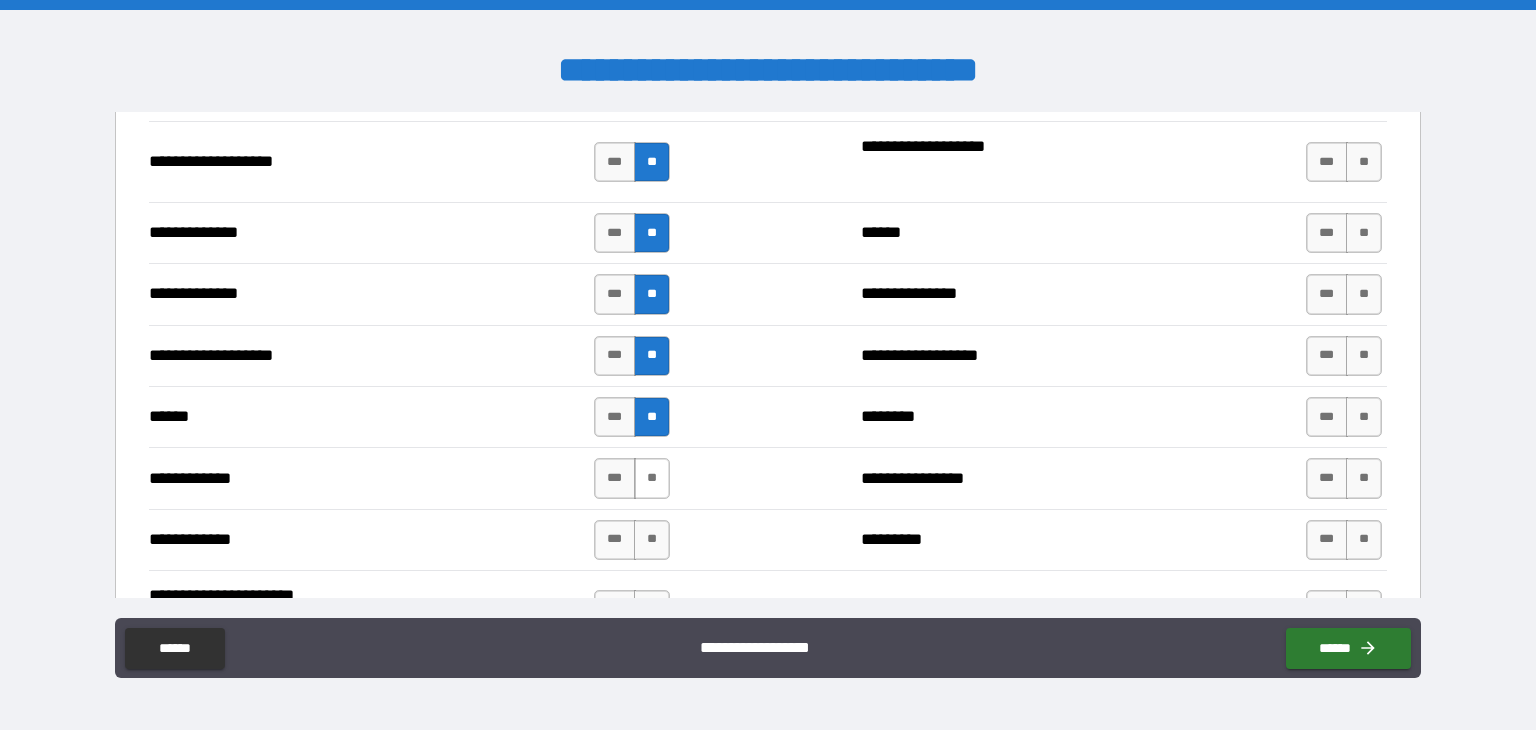 click on "**" at bounding box center (652, 478) 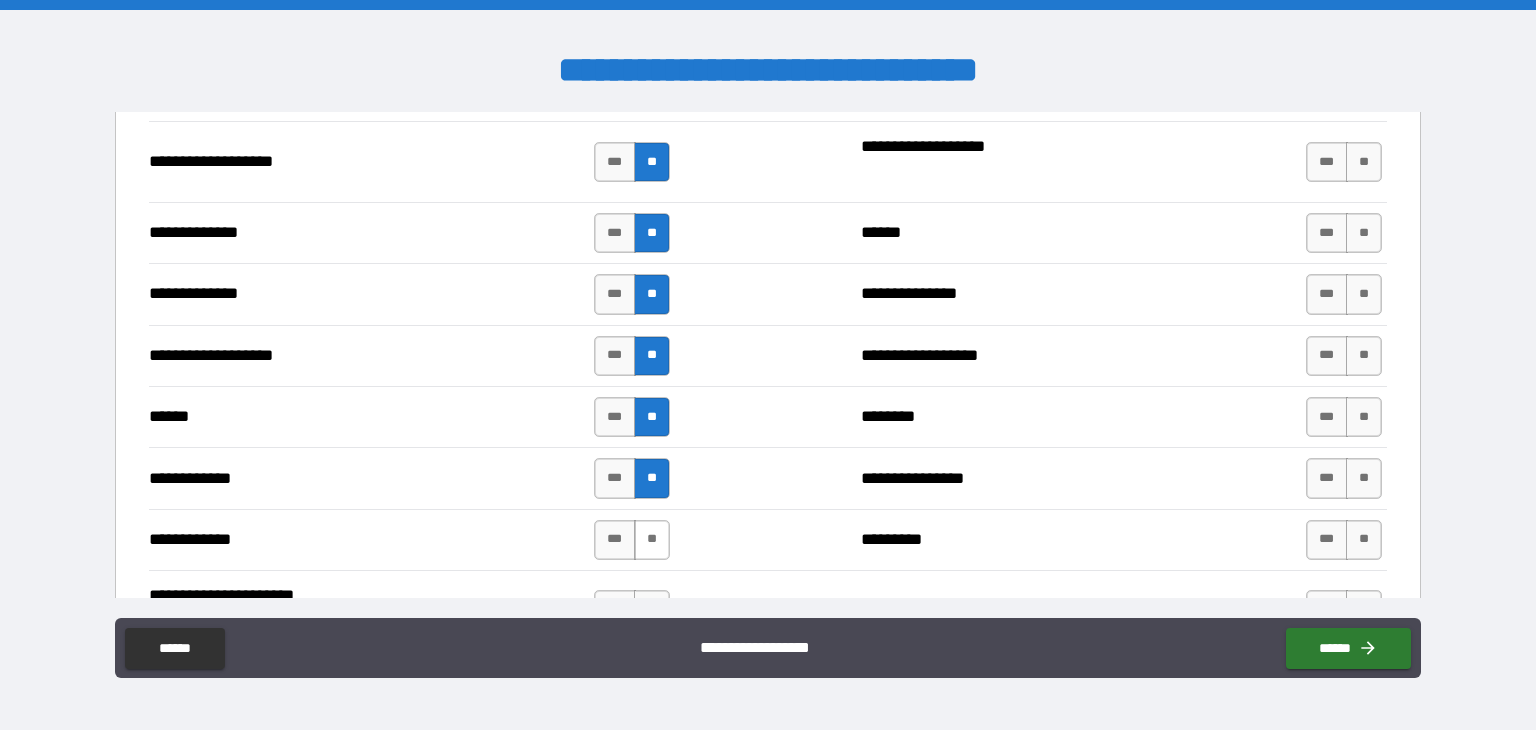click on "**" at bounding box center (652, 540) 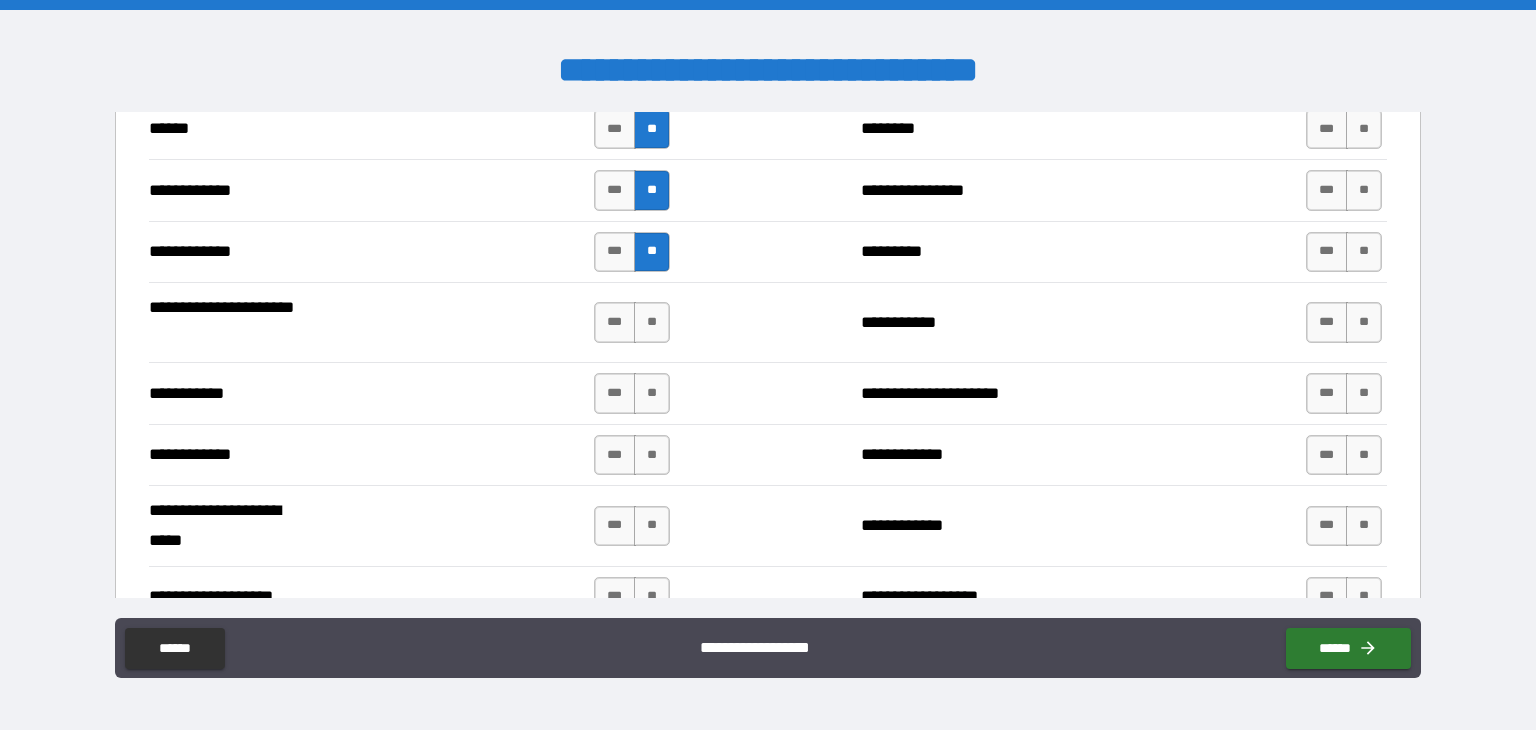scroll, scrollTop: 4000, scrollLeft: 0, axis: vertical 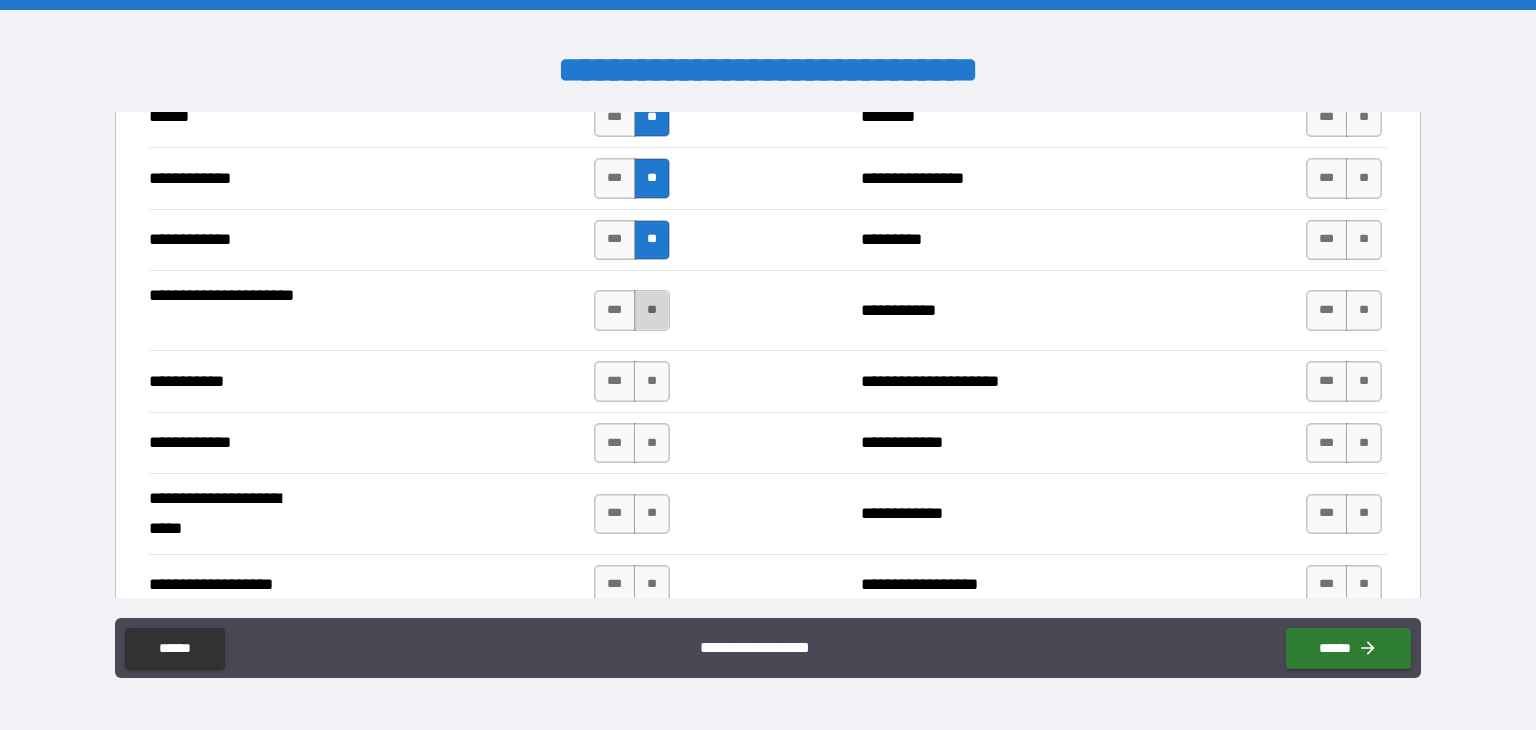 click on "**" at bounding box center [652, 310] 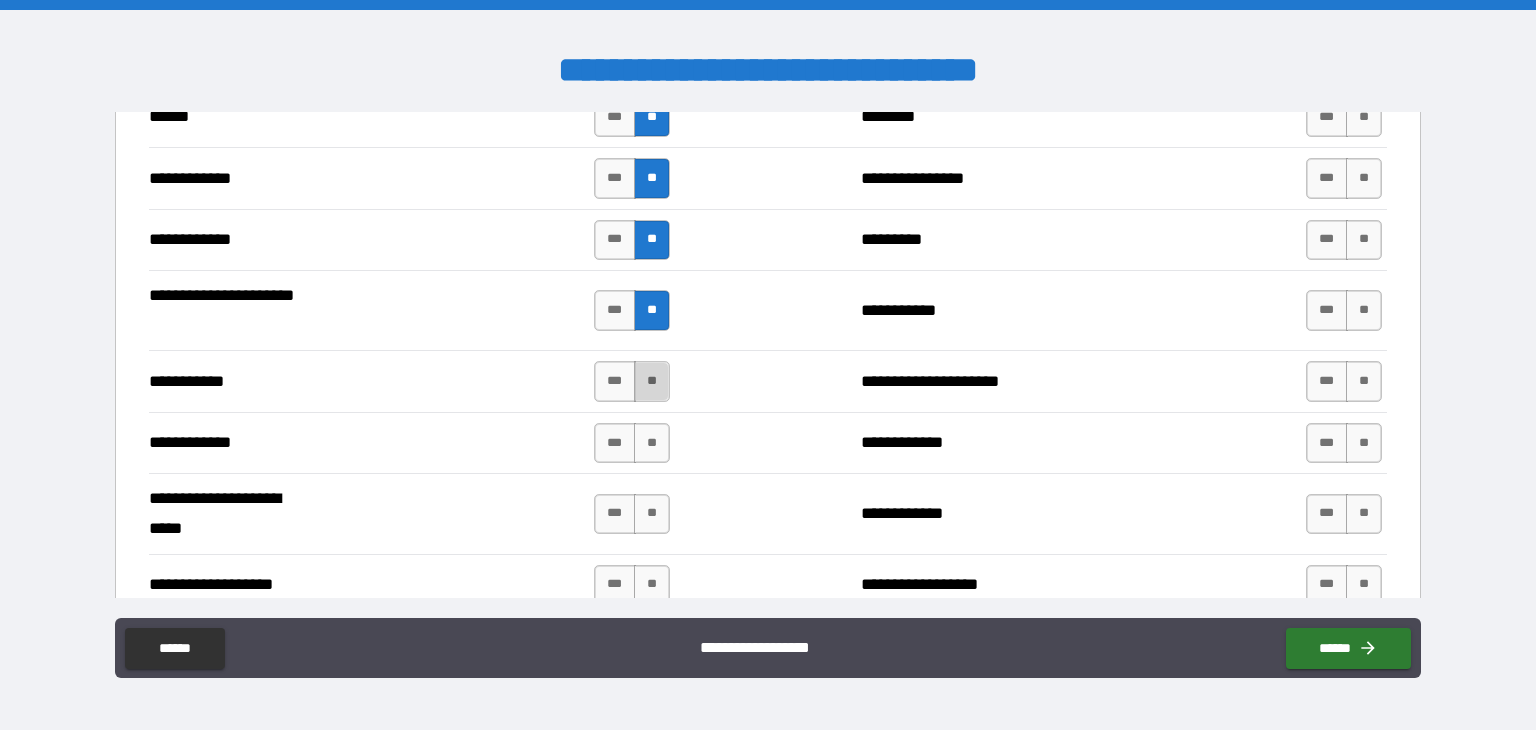 click on "**" at bounding box center [652, 381] 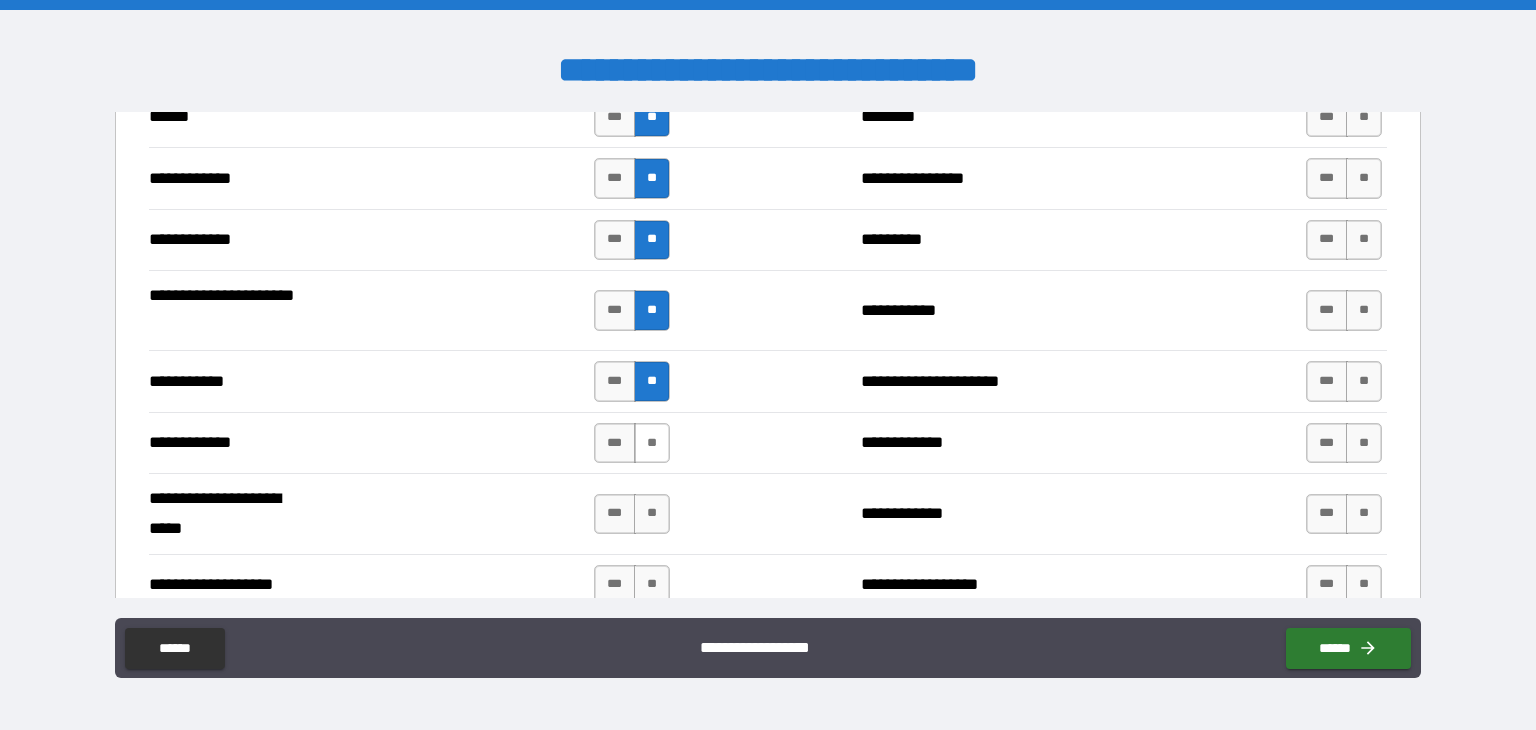 click on "**" at bounding box center (652, 443) 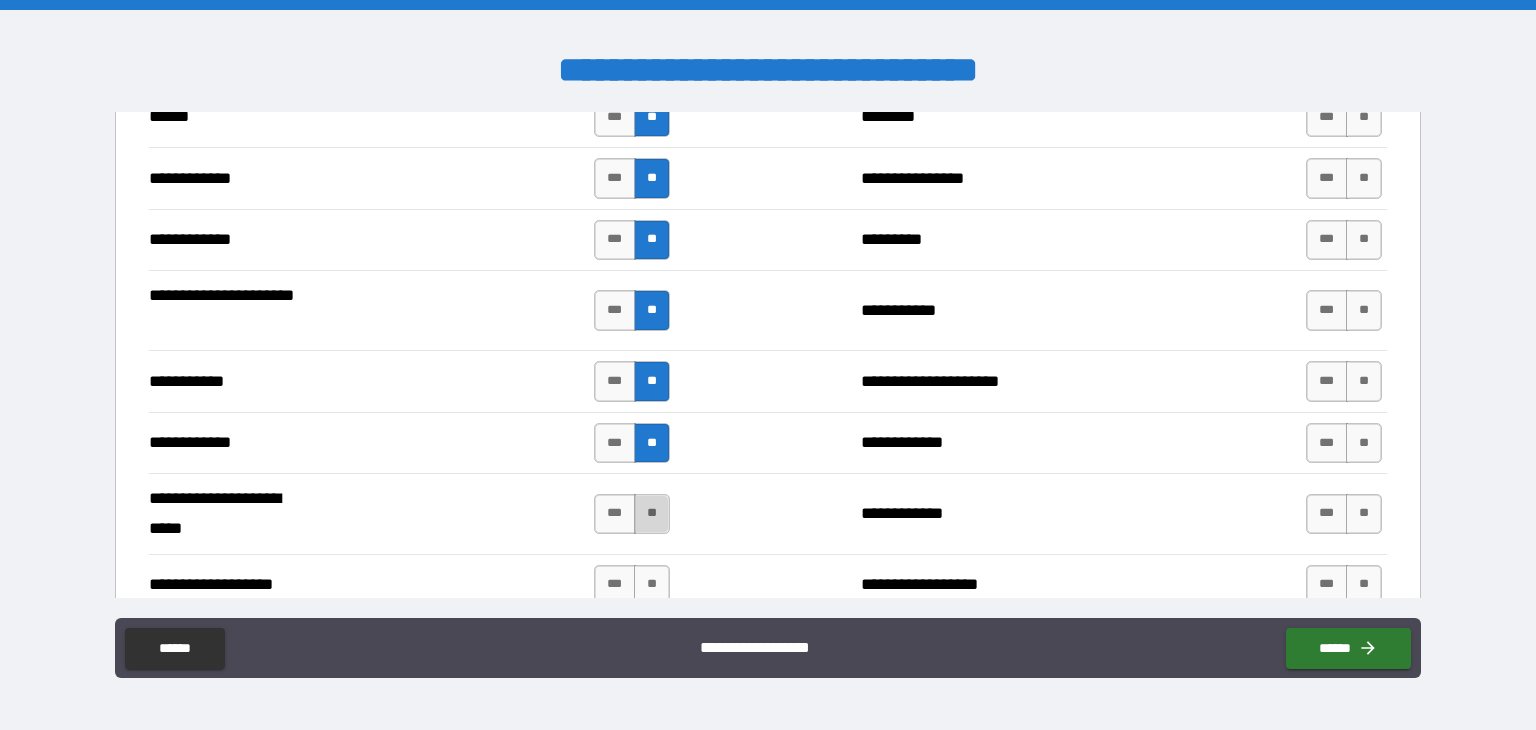 click on "**" at bounding box center [652, 514] 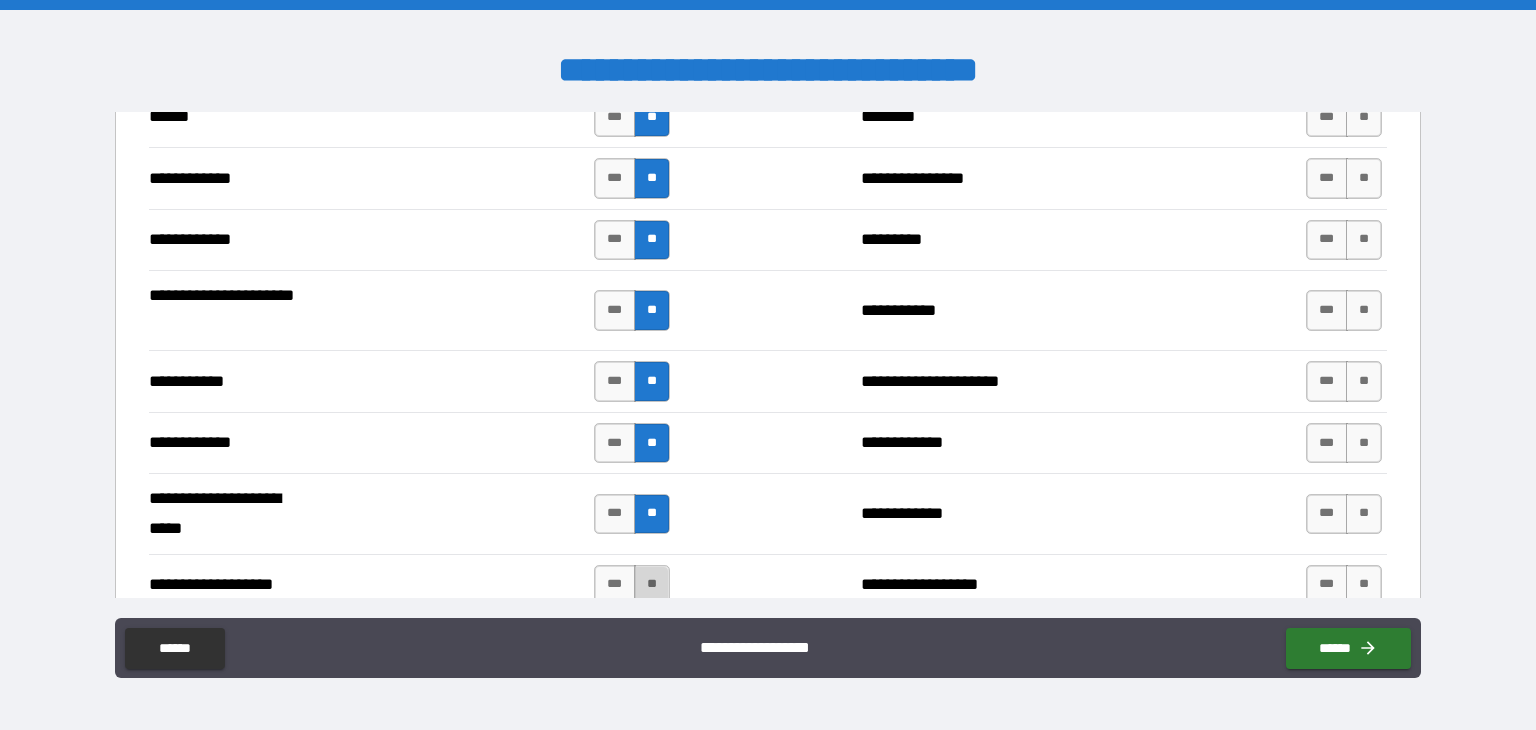 click on "**" at bounding box center (652, 585) 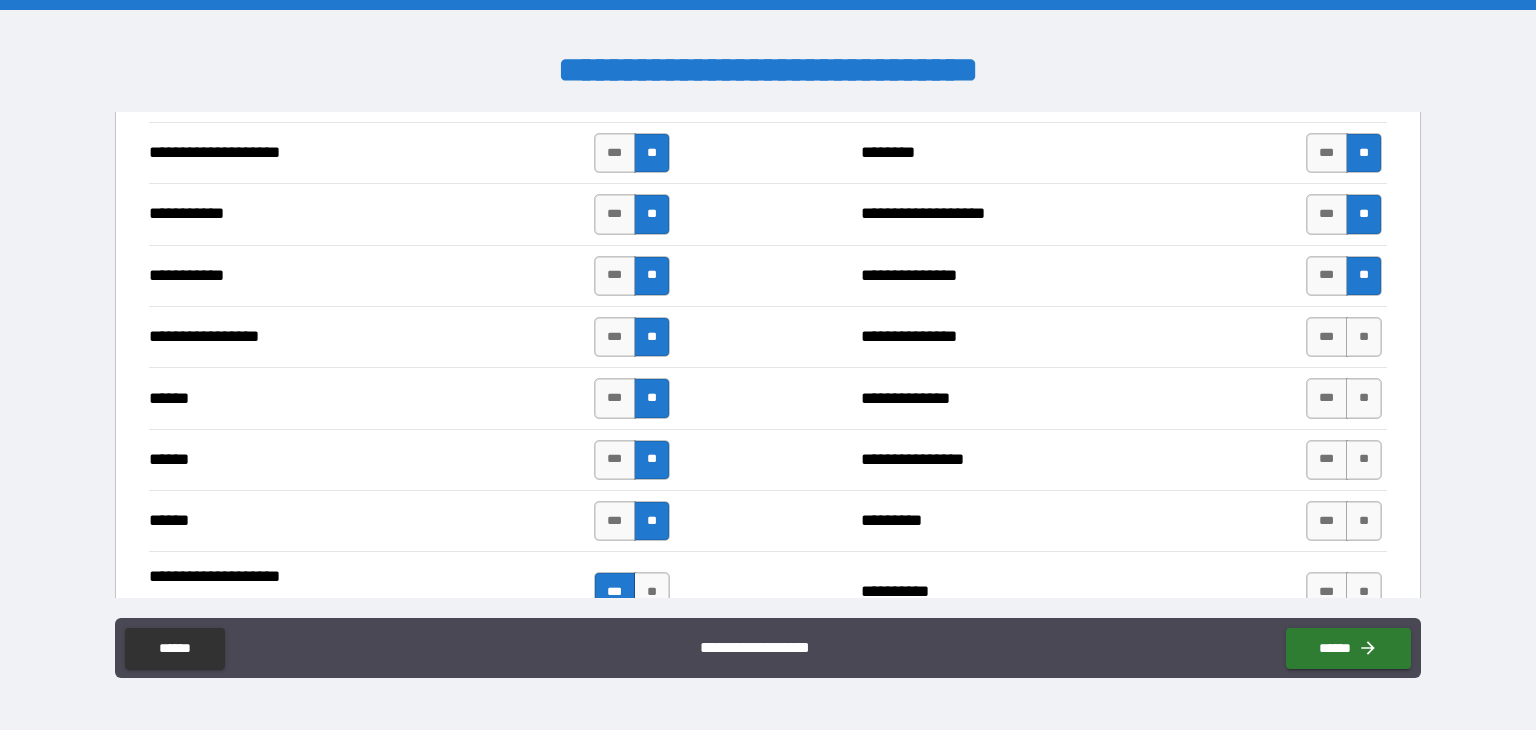 scroll, scrollTop: 2400, scrollLeft: 0, axis: vertical 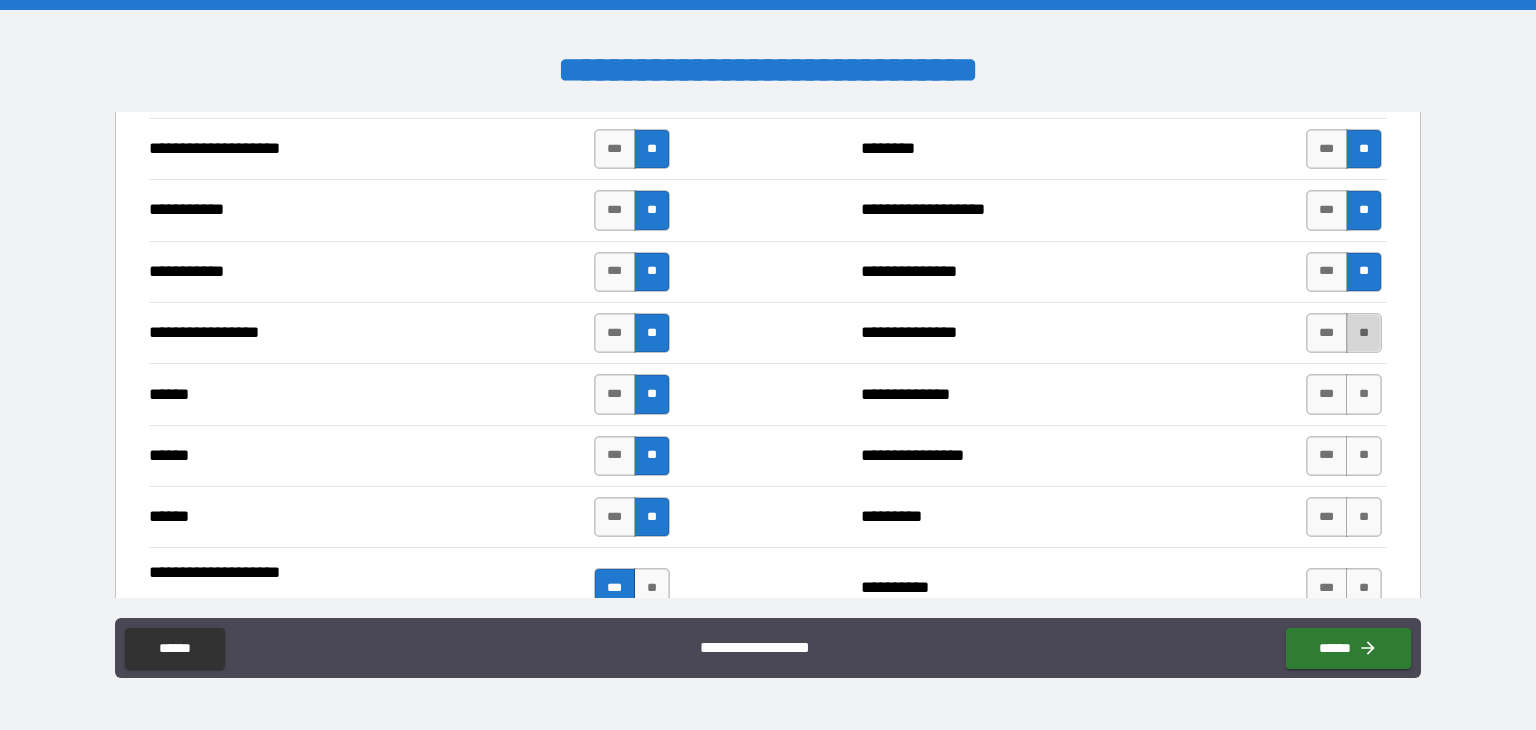 click on "**" at bounding box center [1364, 333] 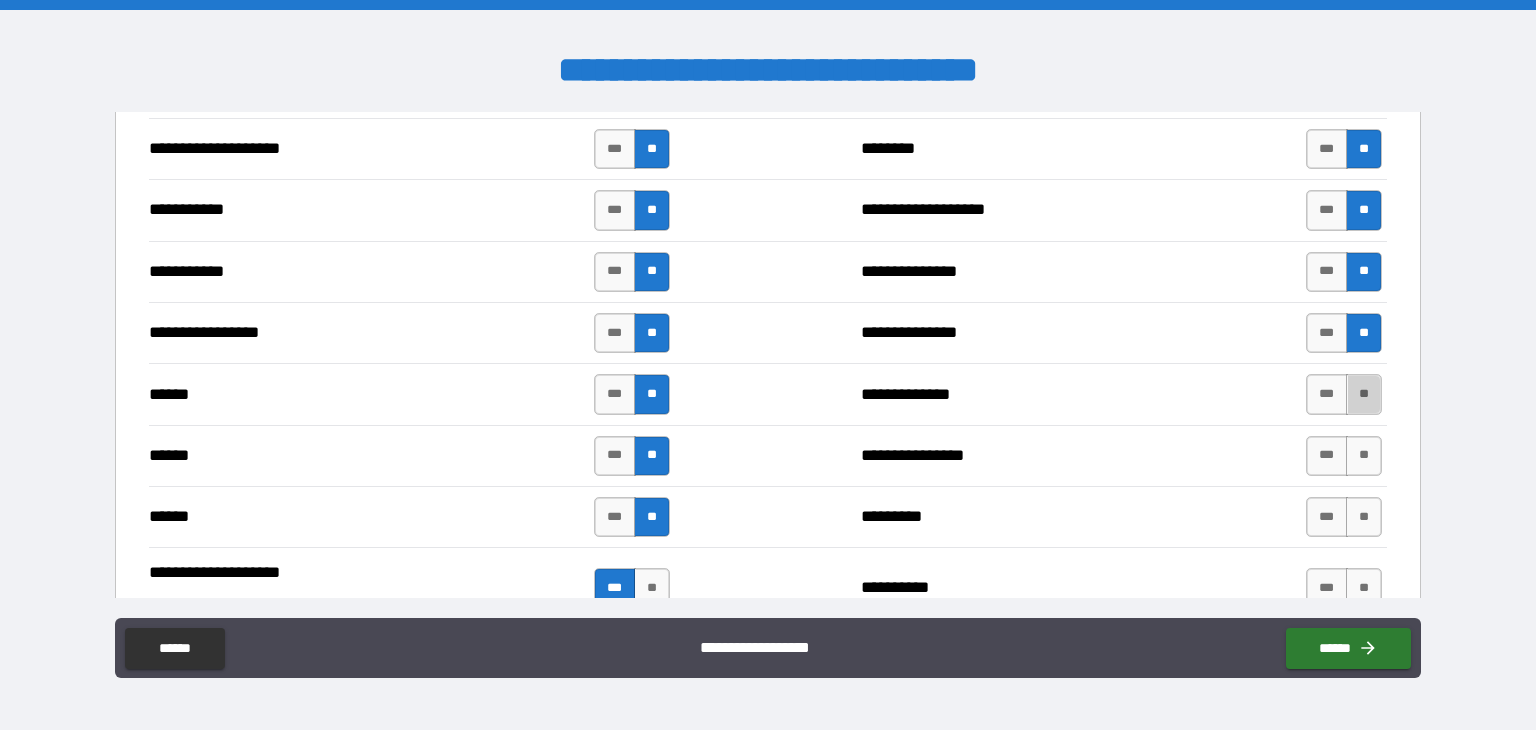 drag, startPoint x: 1356, startPoint y: 381, endPoint x: 1351, endPoint y: 415, distance: 34.36568 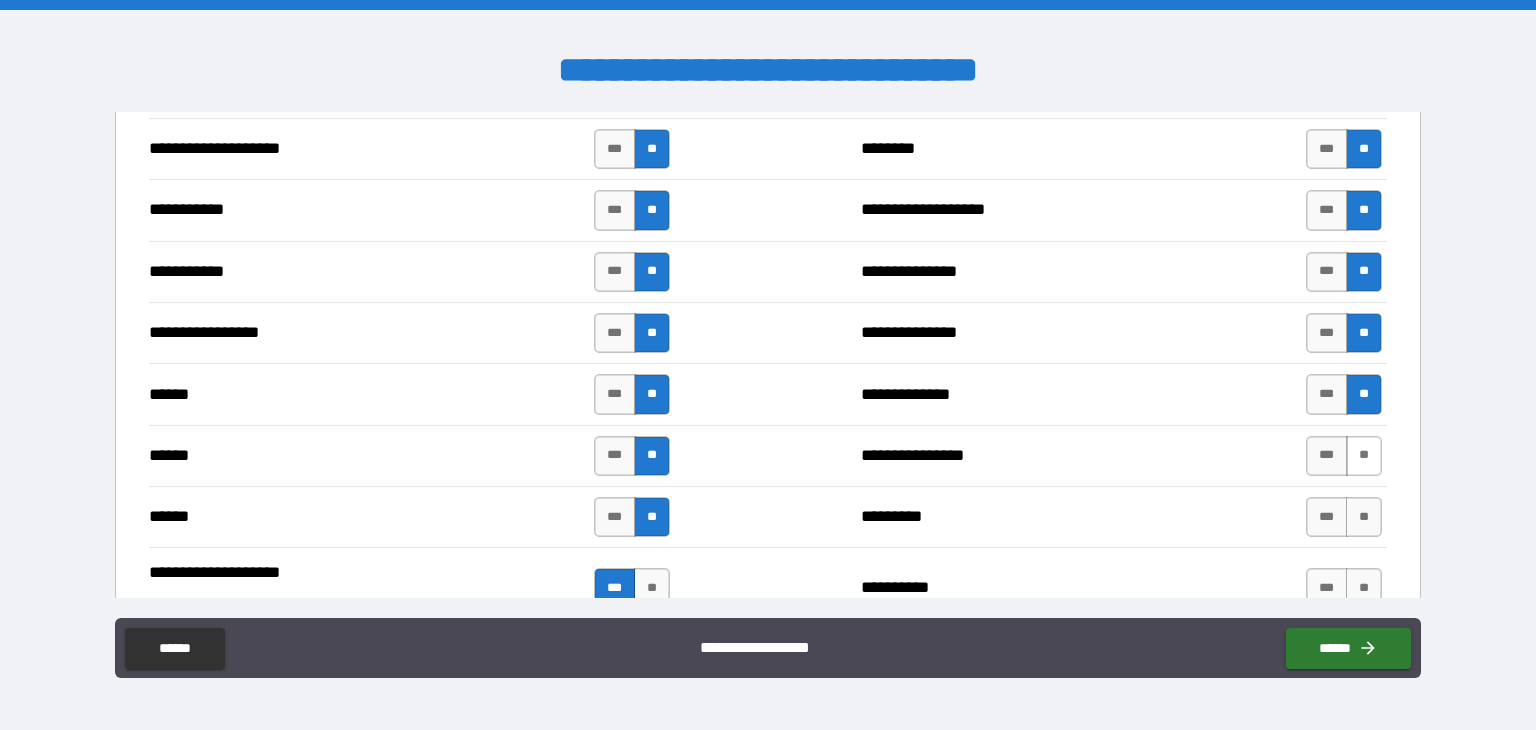 click on "**" at bounding box center (1364, 456) 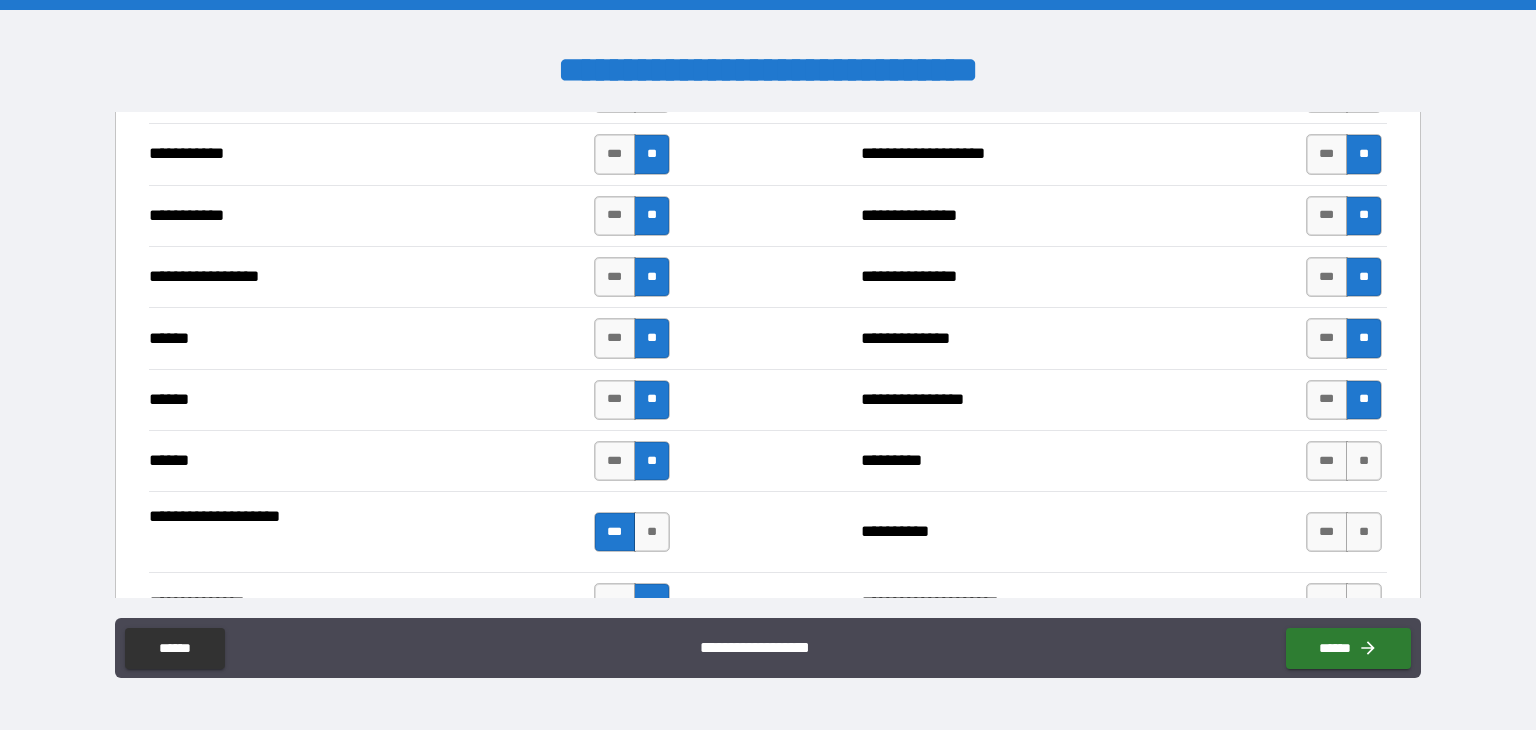 scroll, scrollTop: 2600, scrollLeft: 0, axis: vertical 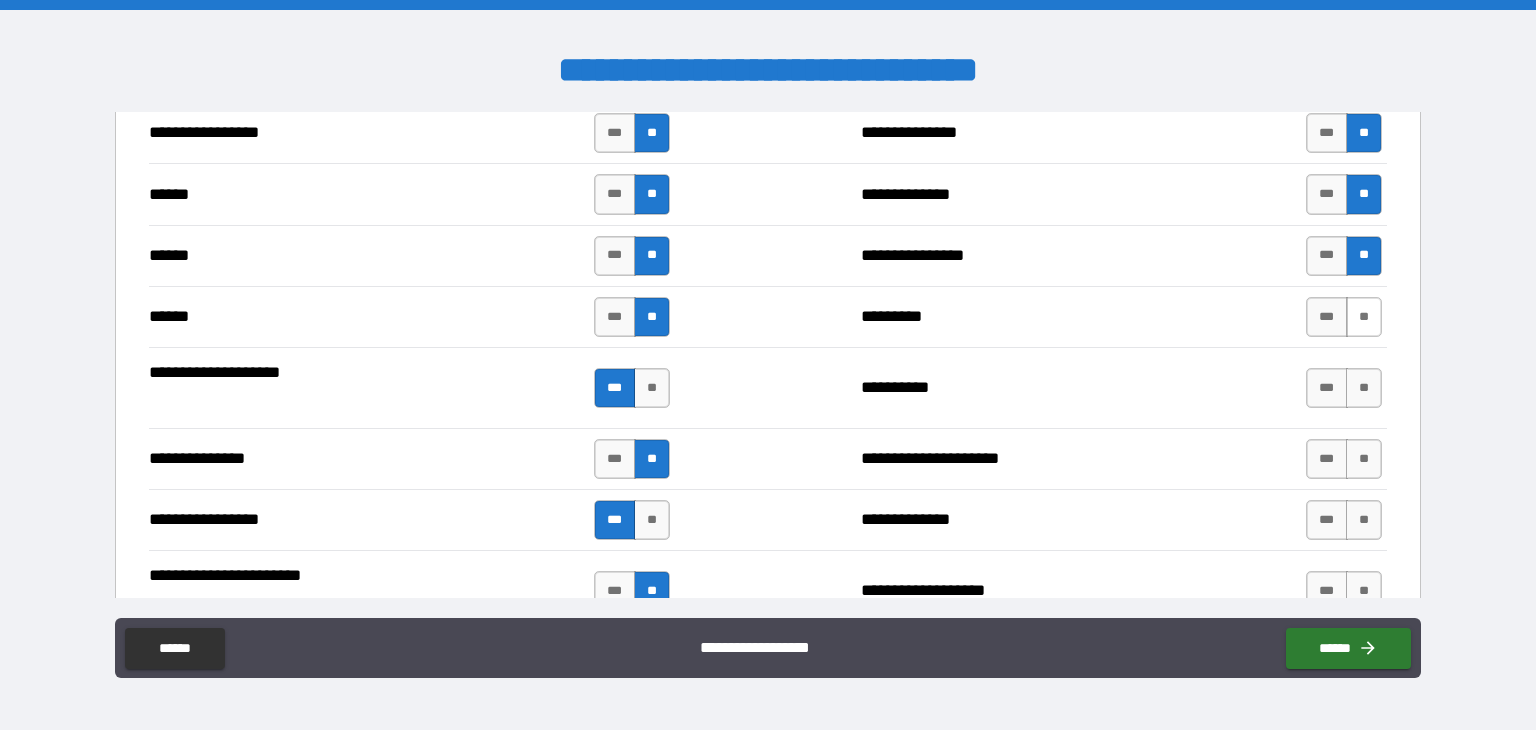 click on "**" at bounding box center (1364, 317) 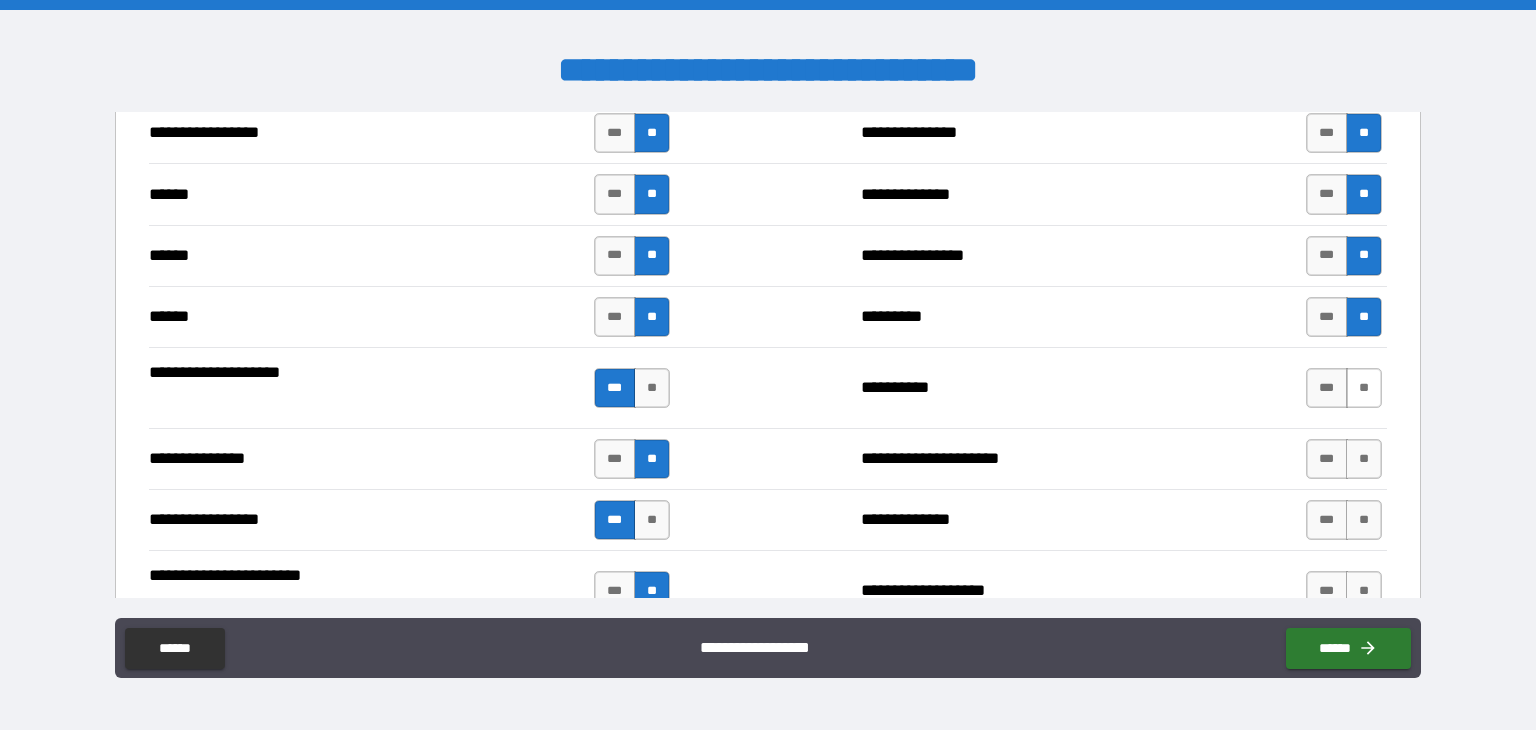 click on "**" at bounding box center (1364, 388) 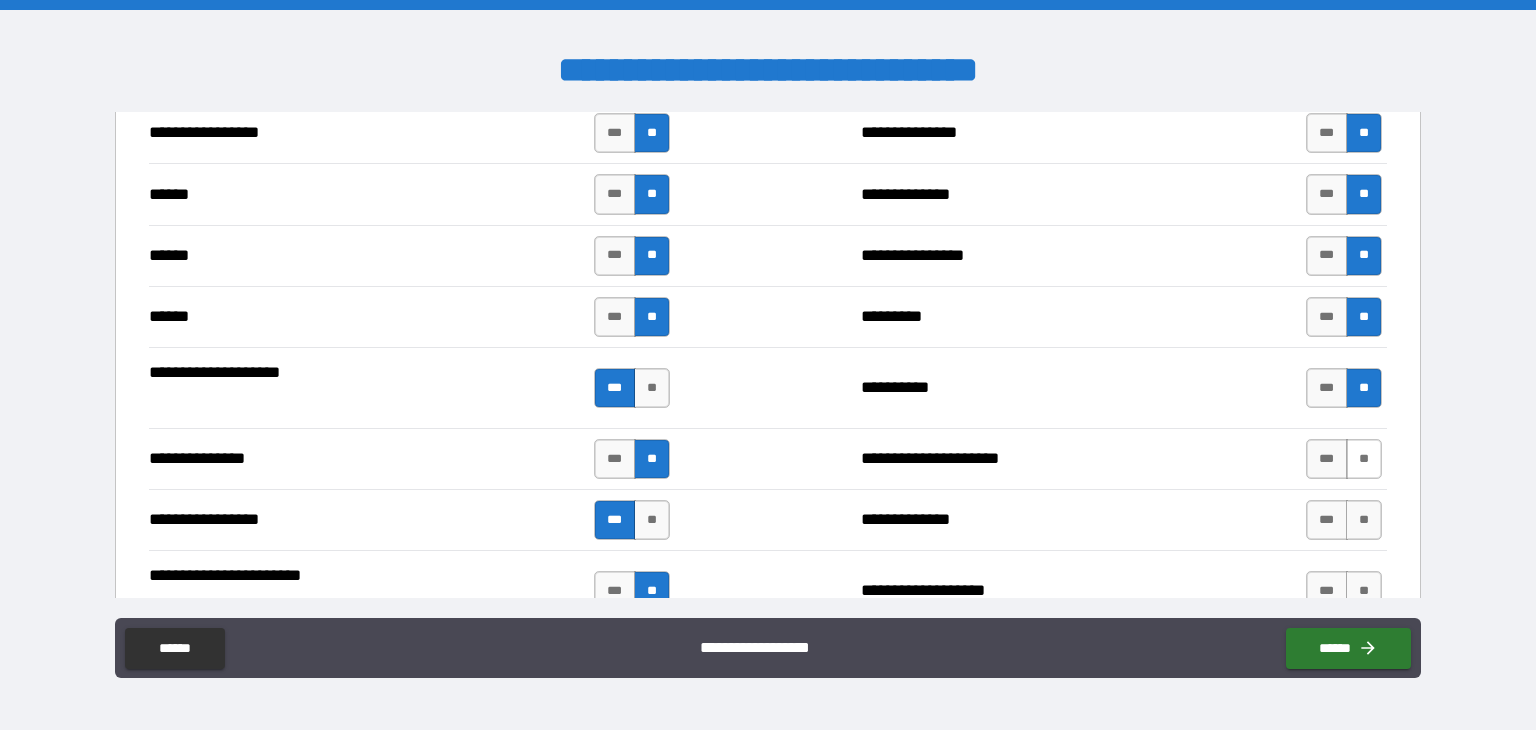 click on "**" at bounding box center [1364, 459] 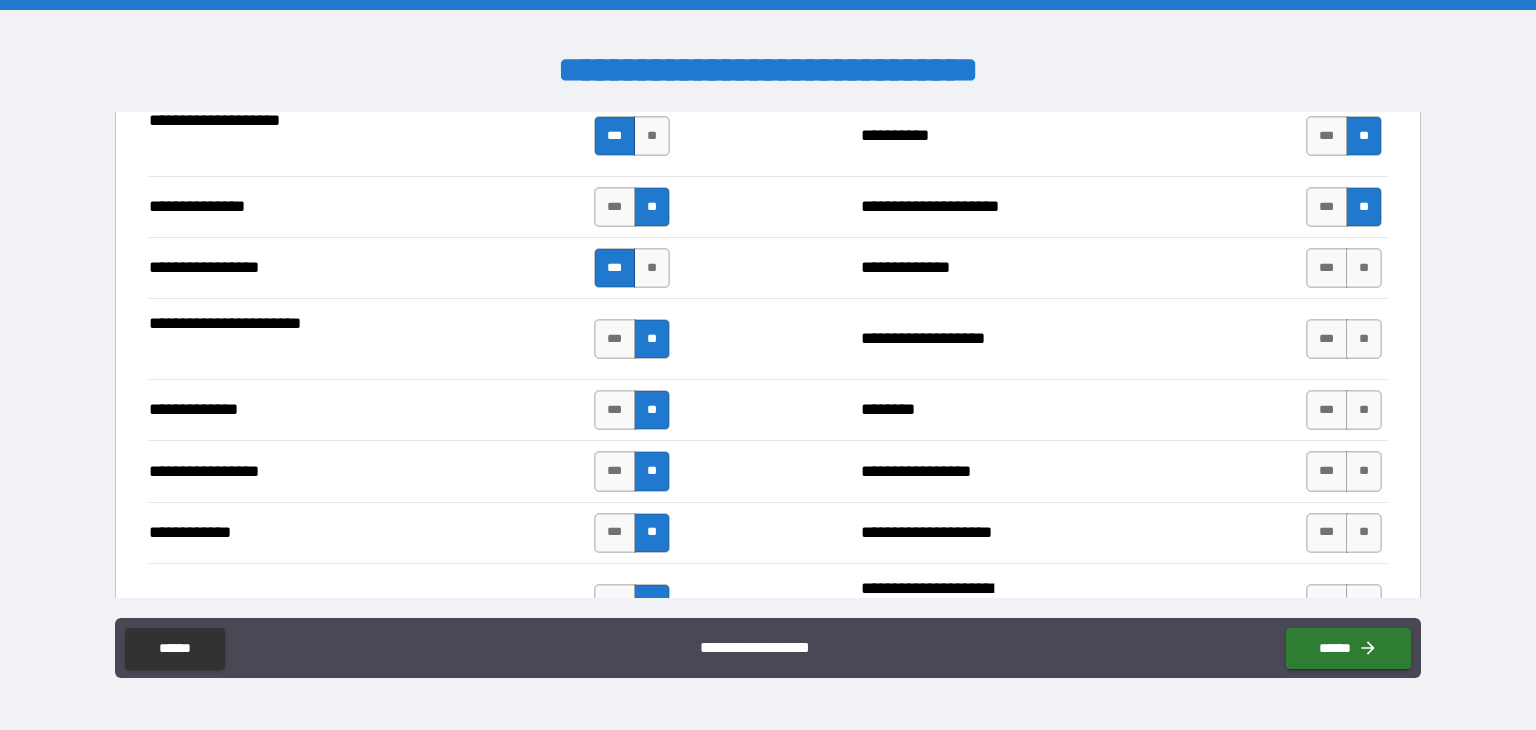 scroll, scrollTop: 2900, scrollLeft: 0, axis: vertical 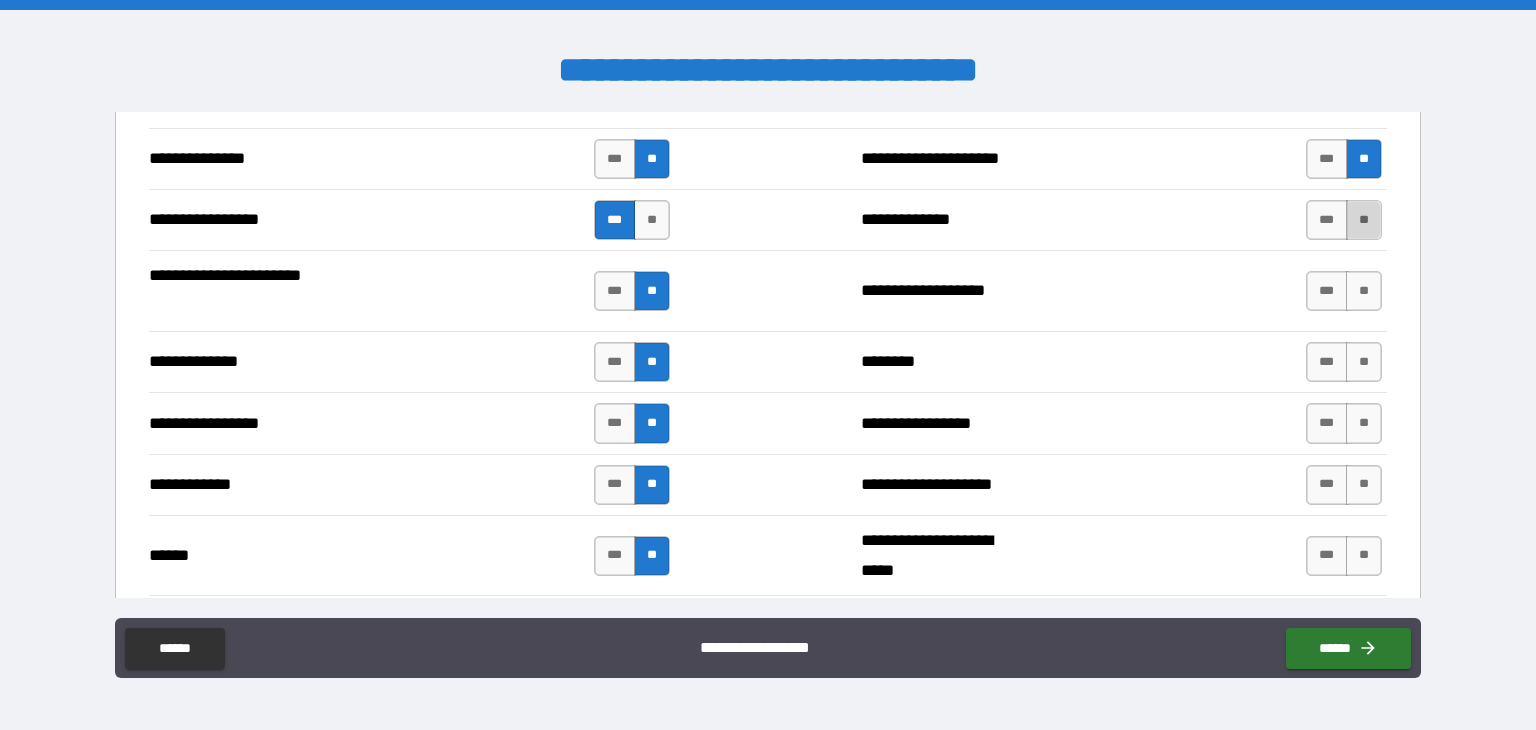click on "**" at bounding box center (1364, 220) 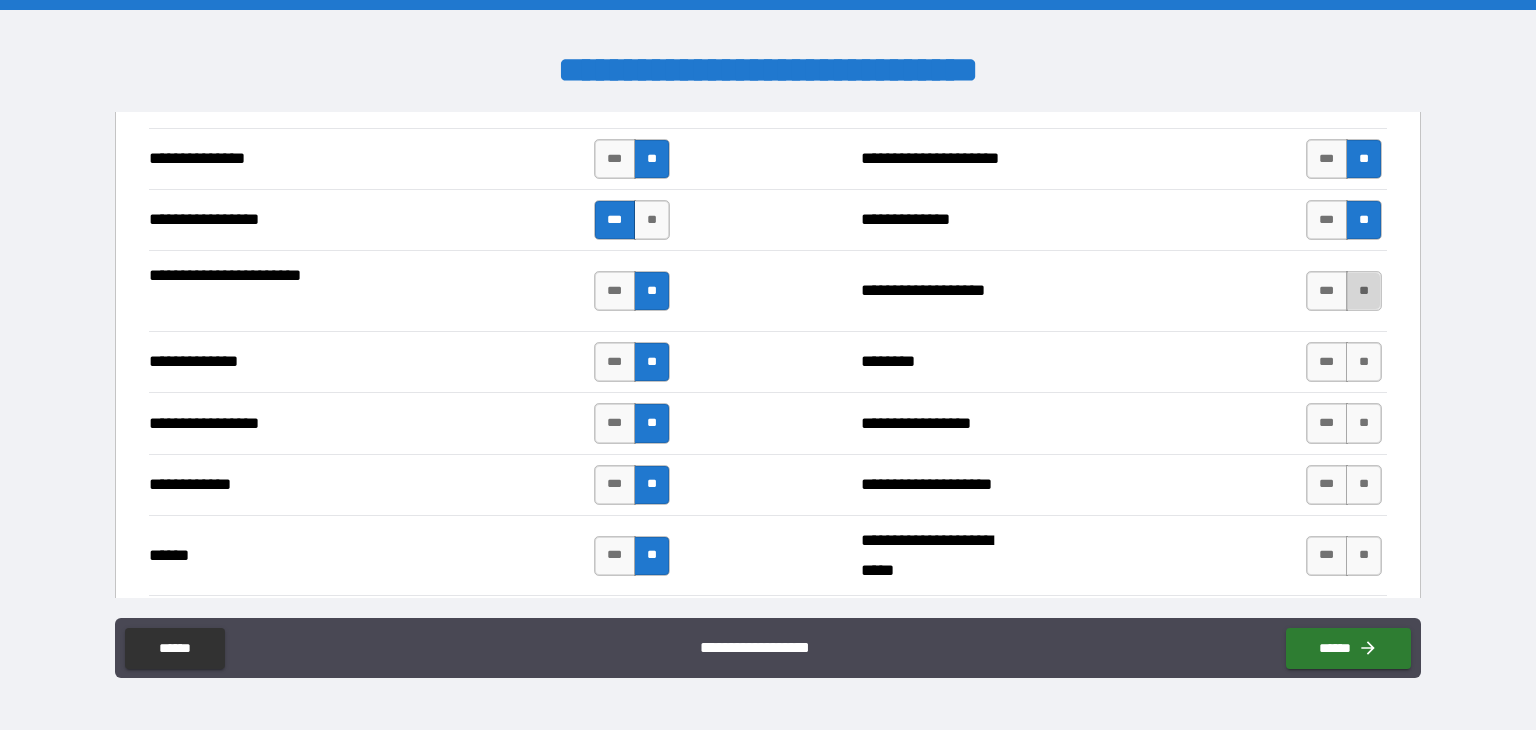 click on "**" at bounding box center [1364, 291] 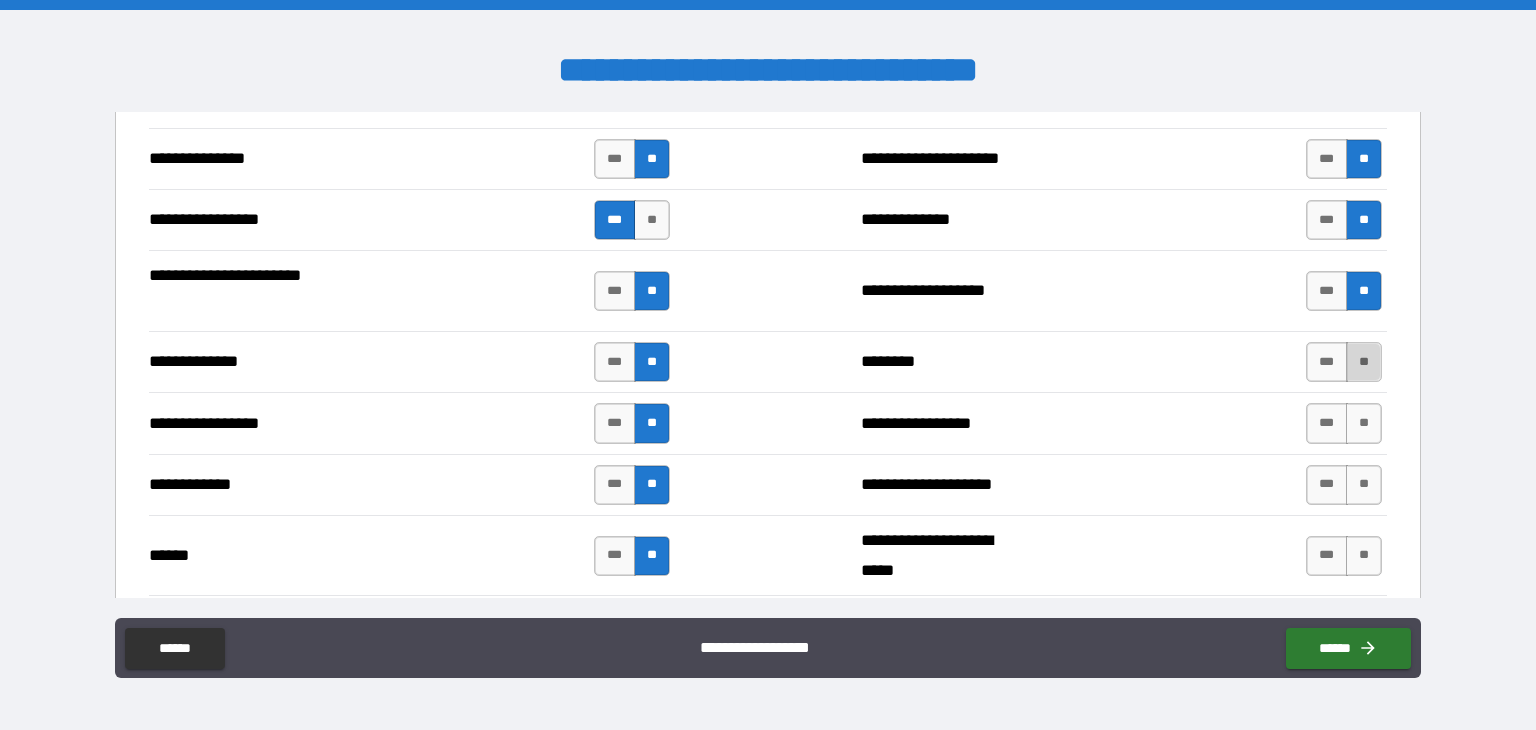 click on "**" at bounding box center (1364, 362) 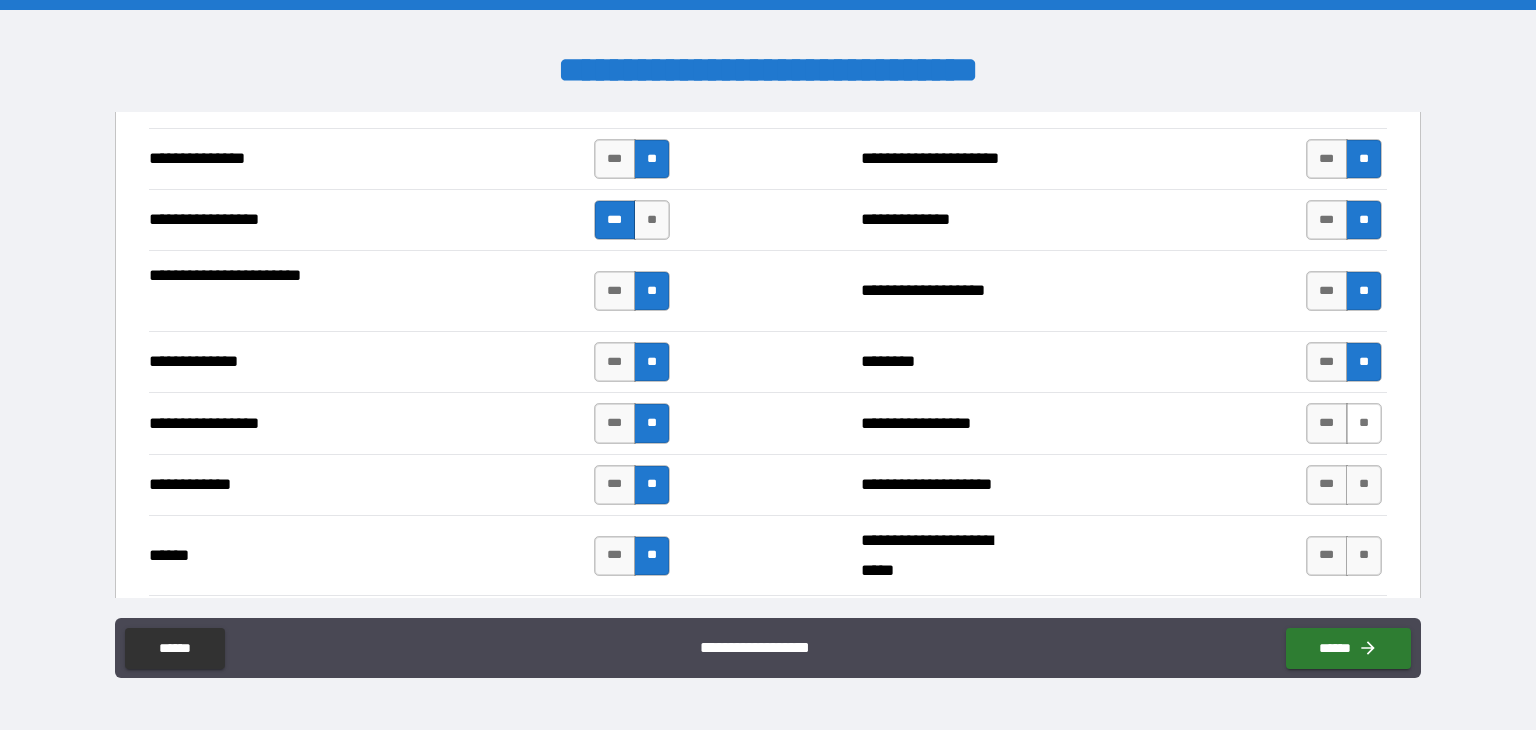 click on "**" at bounding box center (1364, 423) 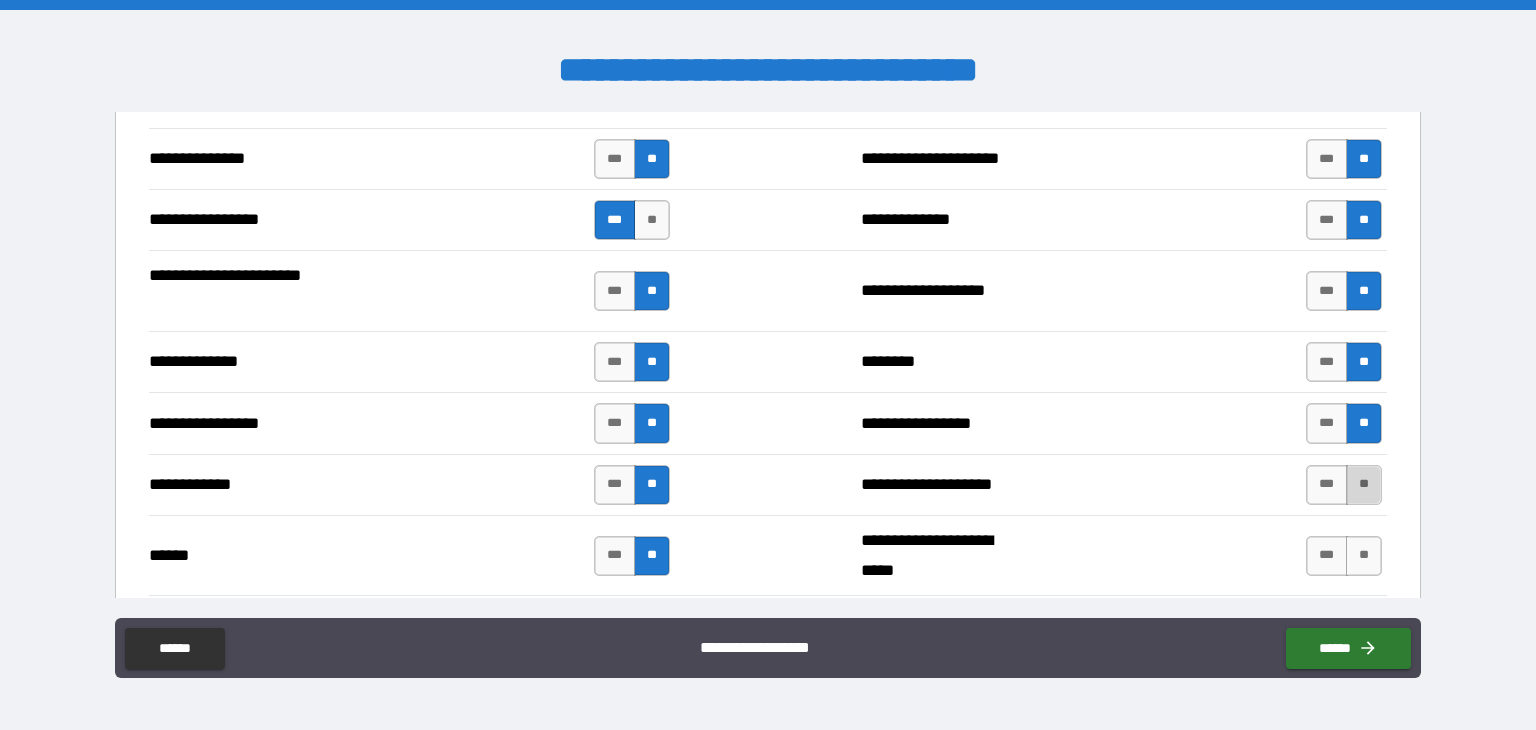 click on "**" at bounding box center [1364, 485] 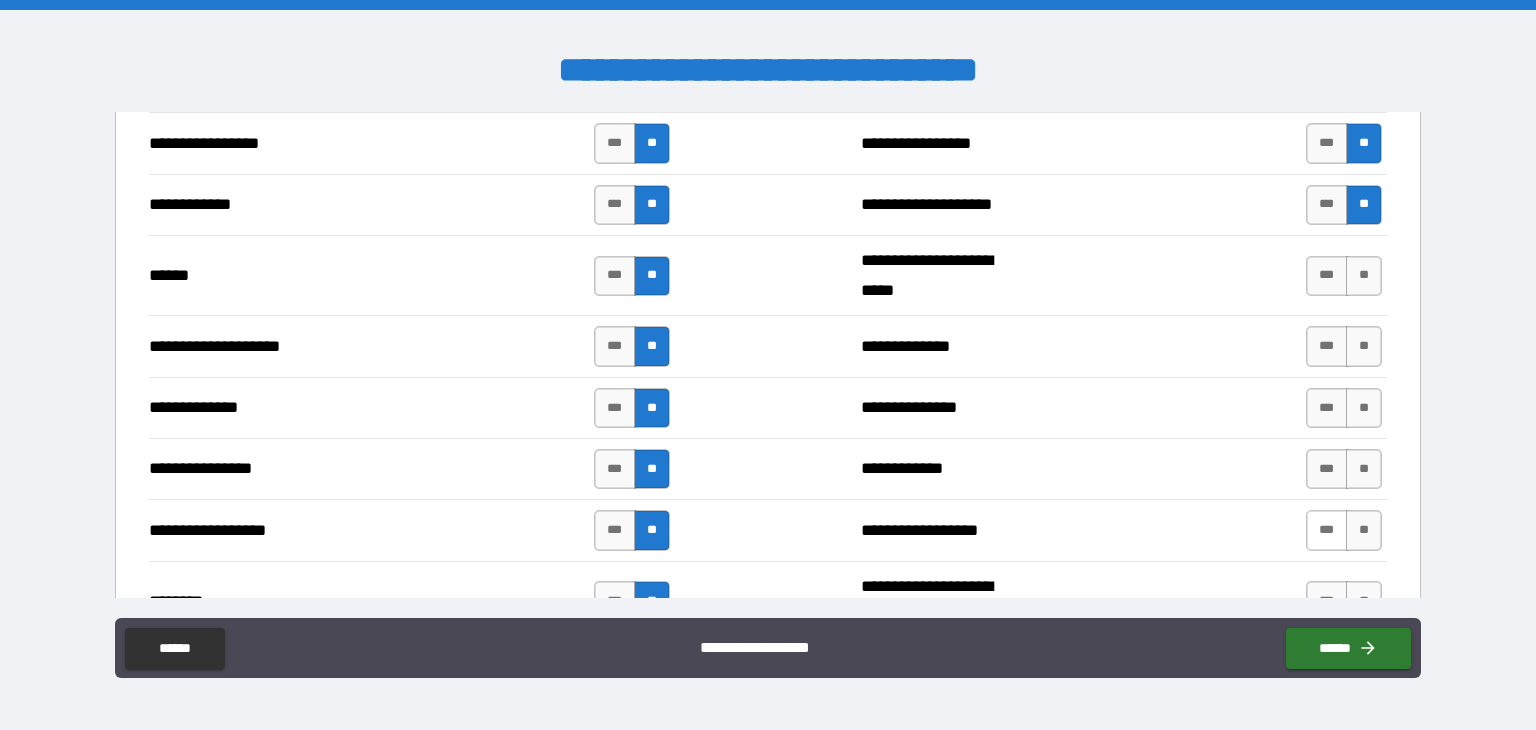 scroll, scrollTop: 3200, scrollLeft: 0, axis: vertical 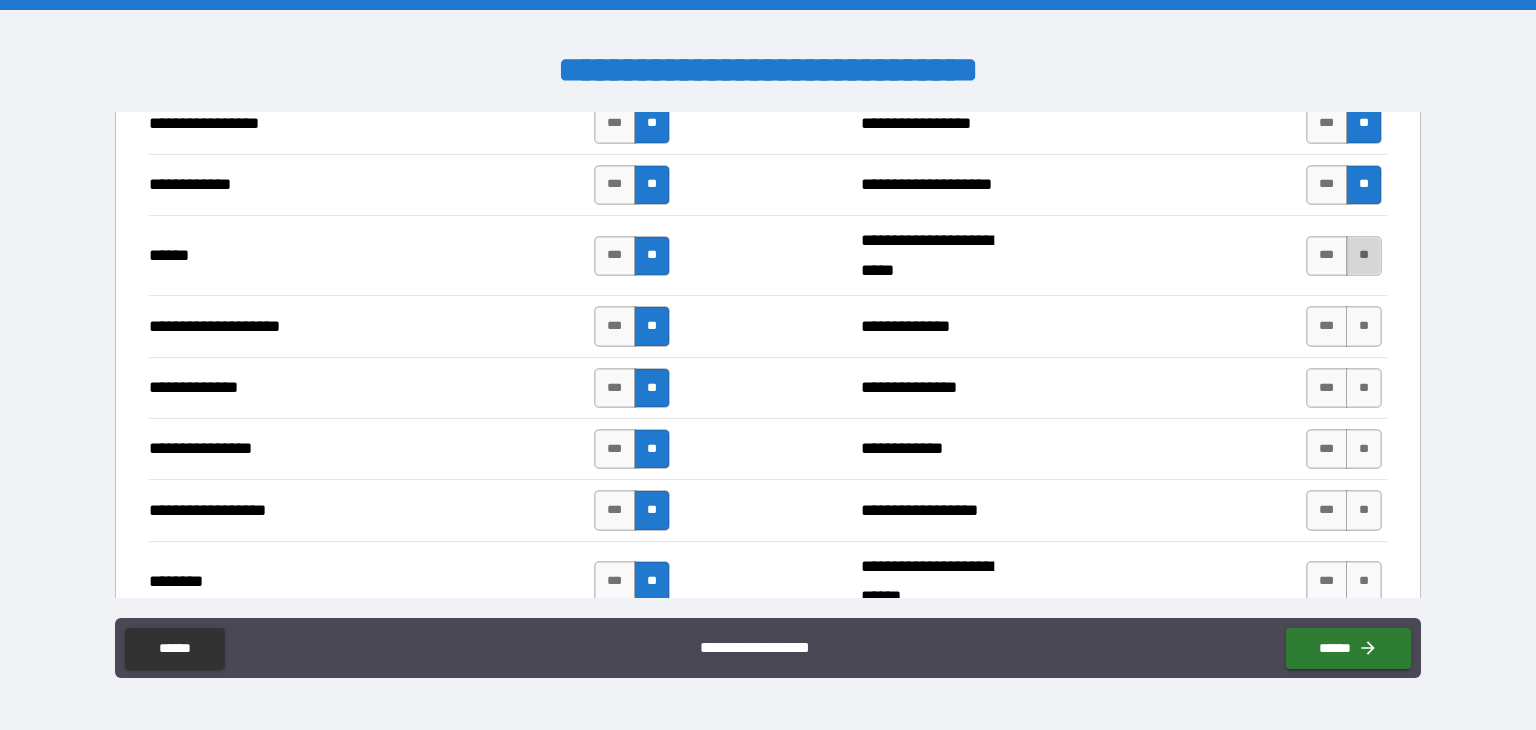 click on "**" at bounding box center [1364, 256] 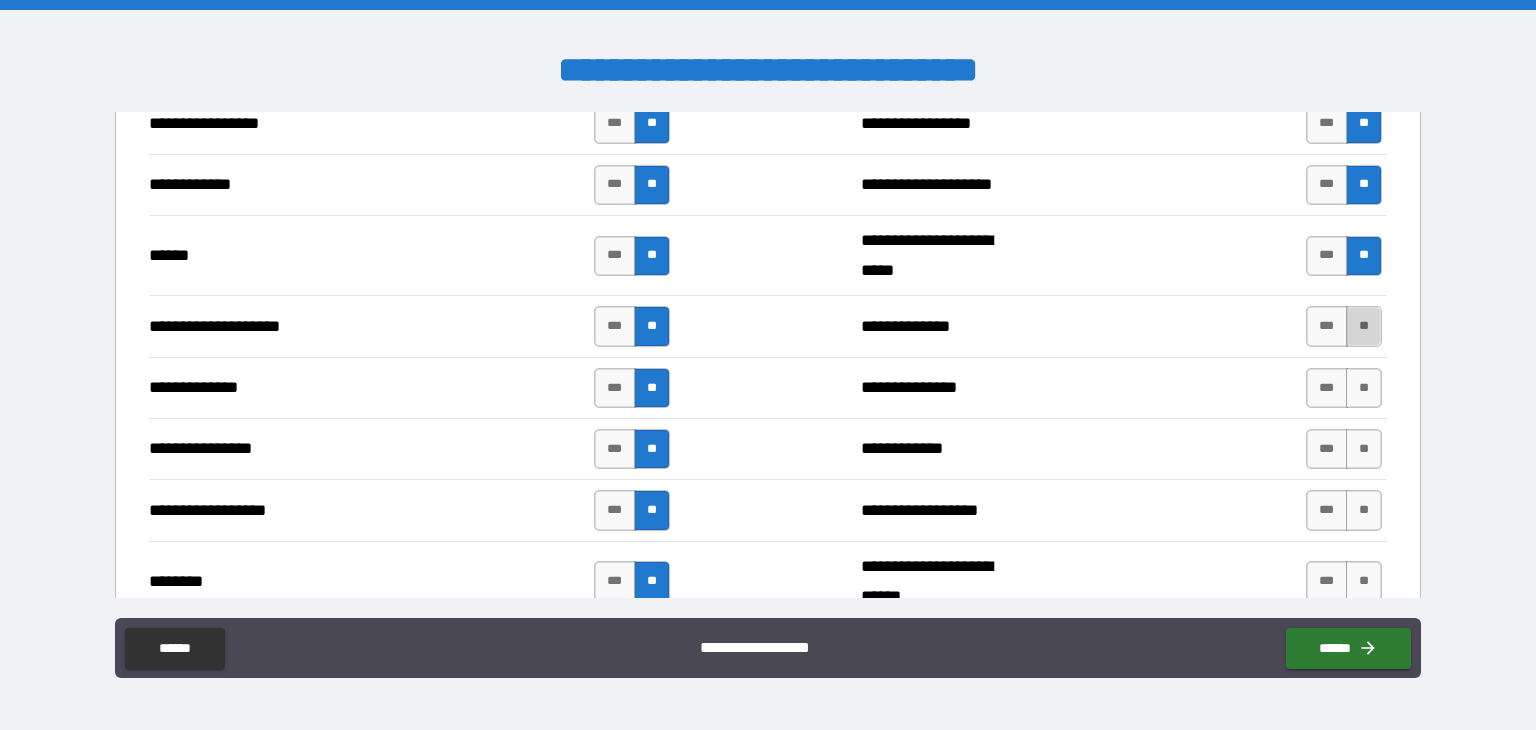 click on "**" at bounding box center [1364, 326] 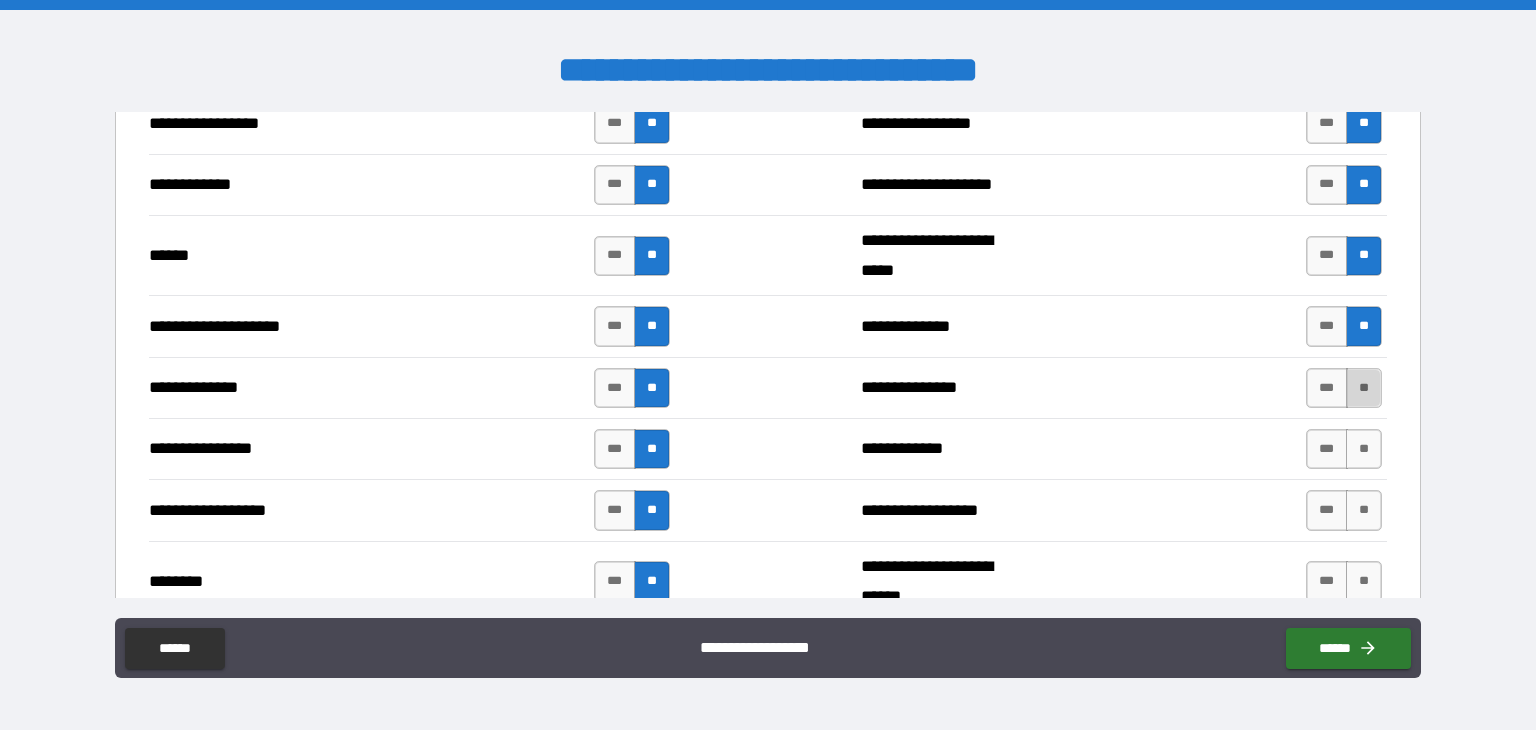 click on "**" at bounding box center [1364, 388] 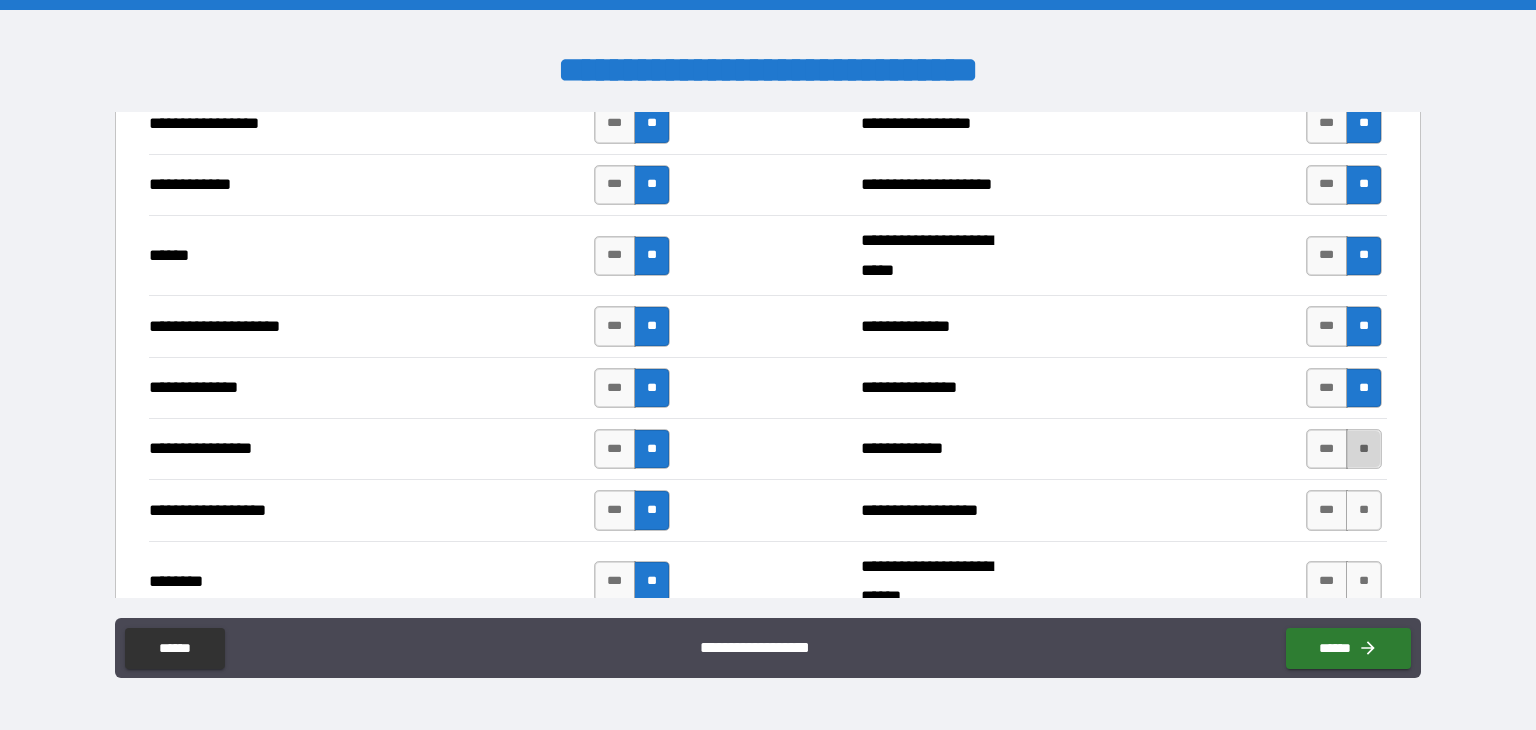 drag, startPoint x: 1356, startPoint y: 434, endPoint x: 1352, endPoint y: 456, distance: 22.36068 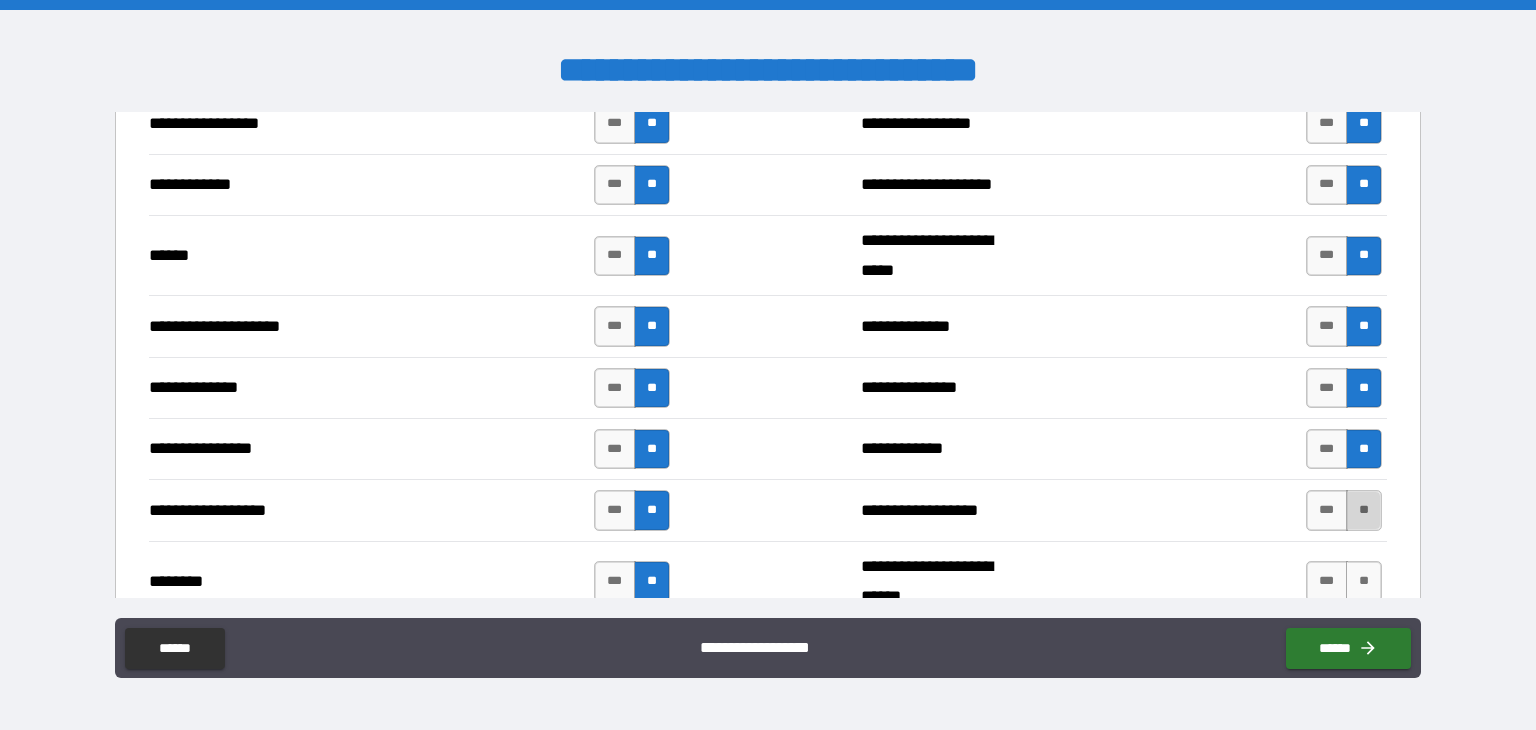 click on "**" at bounding box center (1364, 510) 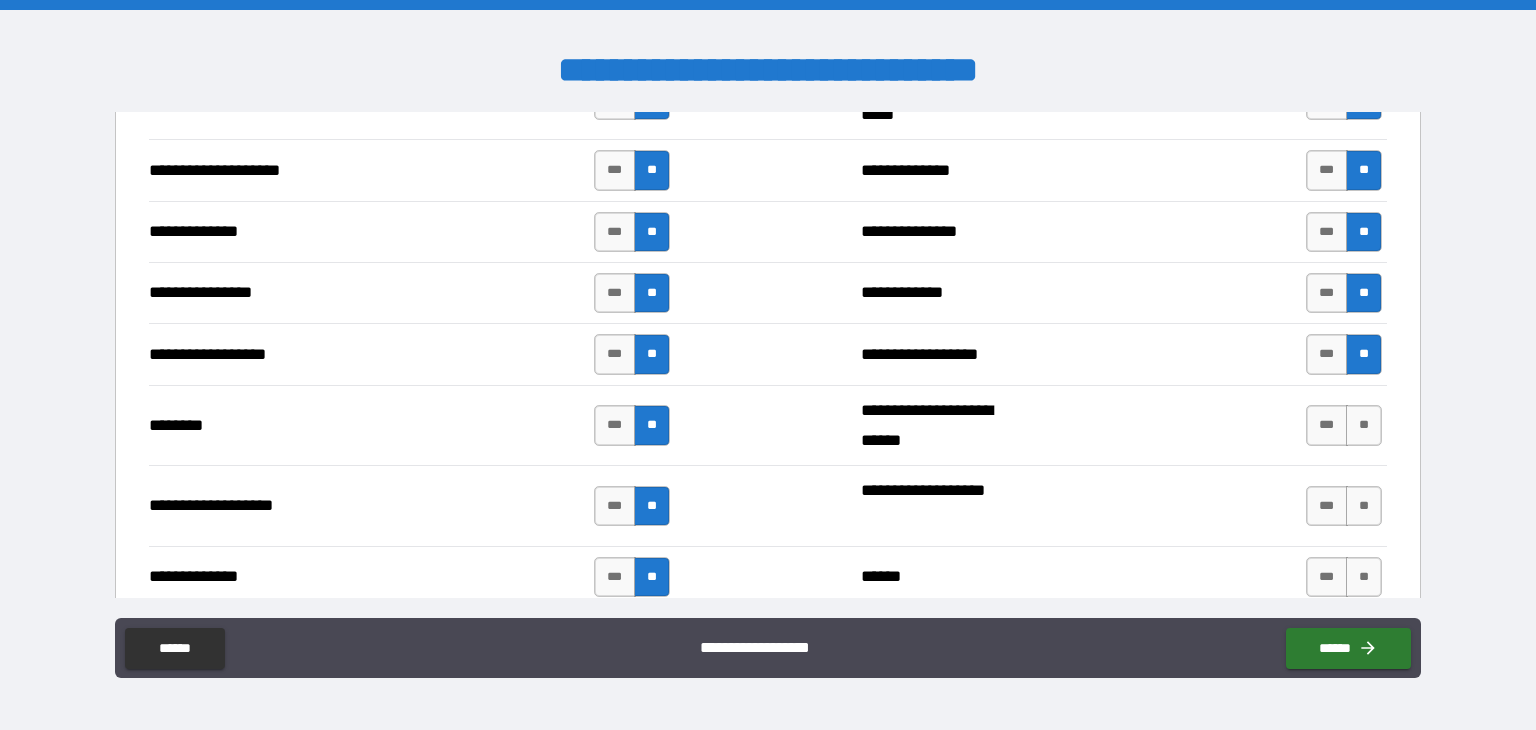 scroll, scrollTop: 3400, scrollLeft: 0, axis: vertical 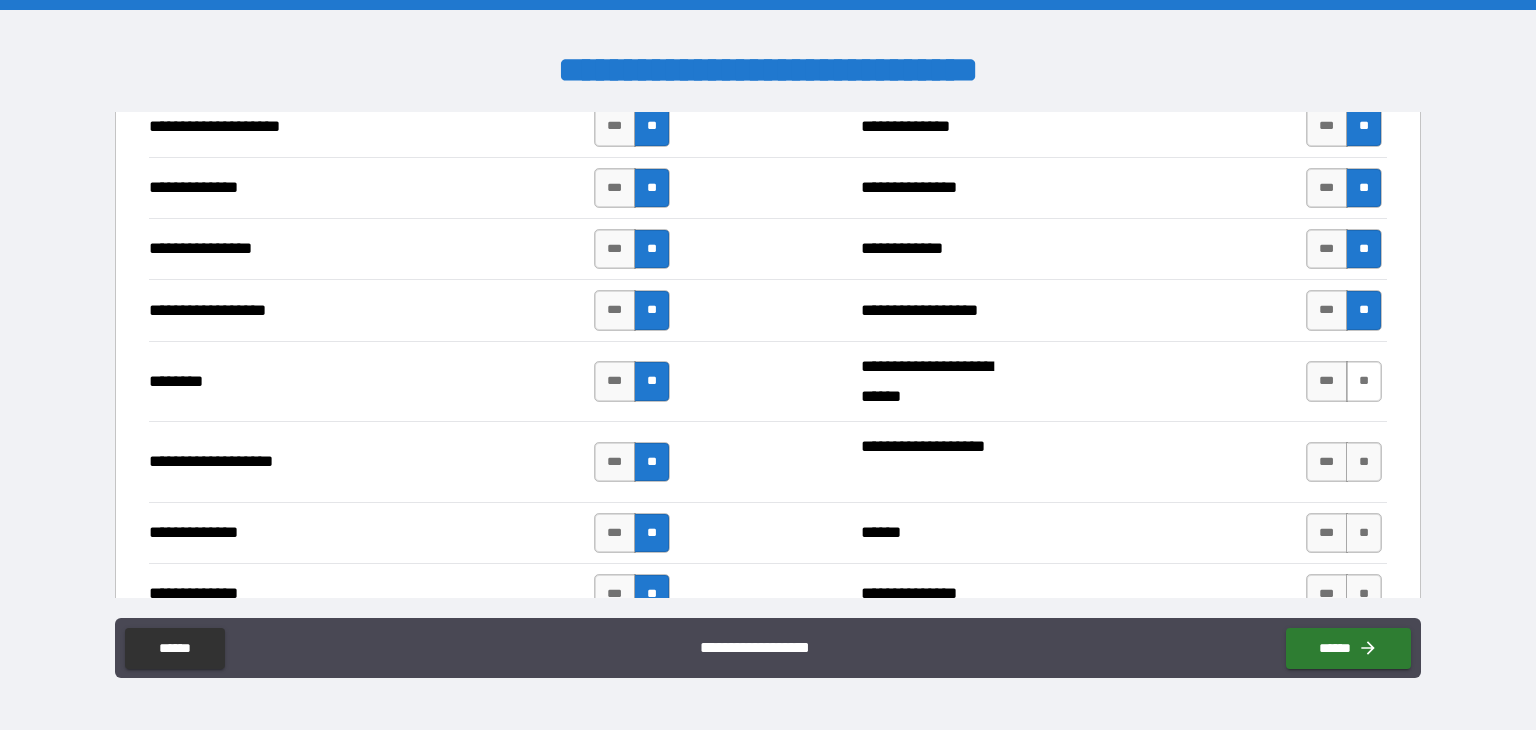 click on "**" at bounding box center (1364, 381) 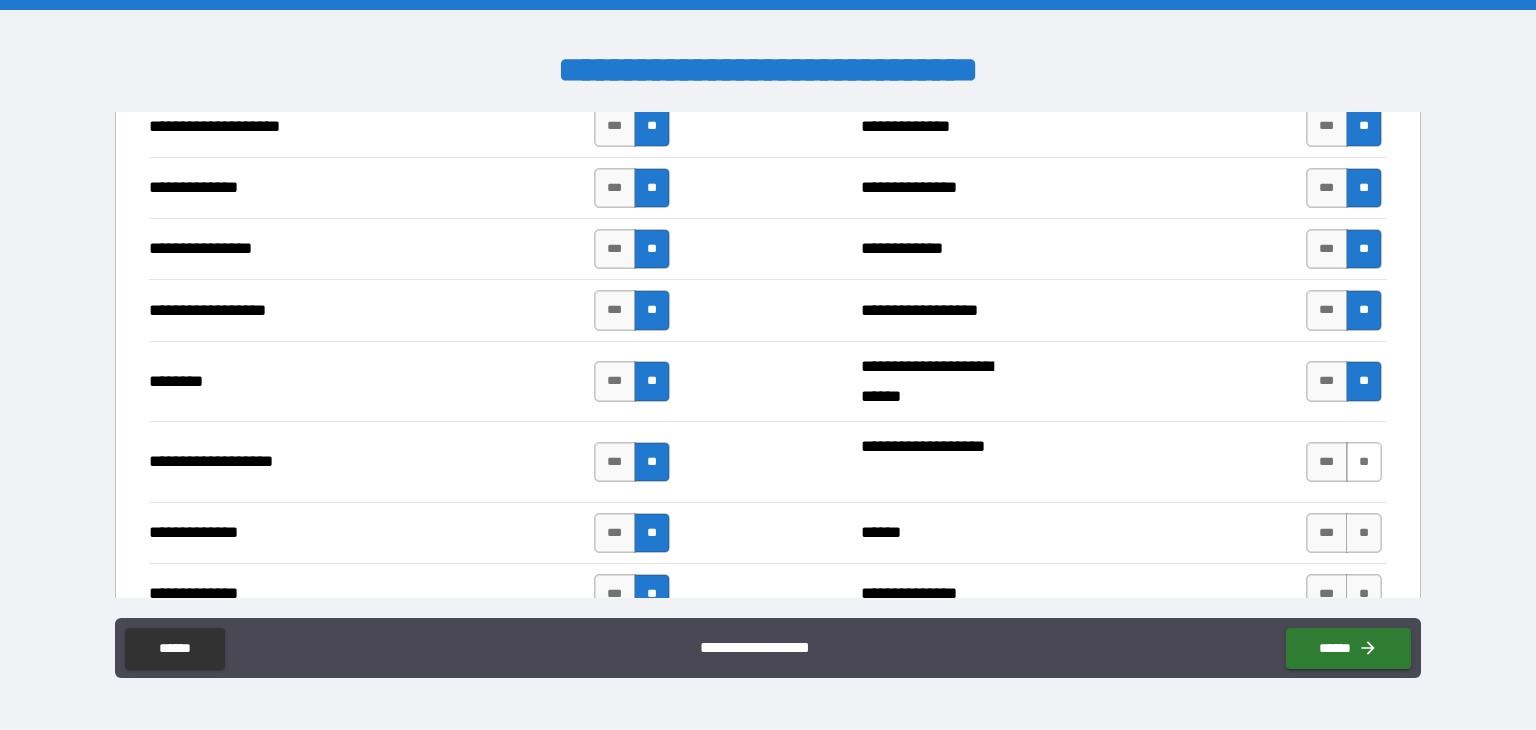 click on "**" at bounding box center (1364, 462) 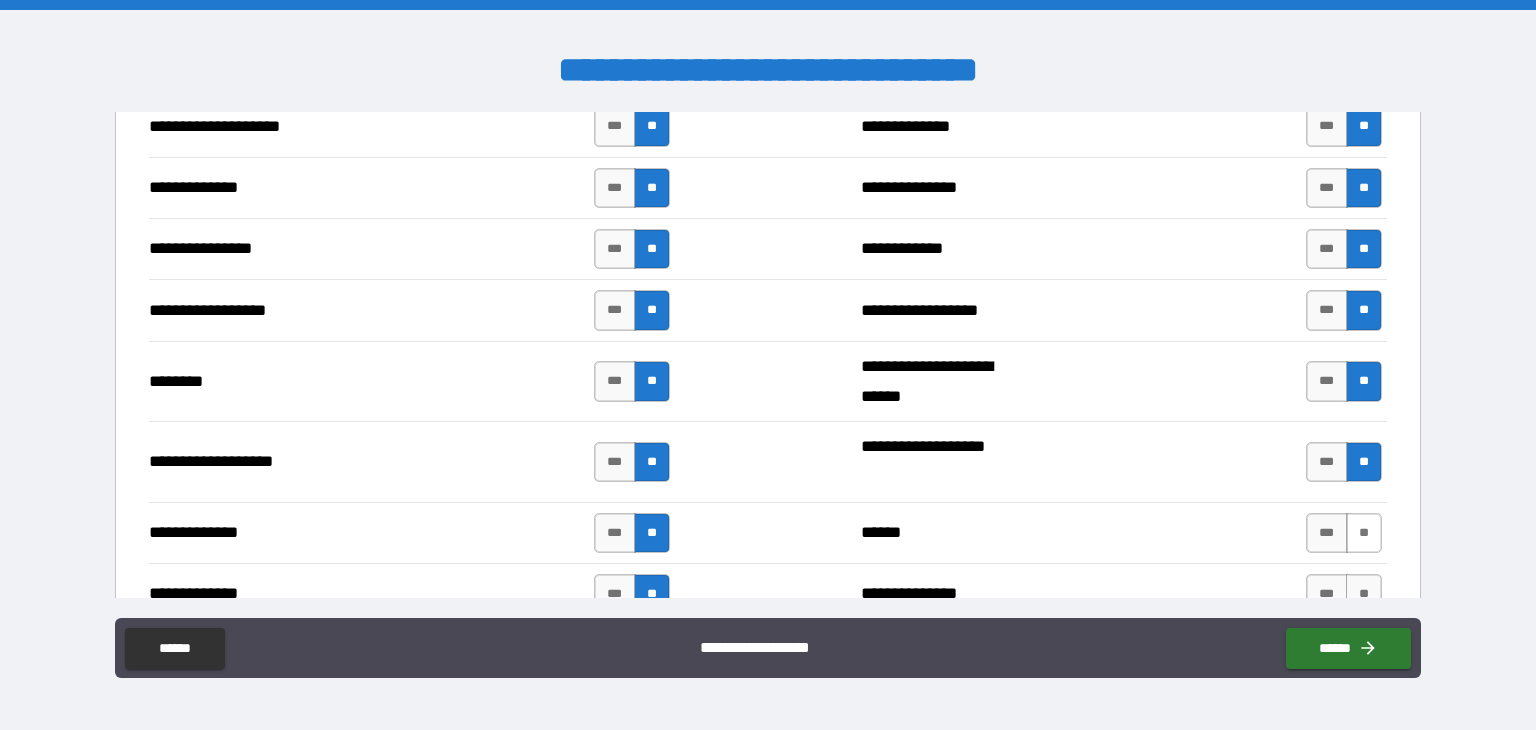 click on "**" at bounding box center [1364, 533] 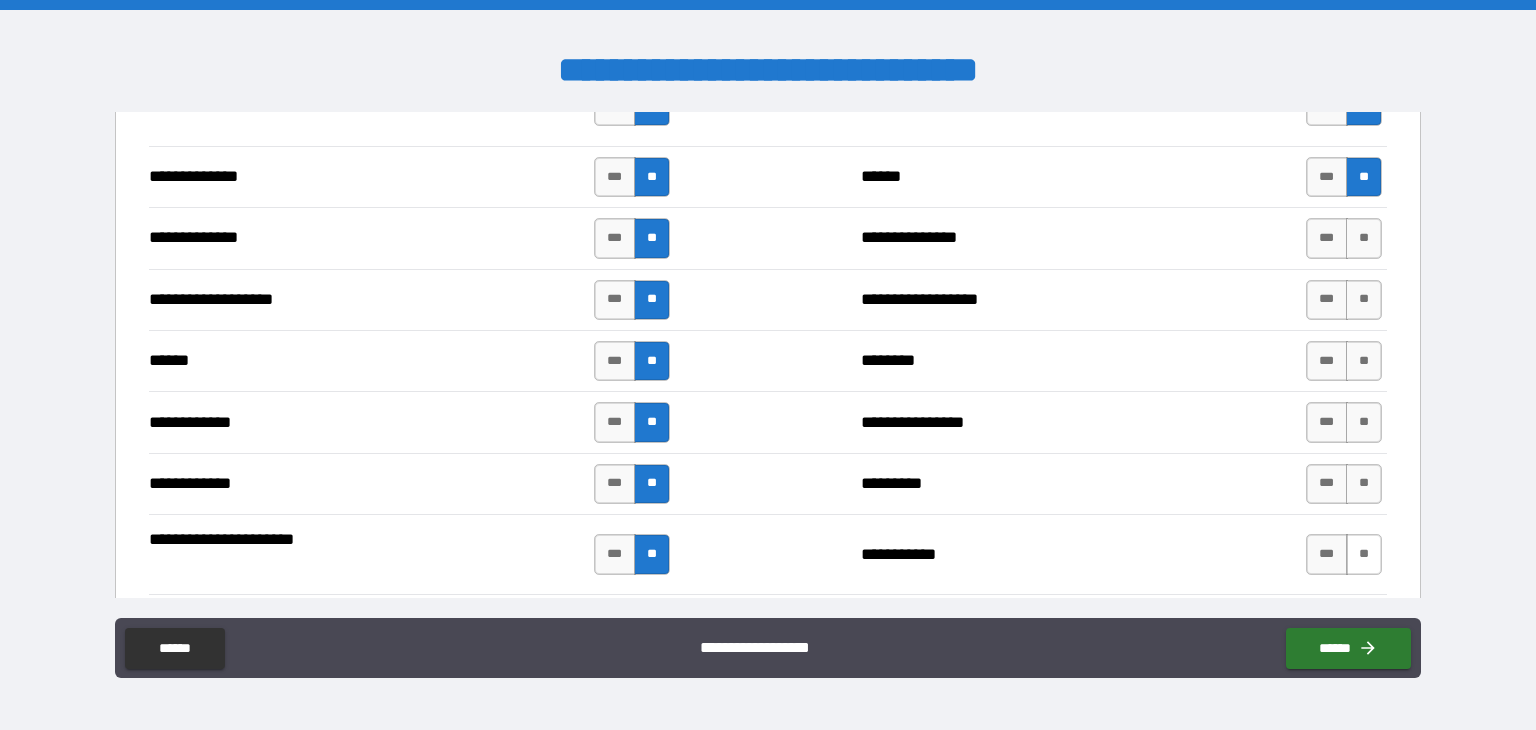 scroll, scrollTop: 3800, scrollLeft: 0, axis: vertical 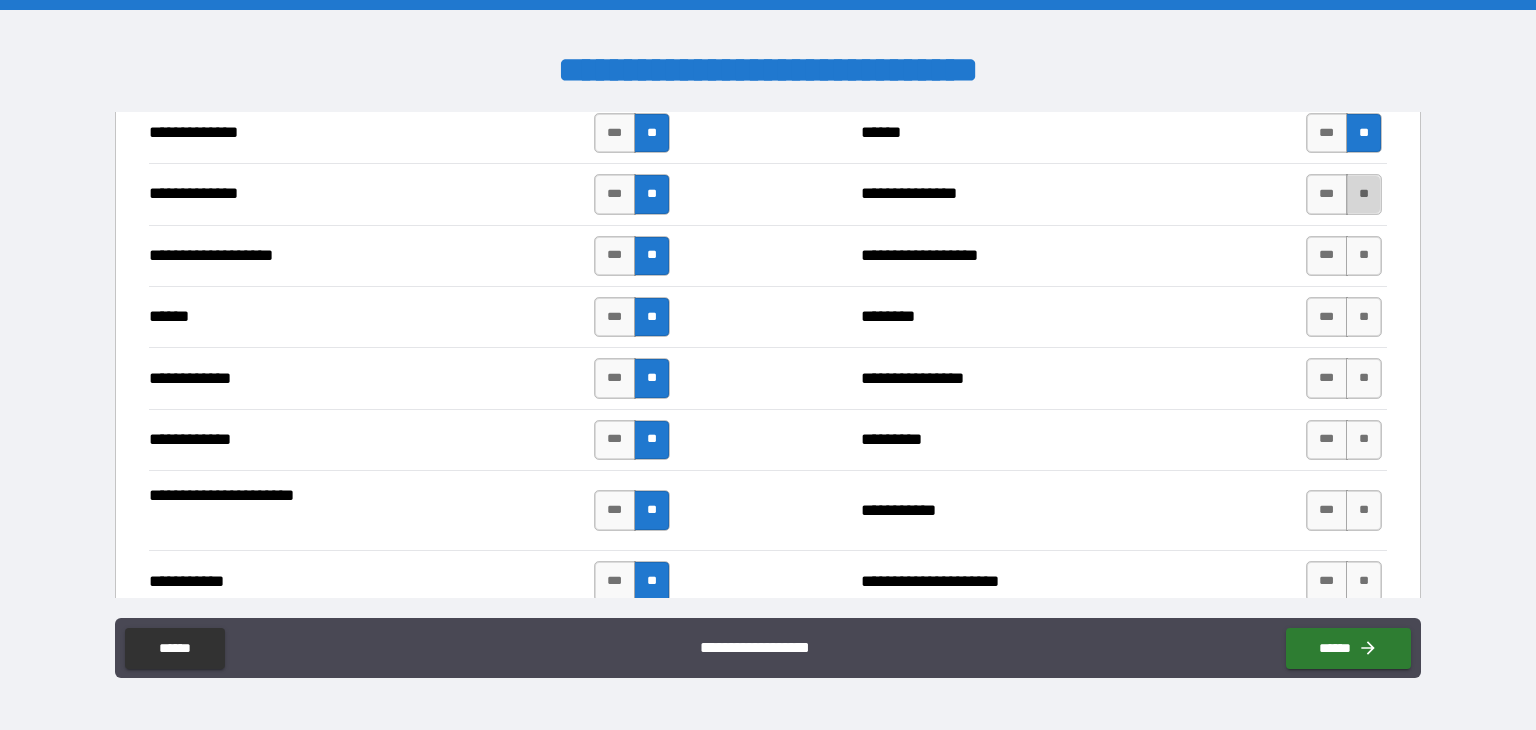 click on "**" at bounding box center (1364, 194) 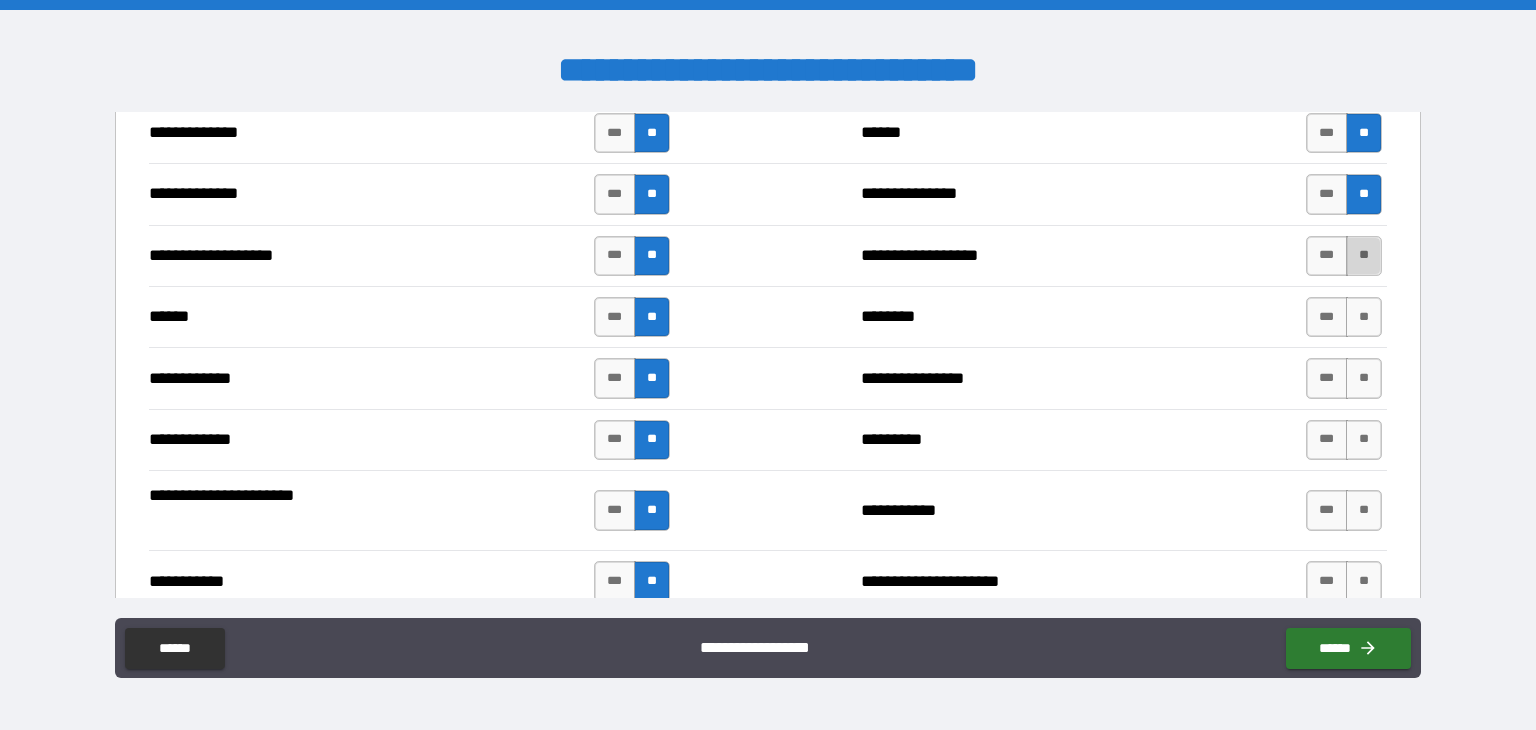 click on "**" at bounding box center (1364, 256) 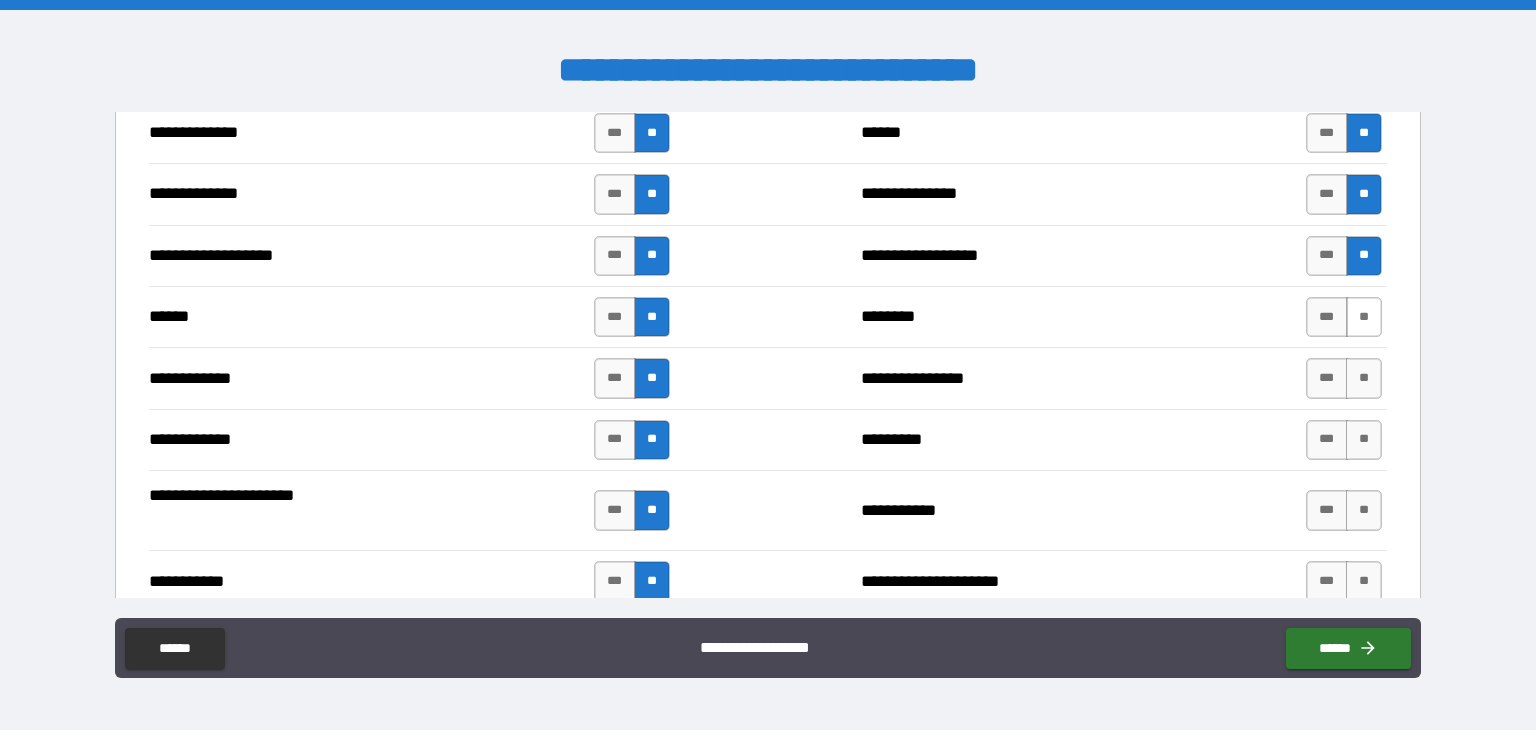 click on "**" at bounding box center [1364, 317] 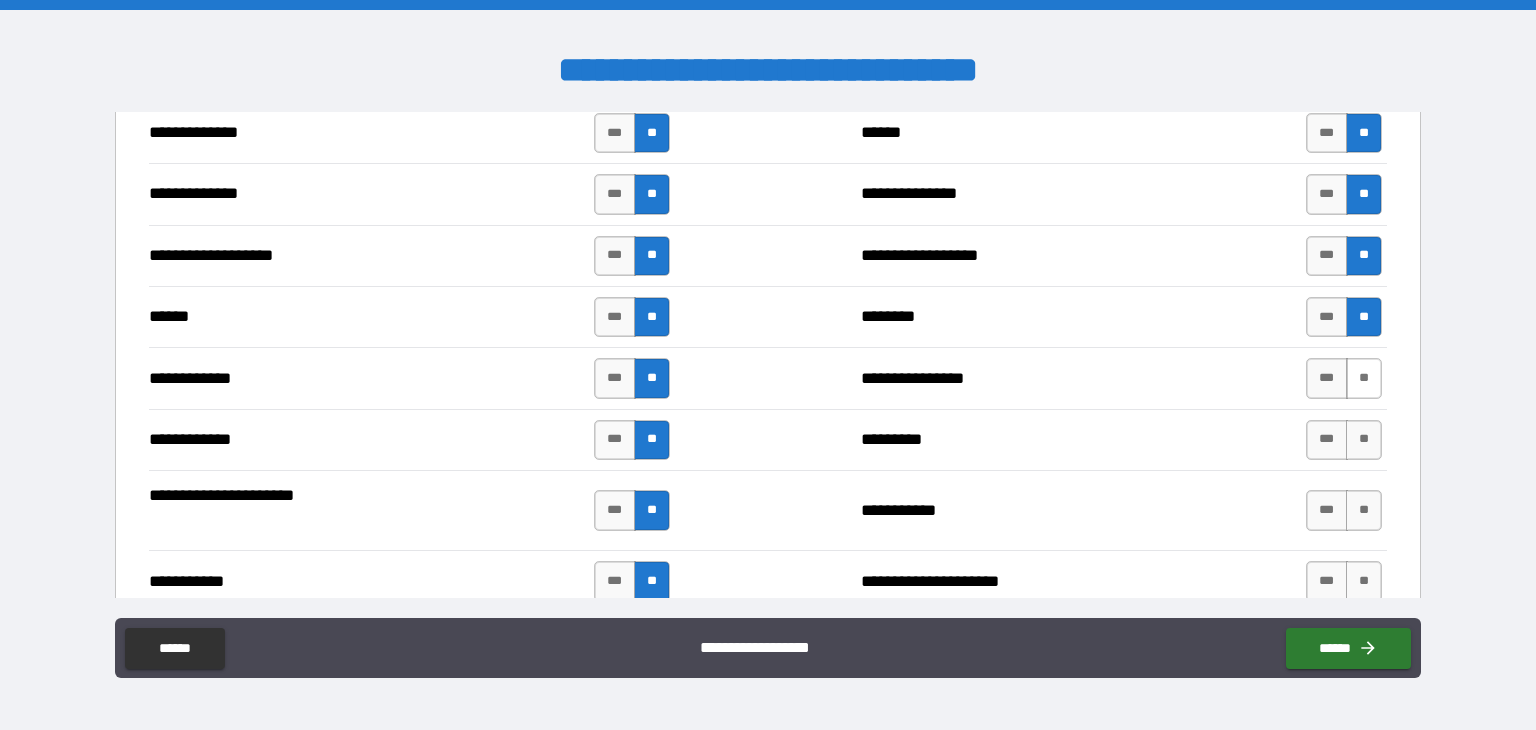 click on "**" at bounding box center (1364, 378) 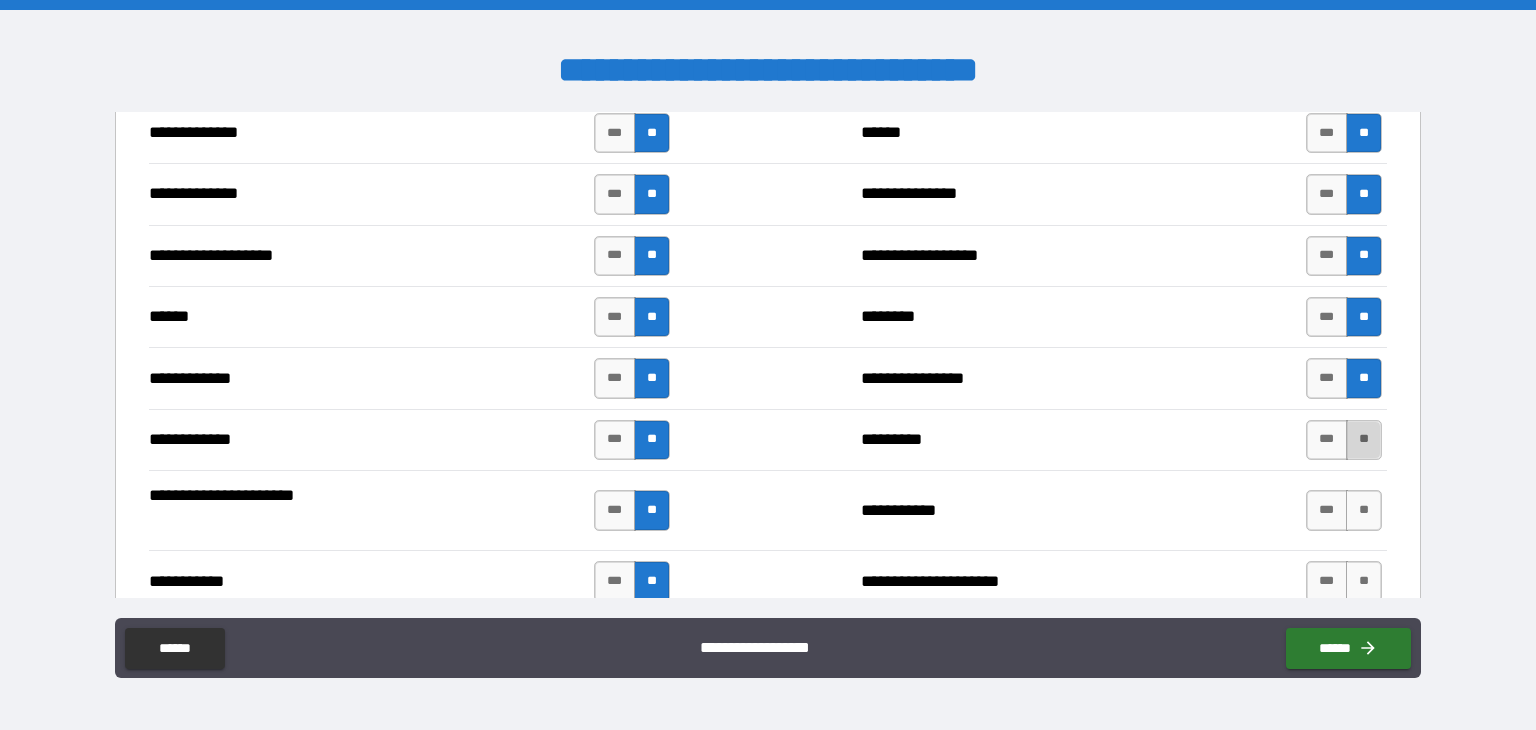 click on "**" at bounding box center (1364, 440) 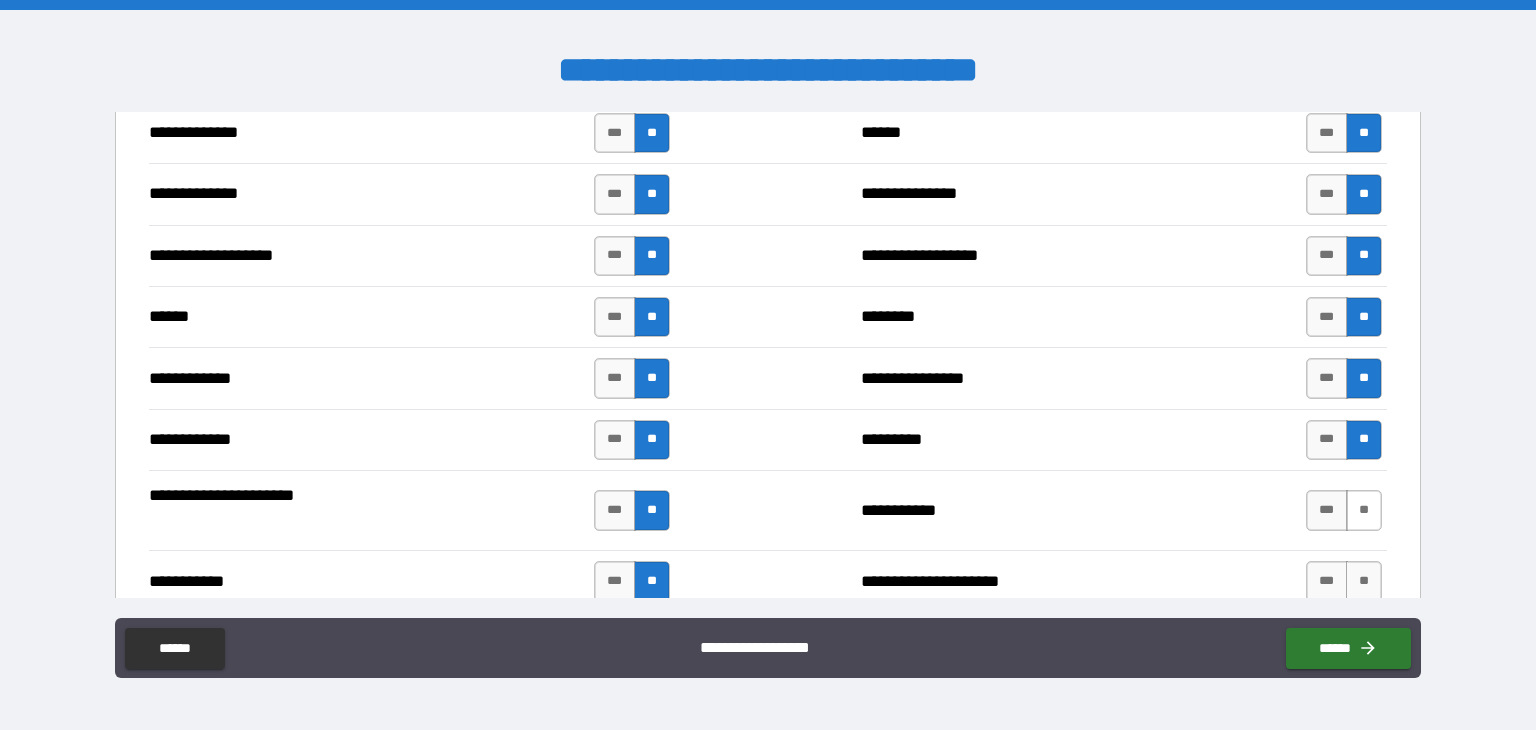 click on "**" at bounding box center (1364, 510) 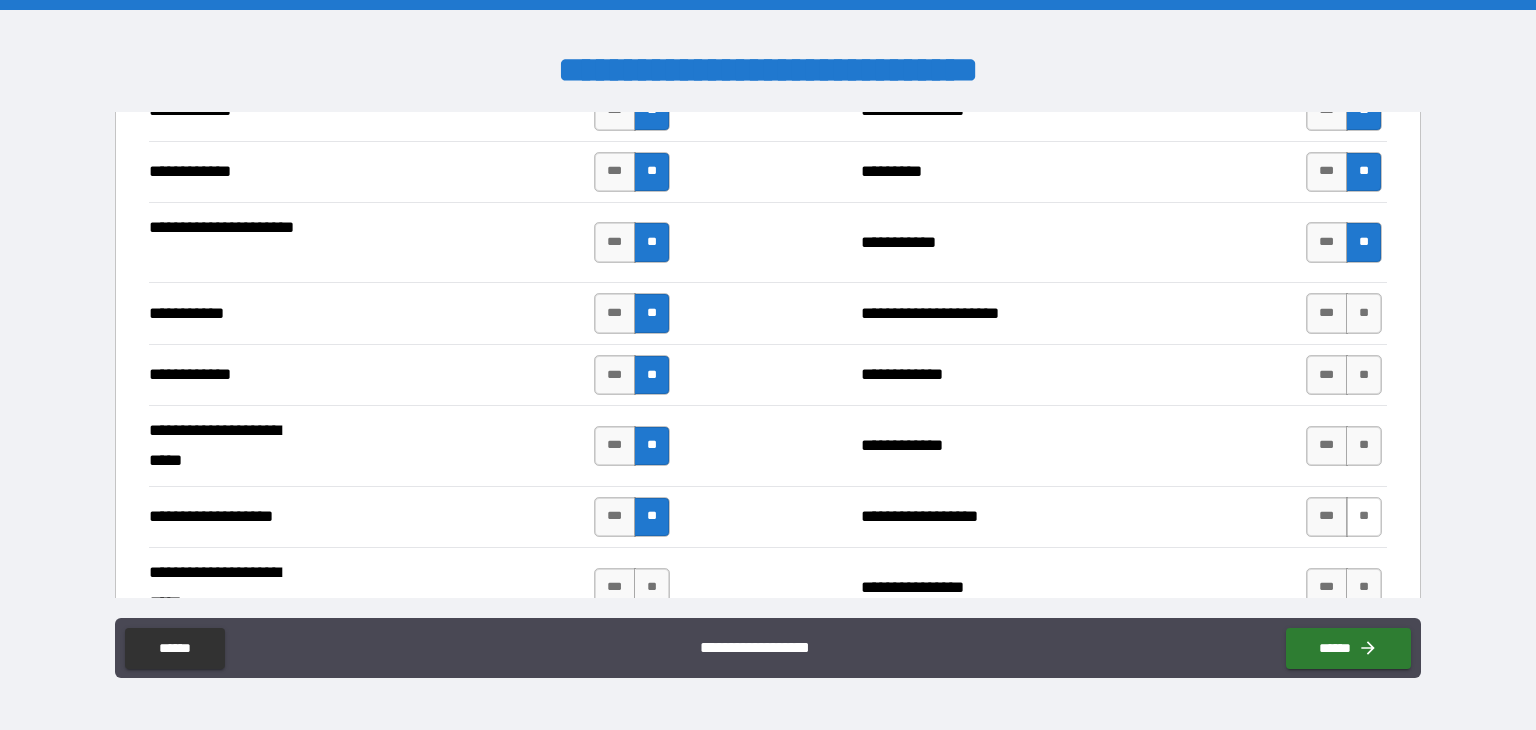 scroll, scrollTop: 4100, scrollLeft: 0, axis: vertical 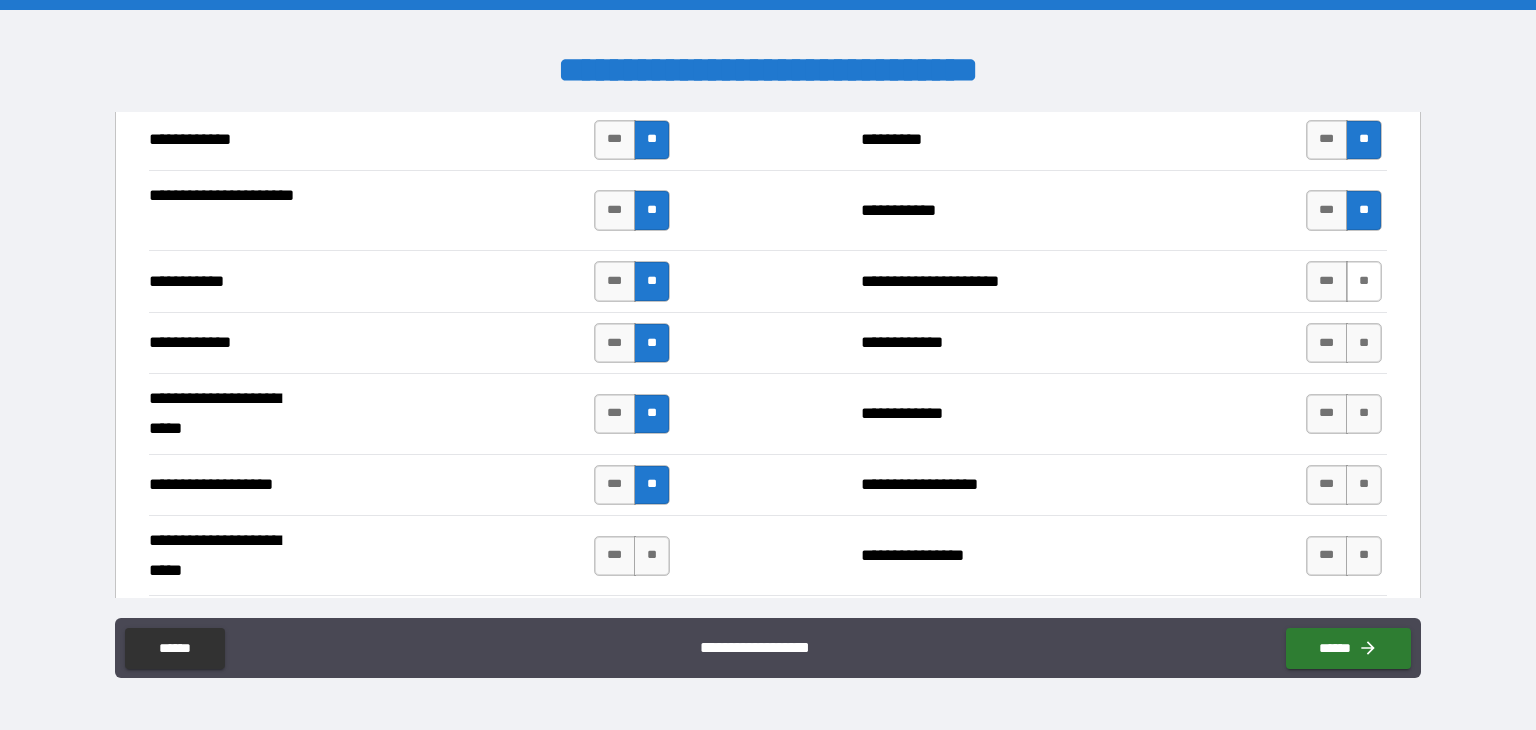 drag, startPoint x: 1356, startPoint y: 265, endPoint x: 1356, endPoint y: 277, distance: 12 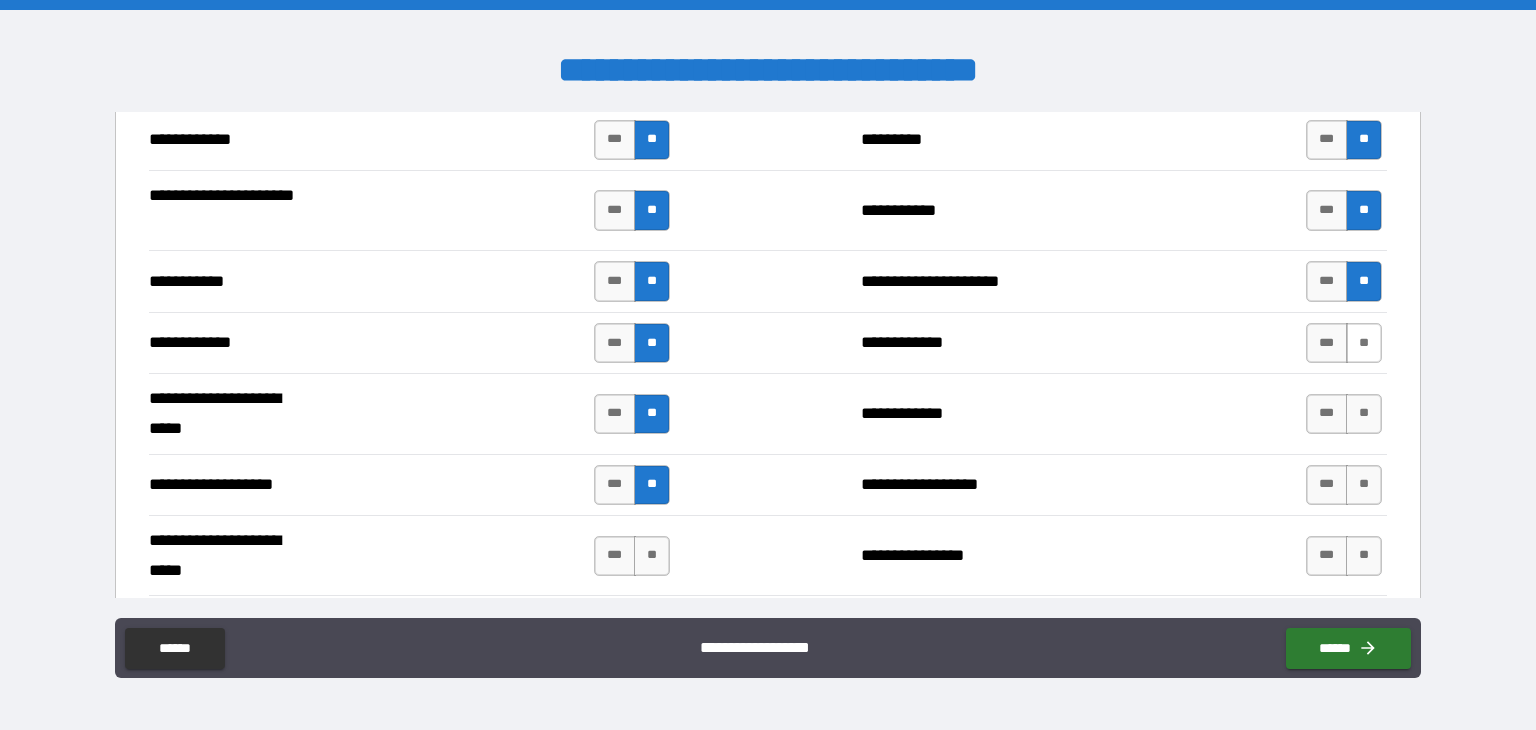 click on "**" at bounding box center [1364, 343] 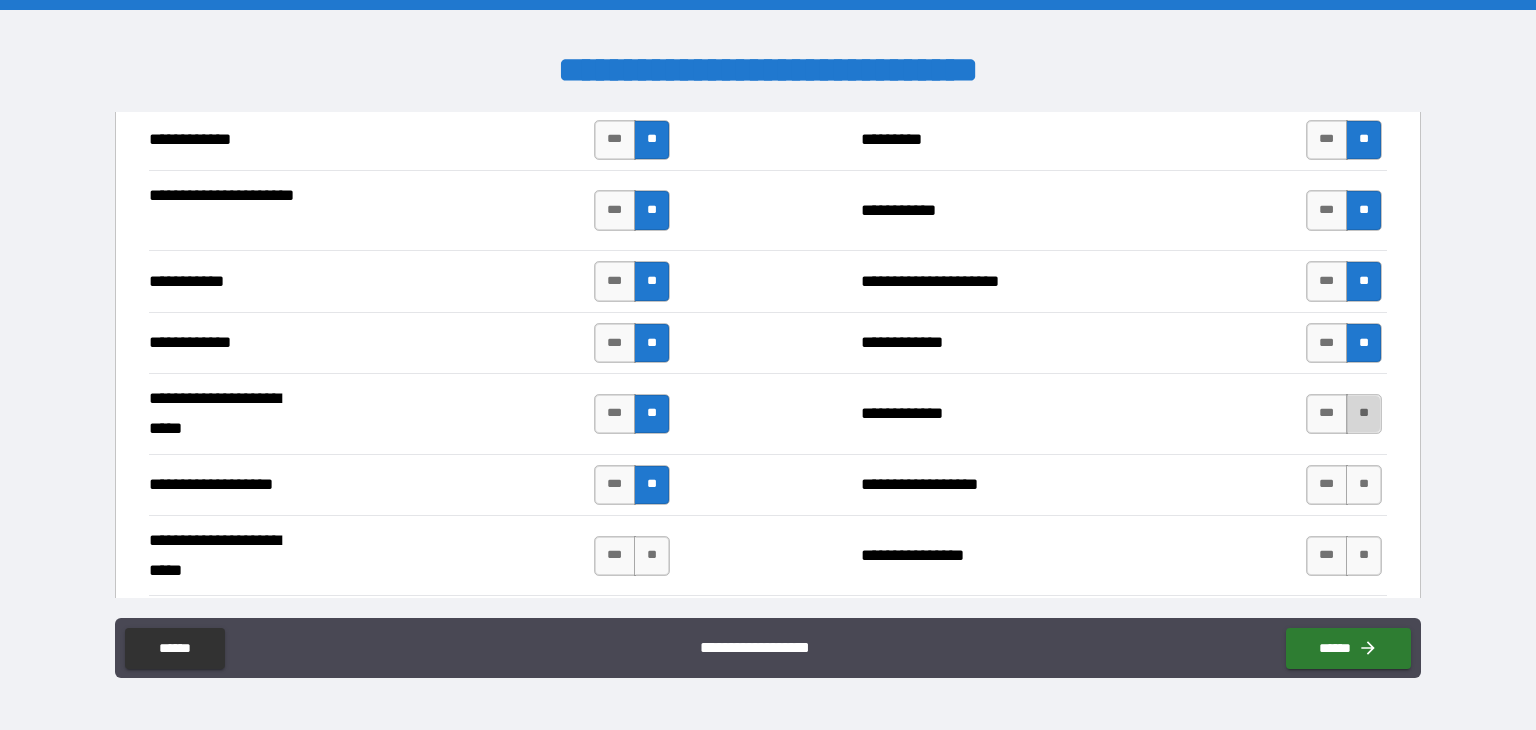 click on "**" at bounding box center [1364, 414] 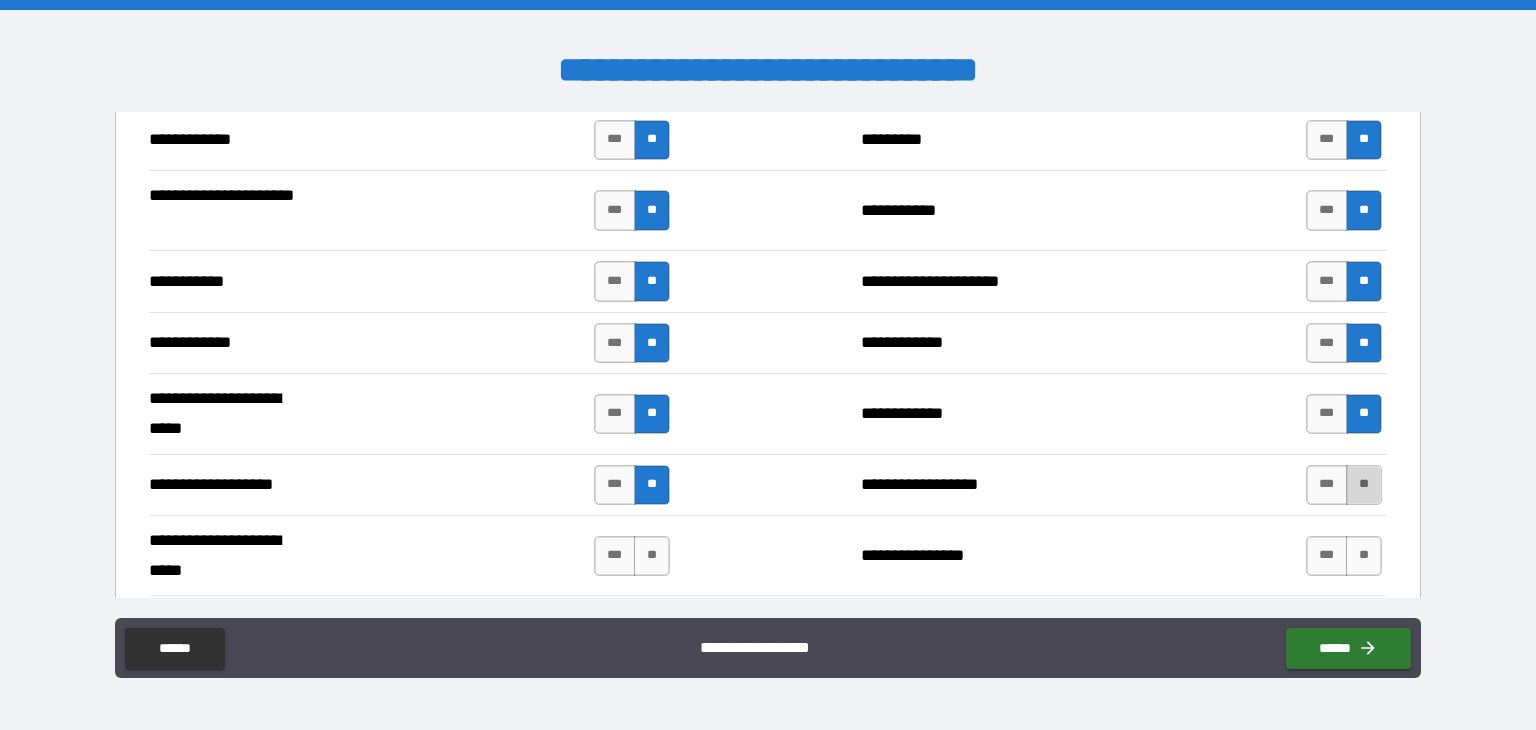click on "**" at bounding box center (1364, 485) 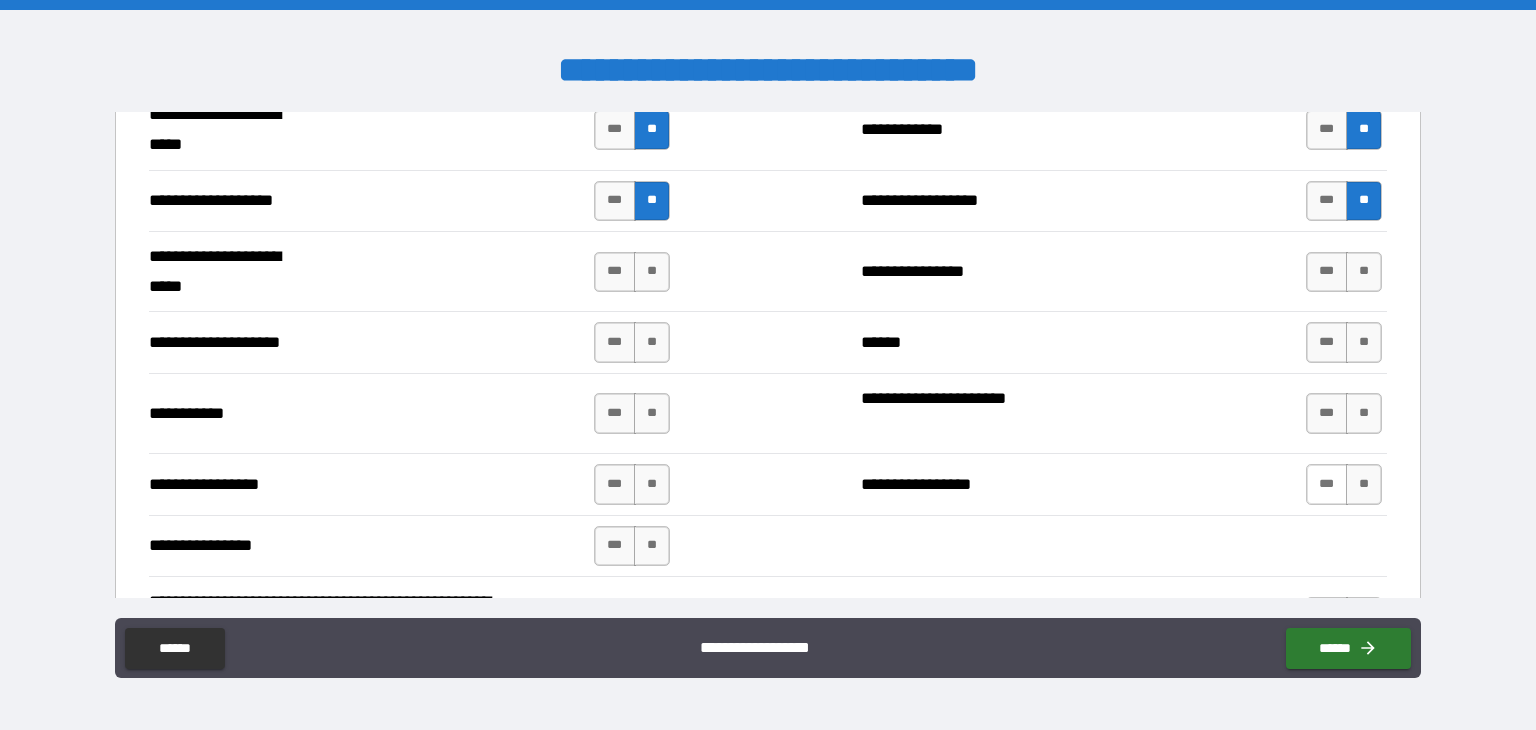 scroll, scrollTop: 4400, scrollLeft: 0, axis: vertical 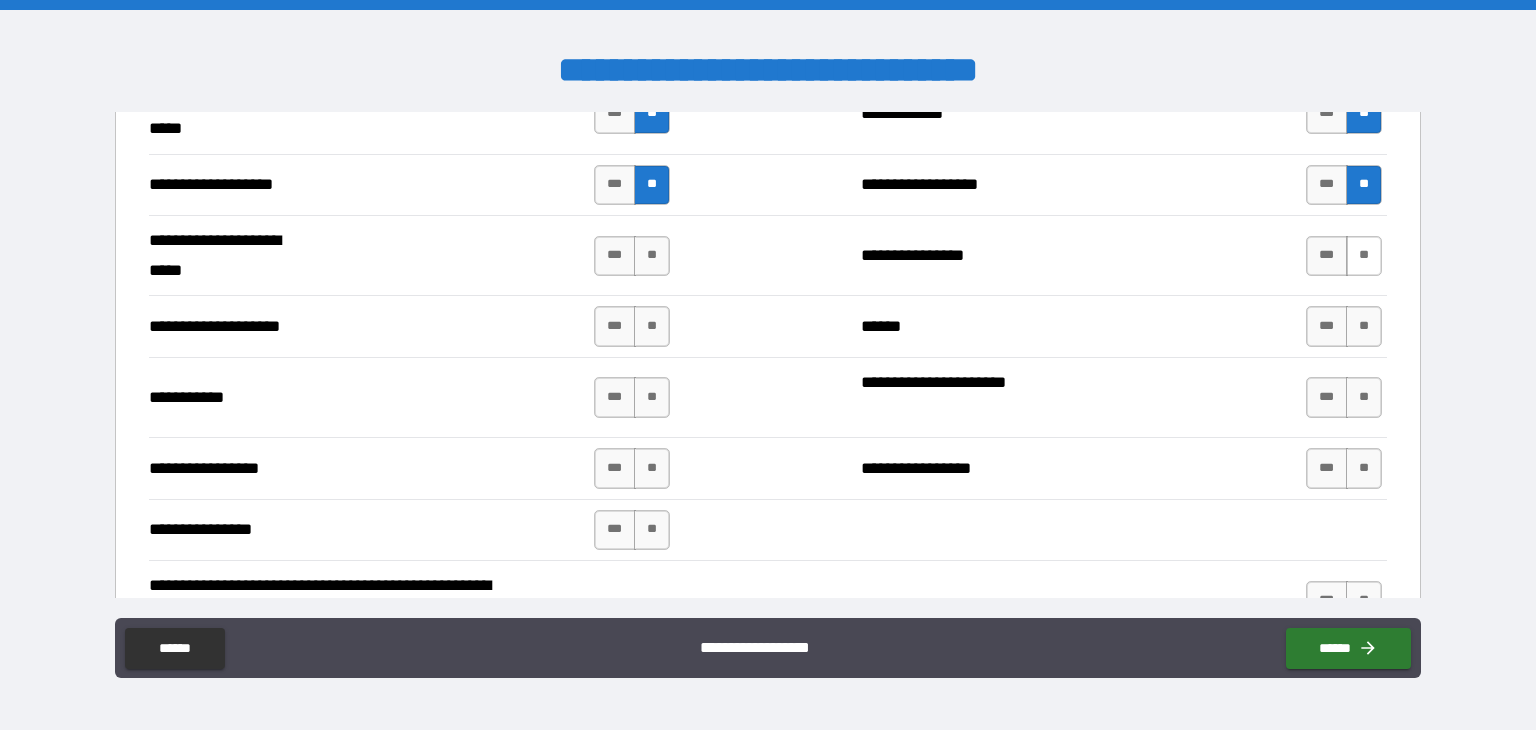 click on "**" at bounding box center [1364, 256] 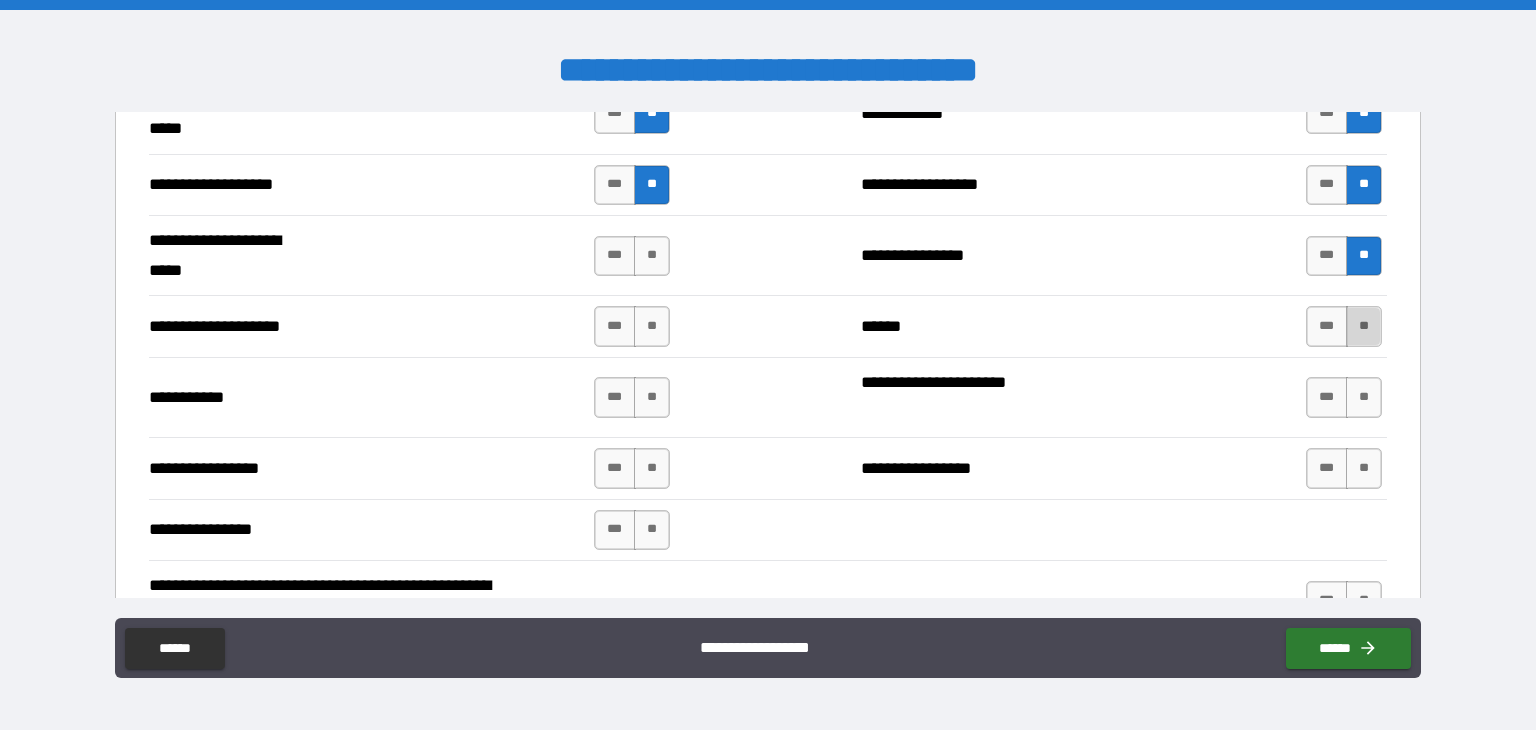 click on "**" at bounding box center (1364, 326) 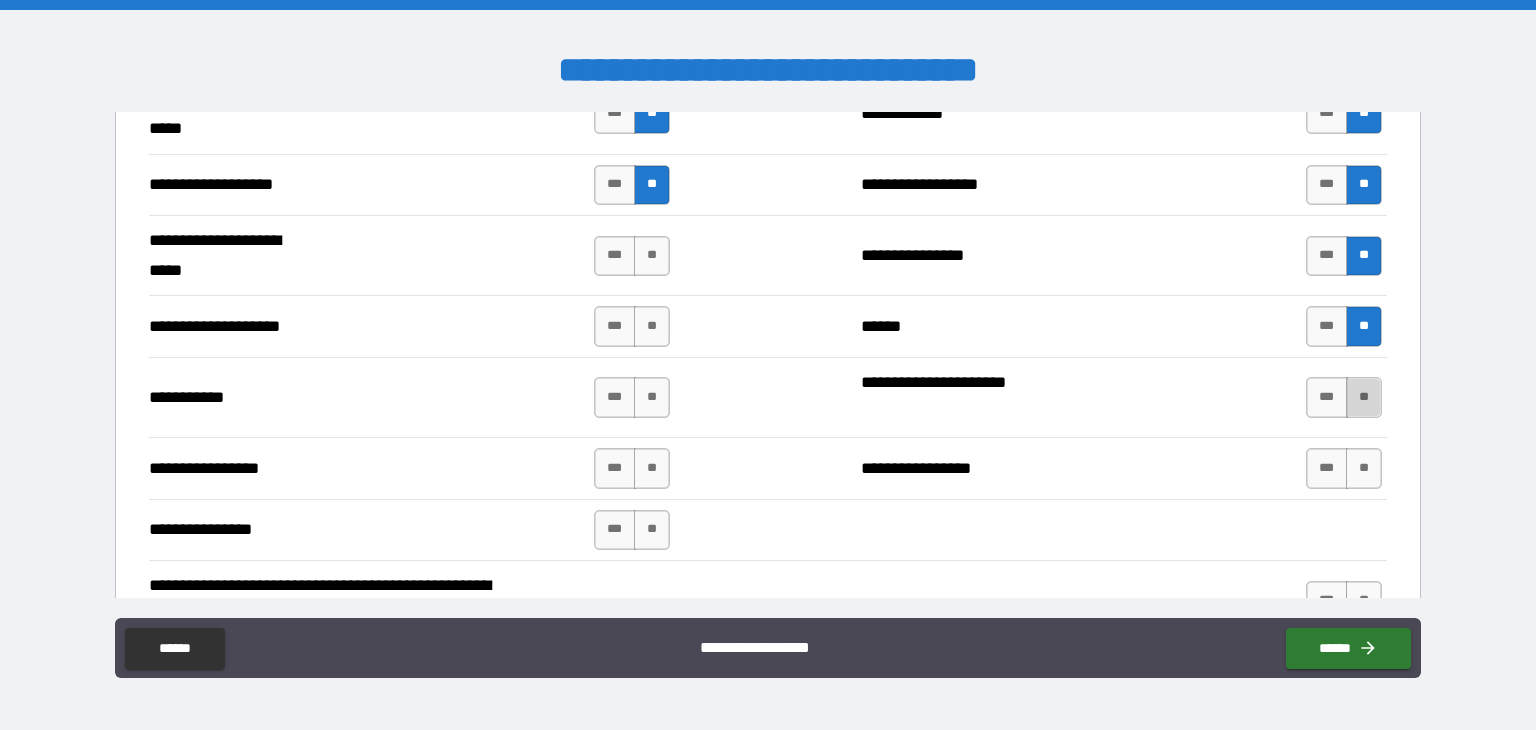 click on "**" at bounding box center [1364, 397] 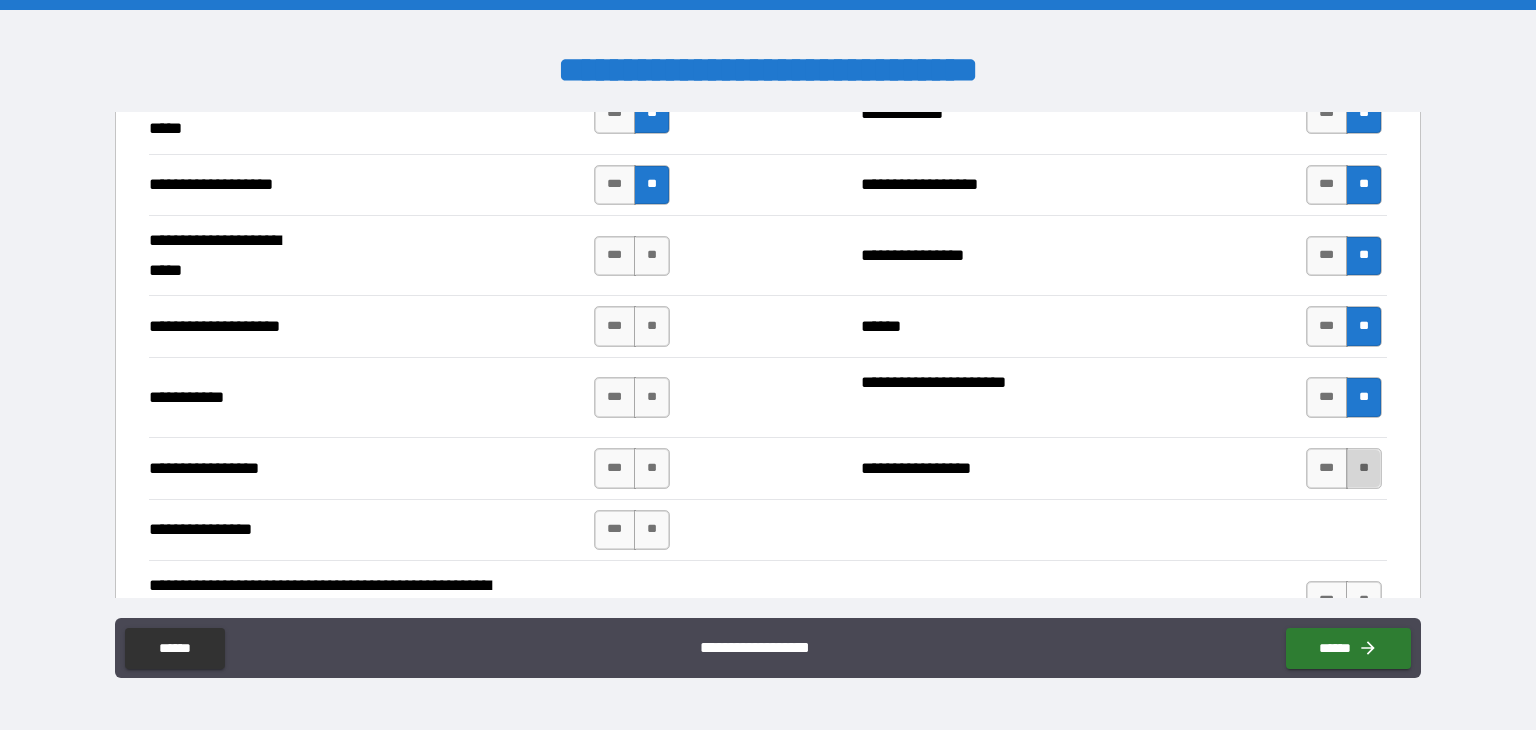 click on "**" at bounding box center [1364, 468] 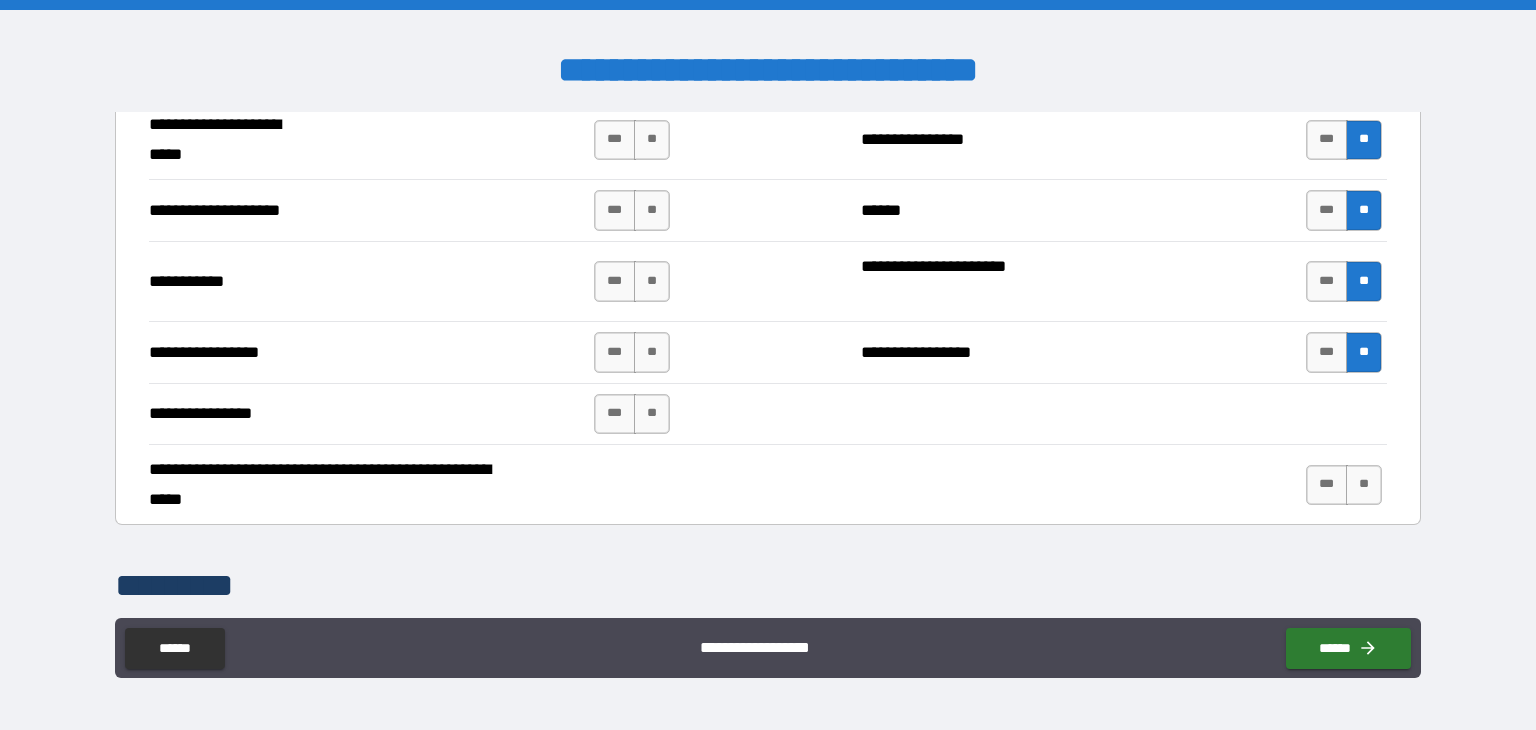 scroll, scrollTop: 4500, scrollLeft: 0, axis: vertical 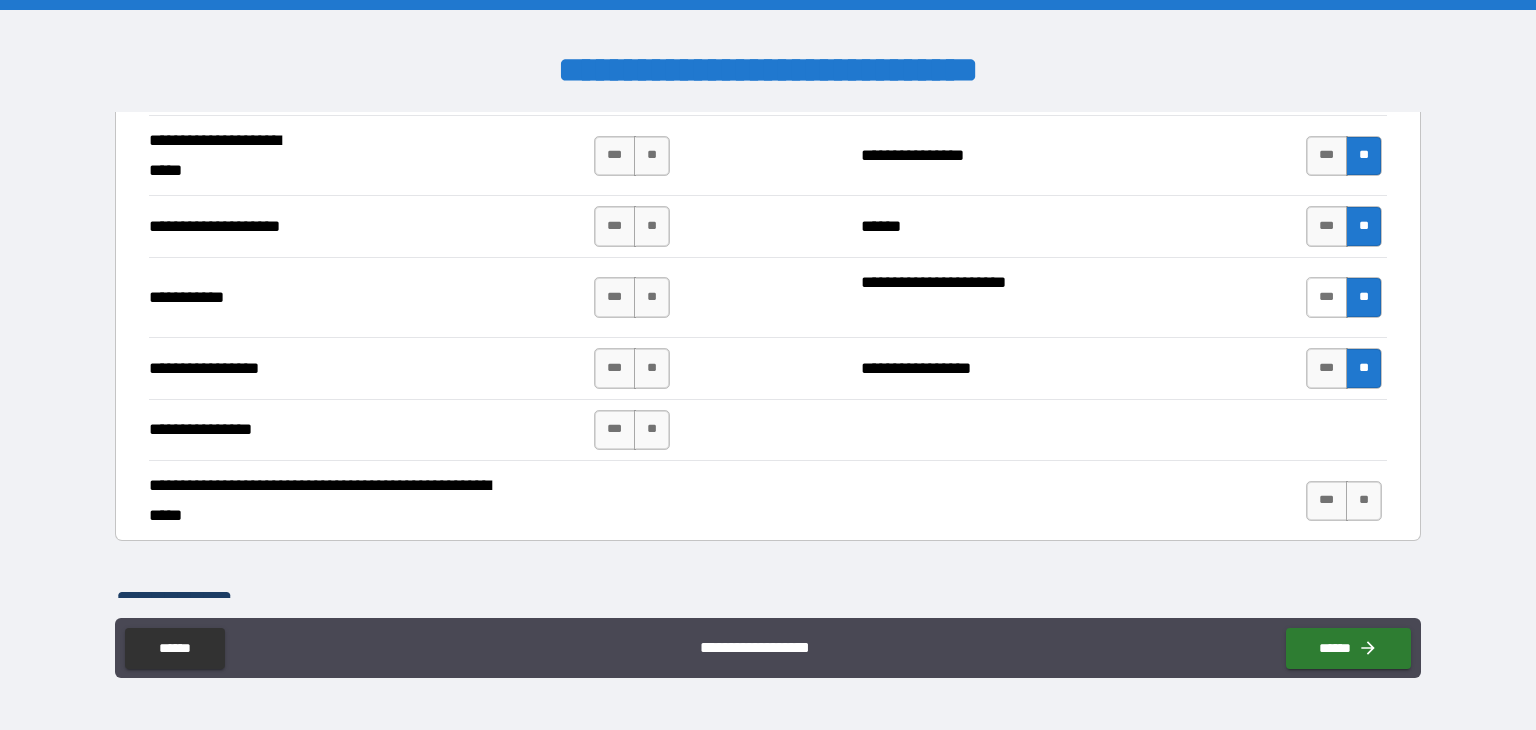 click on "***" at bounding box center [1327, 297] 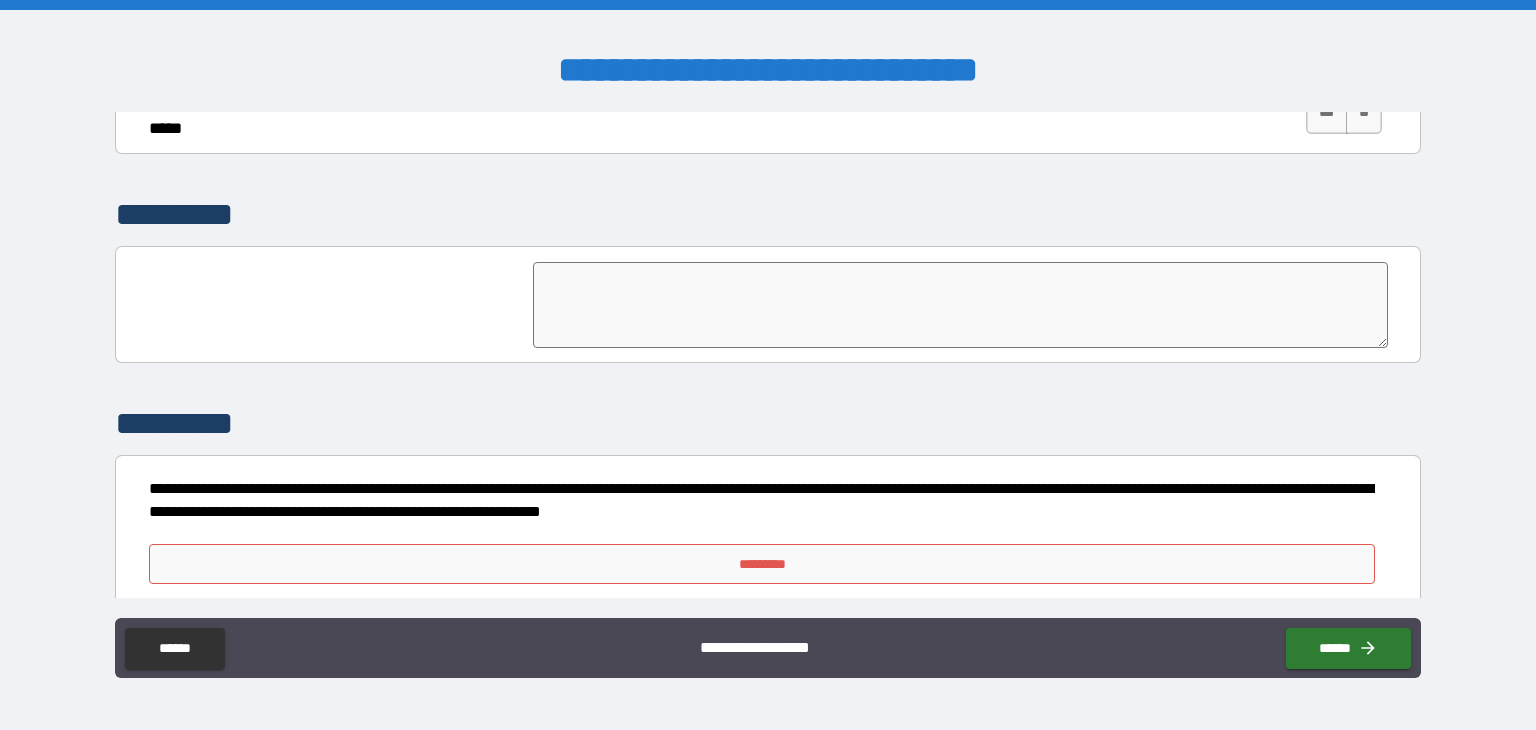 scroll, scrollTop: 4888, scrollLeft: 0, axis: vertical 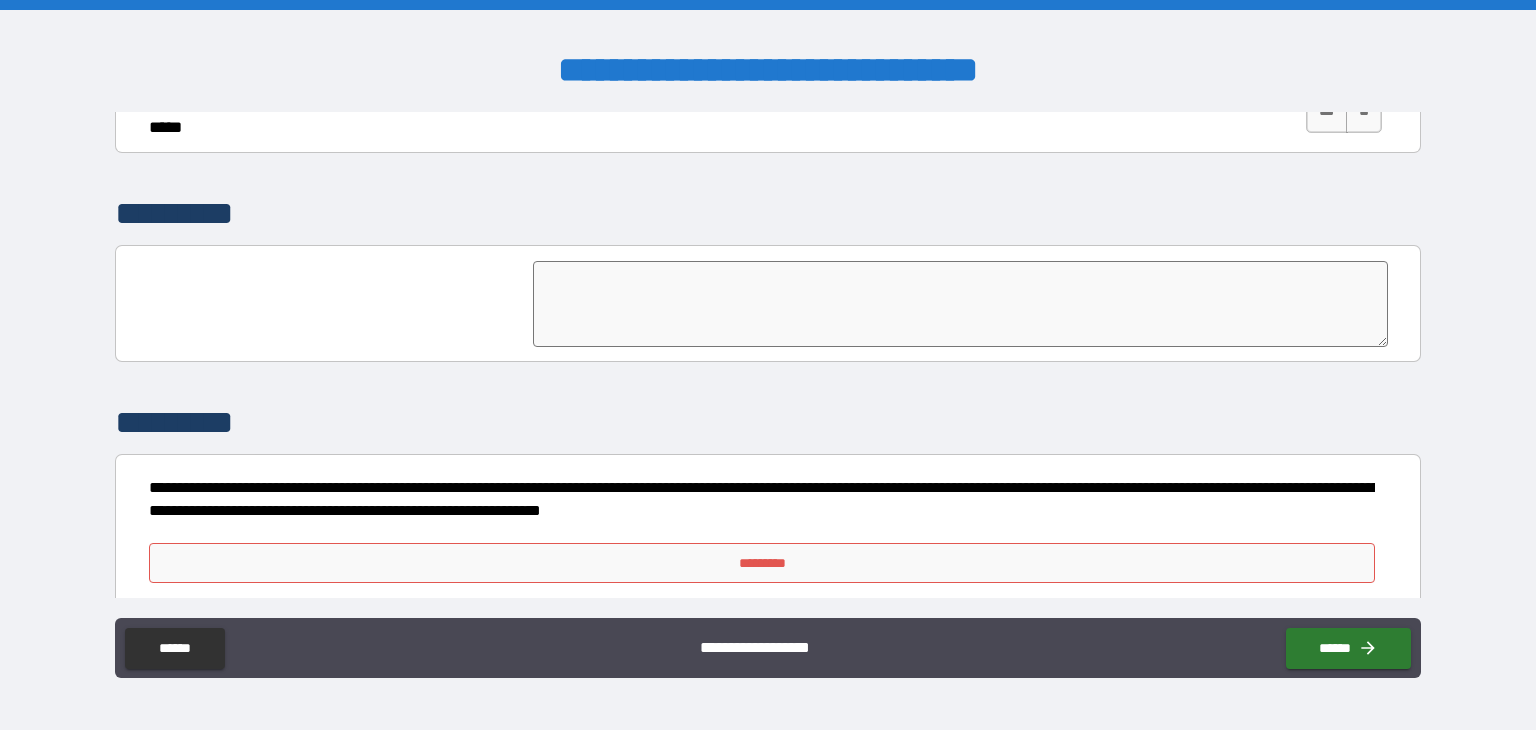 click at bounding box center (961, 304) 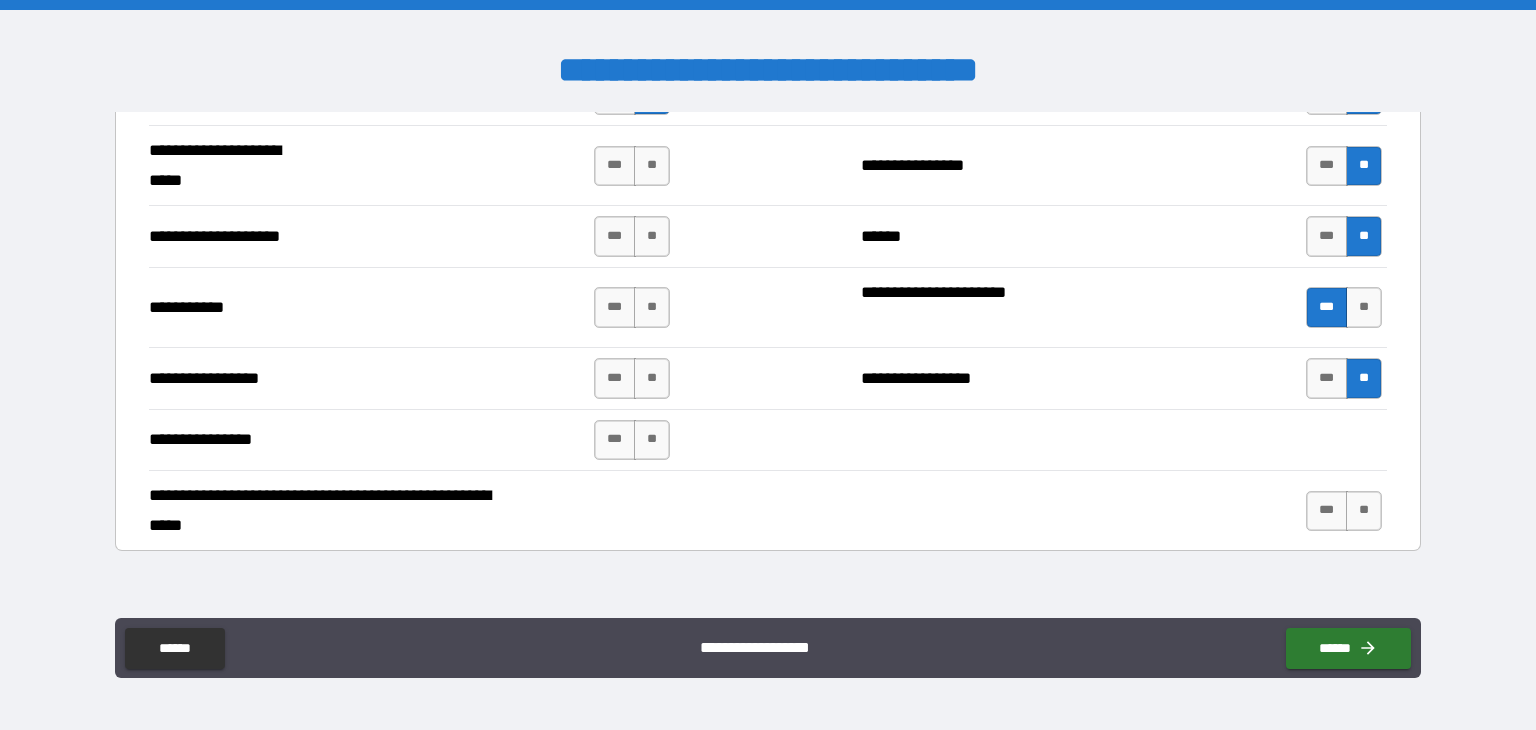 scroll, scrollTop: 4488, scrollLeft: 0, axis: vertical 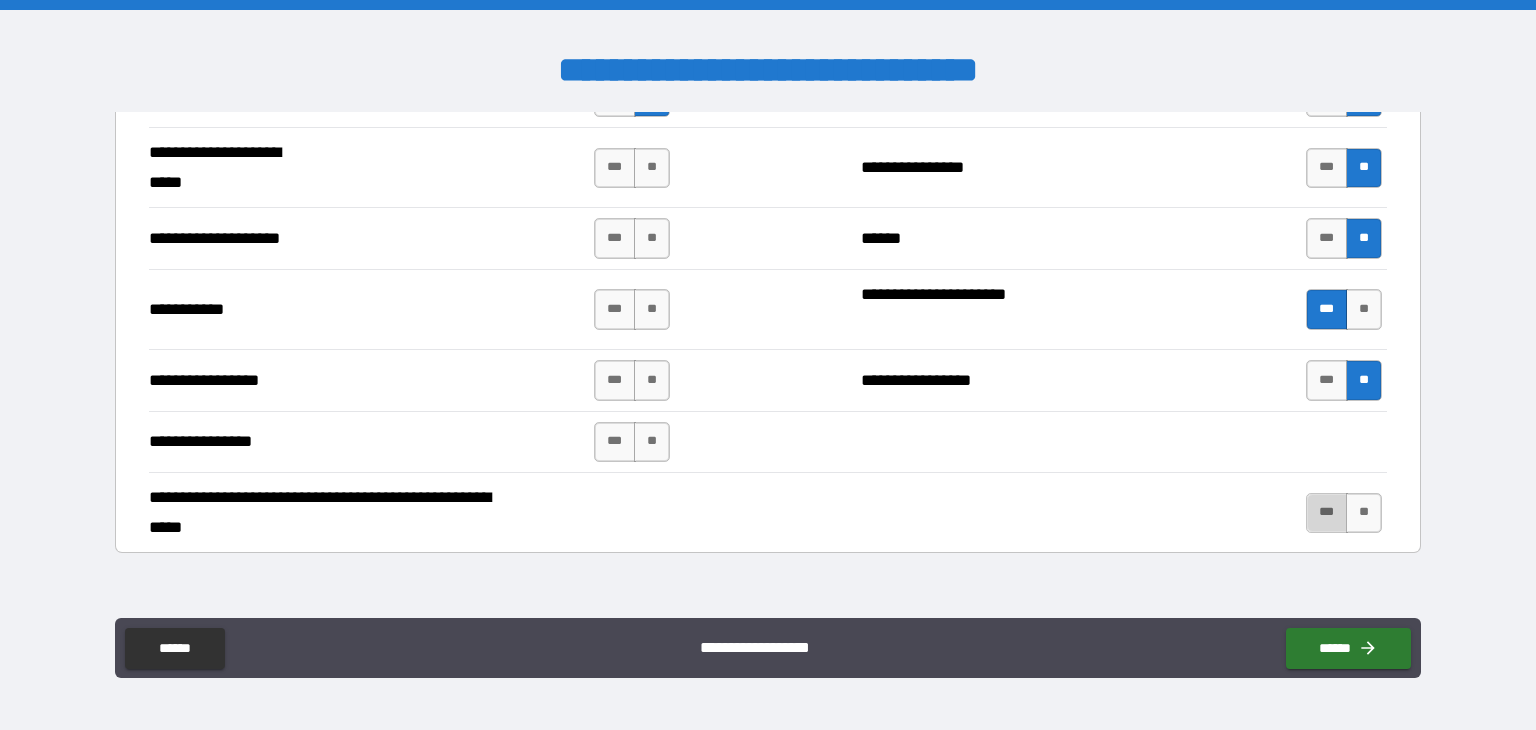click on "***" at bounding box center (1327, 513) 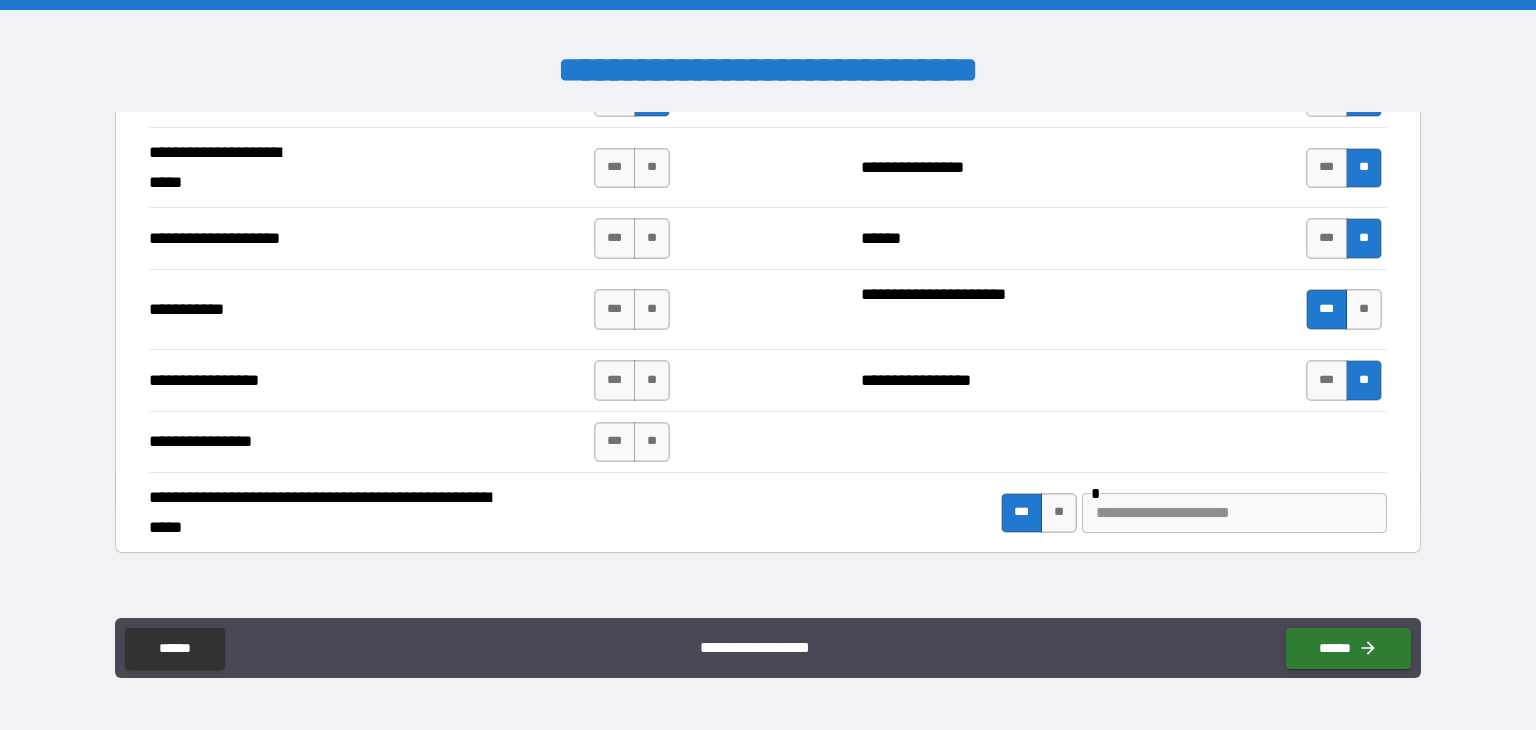 click at bounding box center (1234, 513) 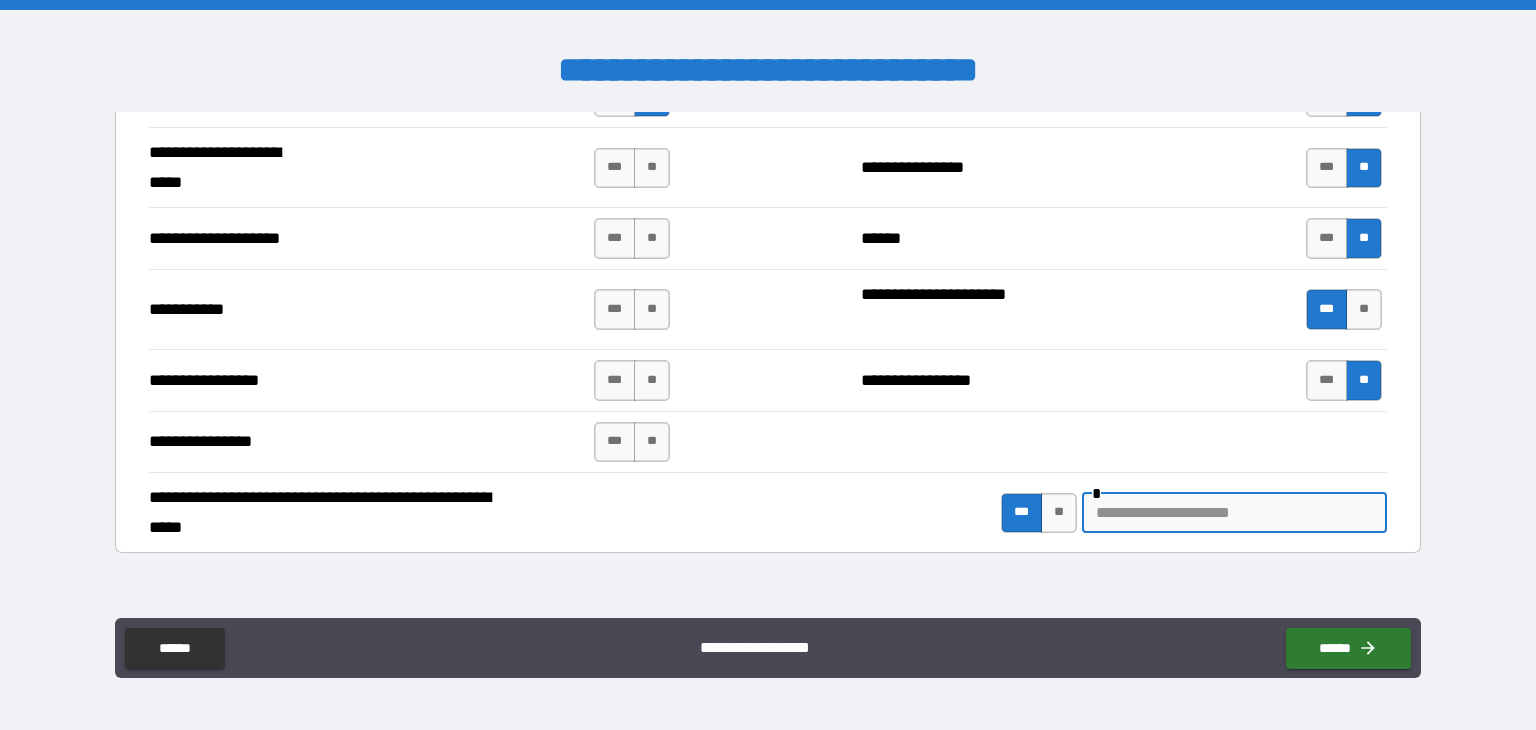 click at bounding box center [1234, 513] 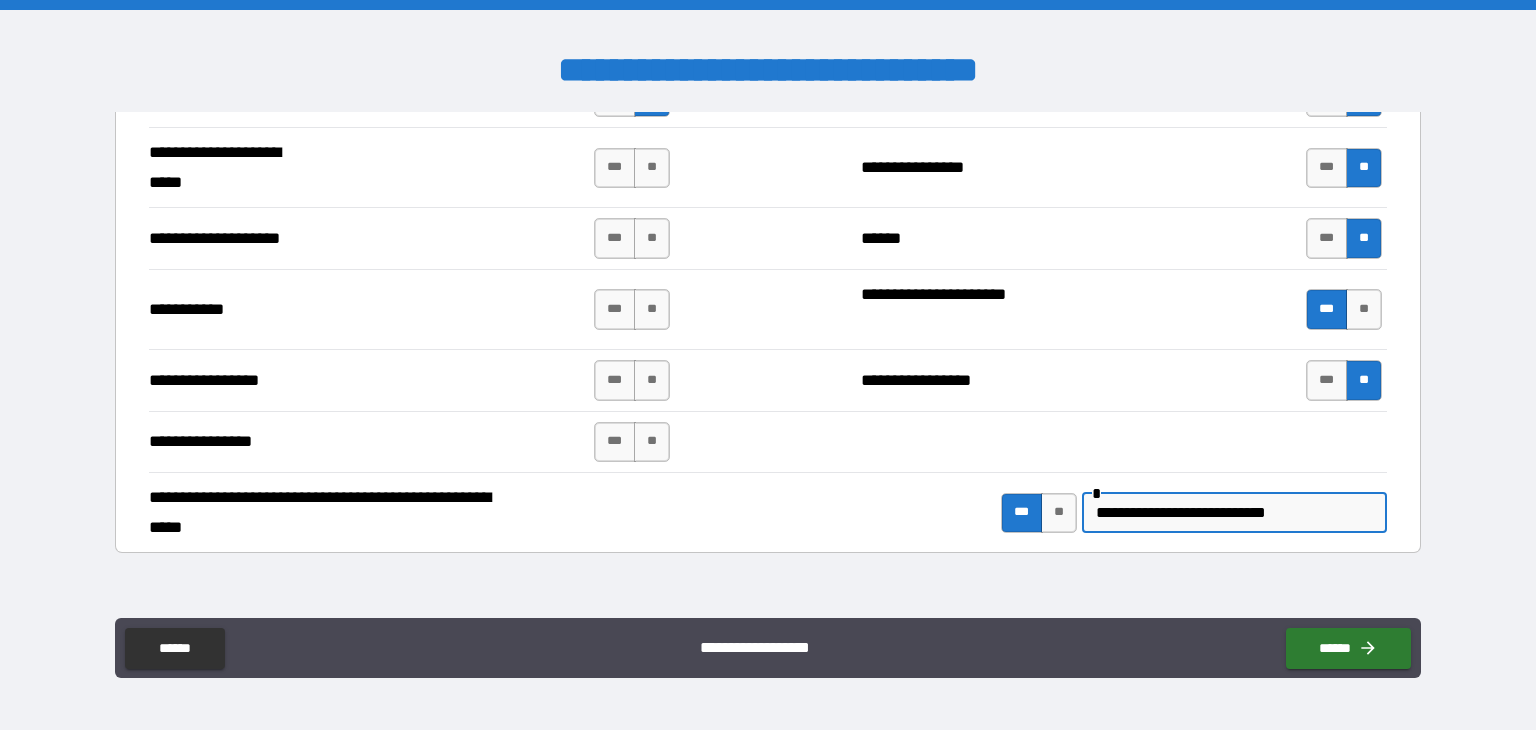 type on "**********" 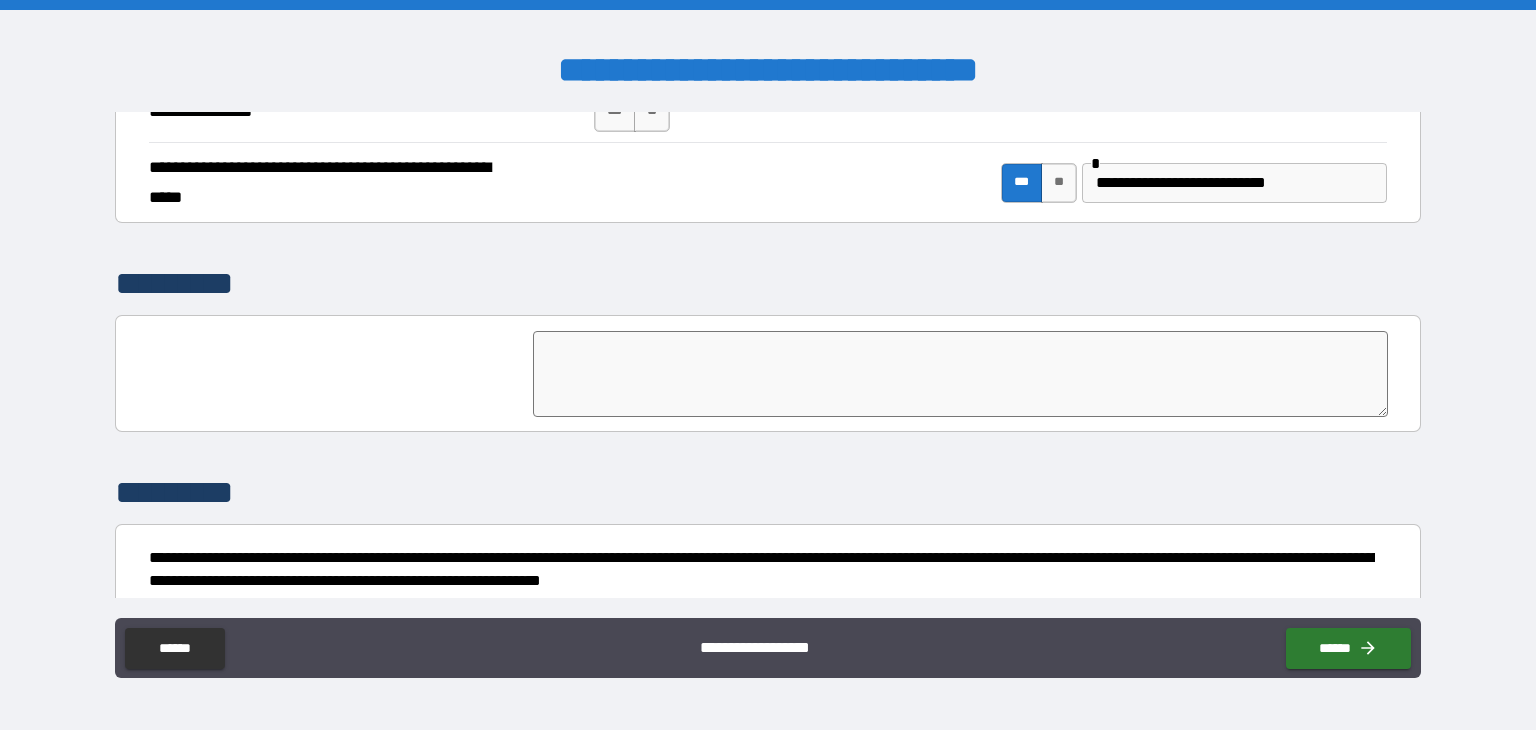 scroll, scrollTop: 4888, scrollLeft: 0, axis: vertical 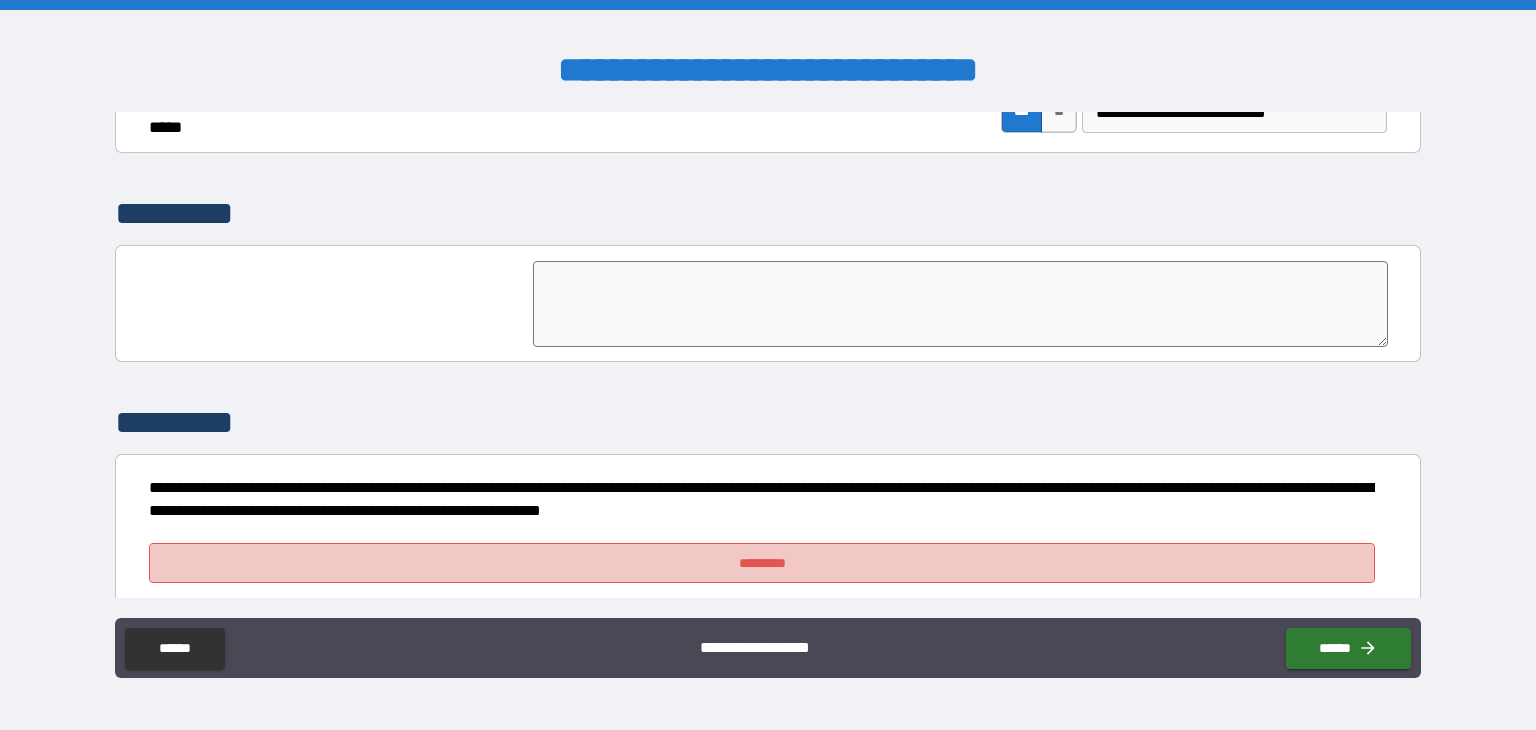 click on "*********" at bounding box center (762, 563) 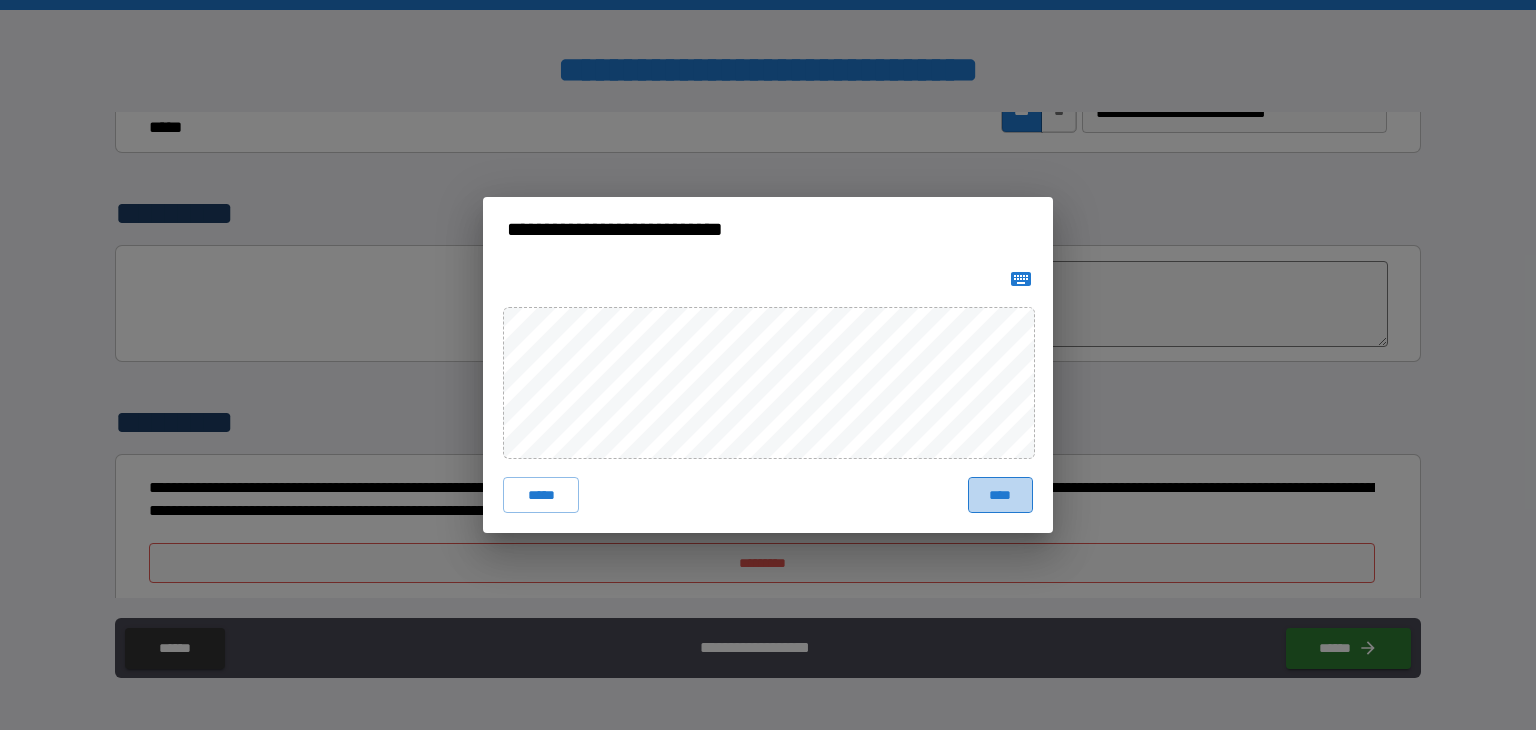 click on "****" at bounding box center [1000, 495] 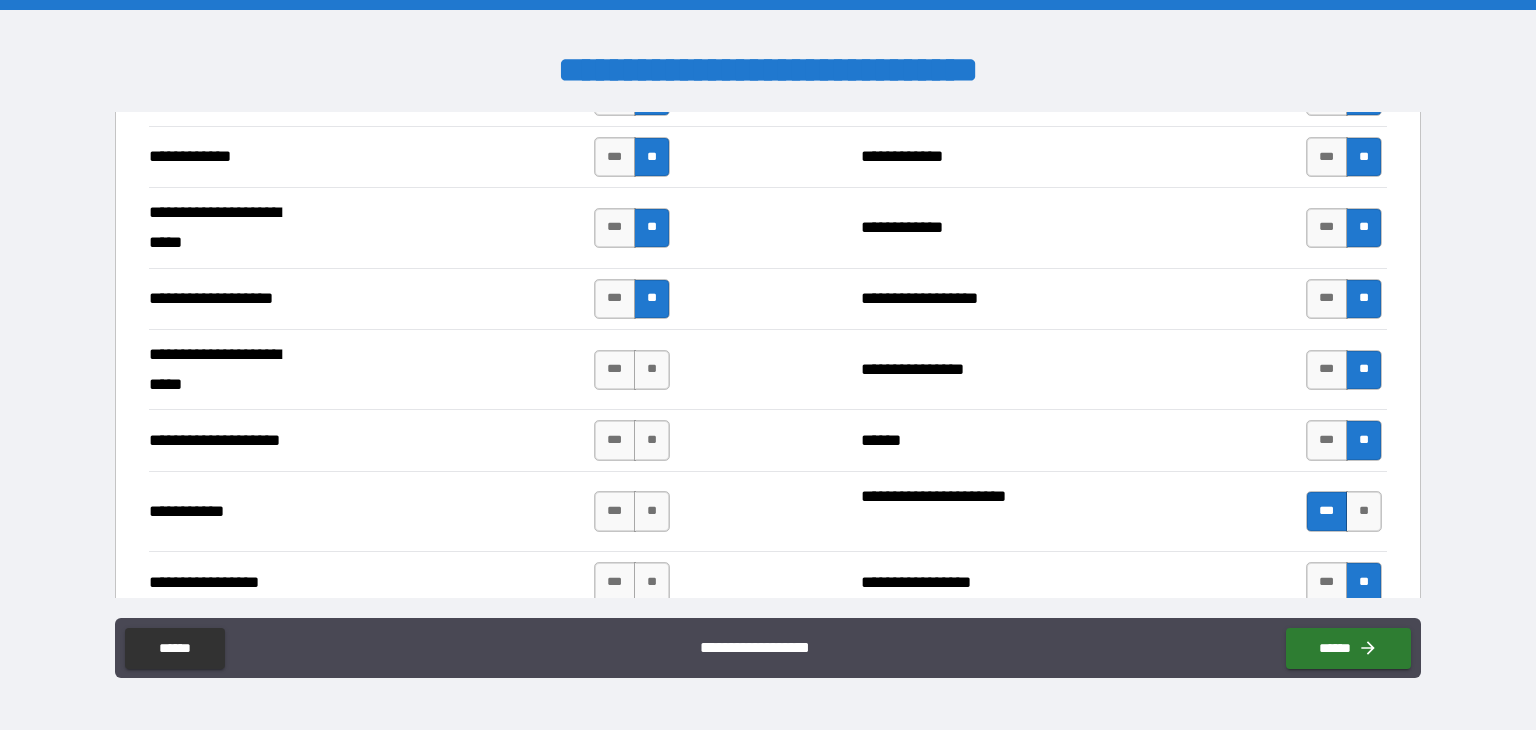 scroll, scrollTop: 4288, scrollLeft: 0, axis: vertical 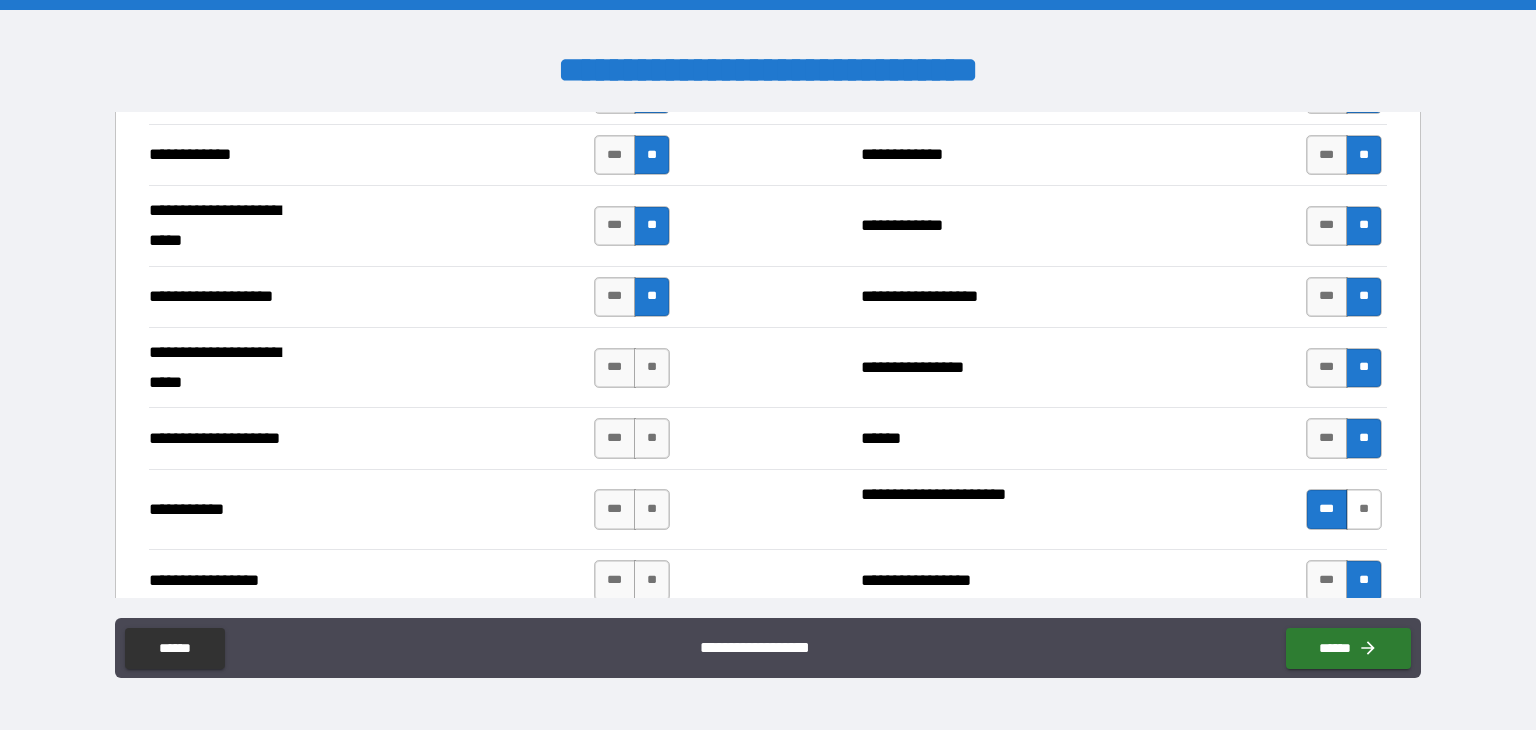 click on "**" at bounding box center (1364, 509) 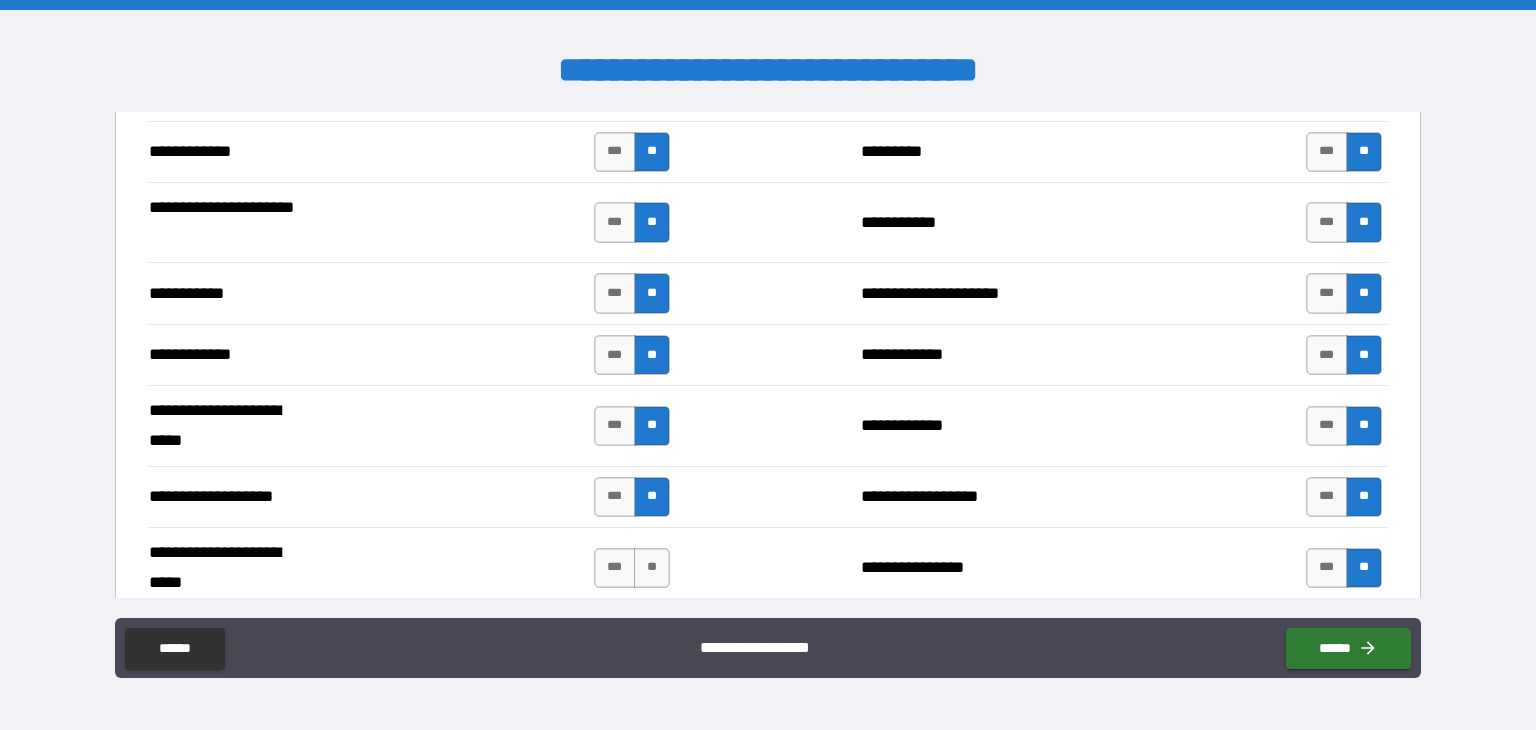 scroll, scrollTop: 4288, scrollLeft: 0, axis: vertical 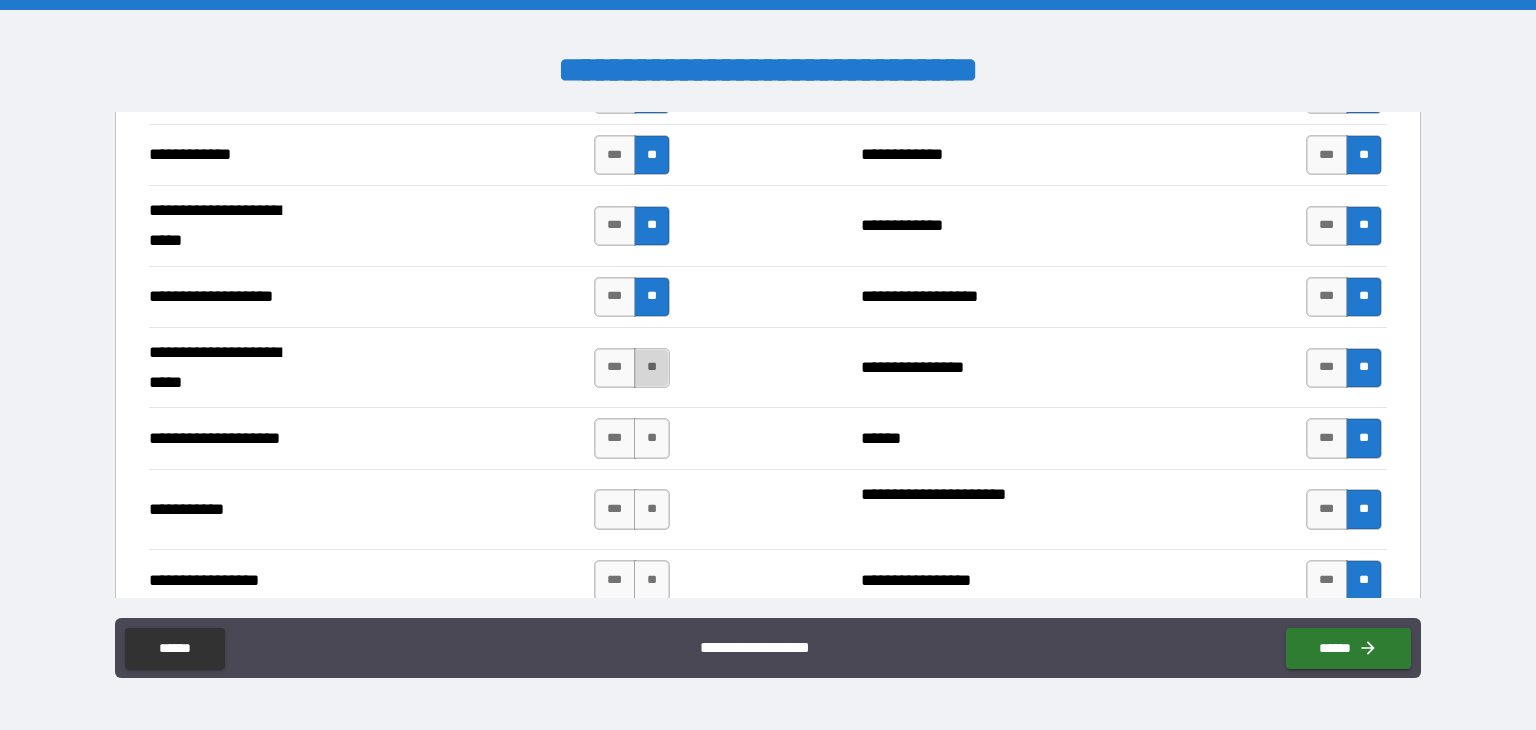 click on "**" at bounding box center (652, 368) 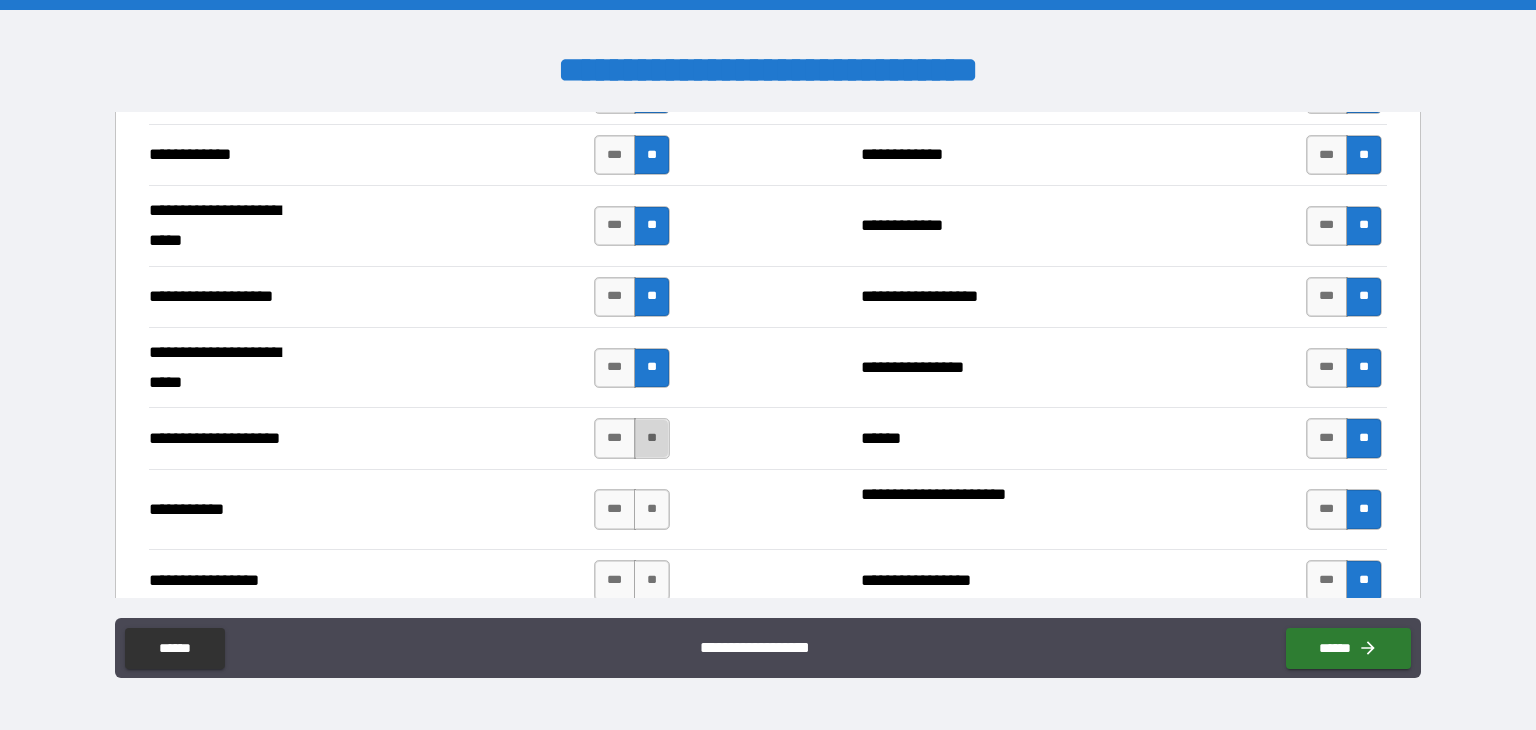 click on "**" at bounding box center (652, 438) 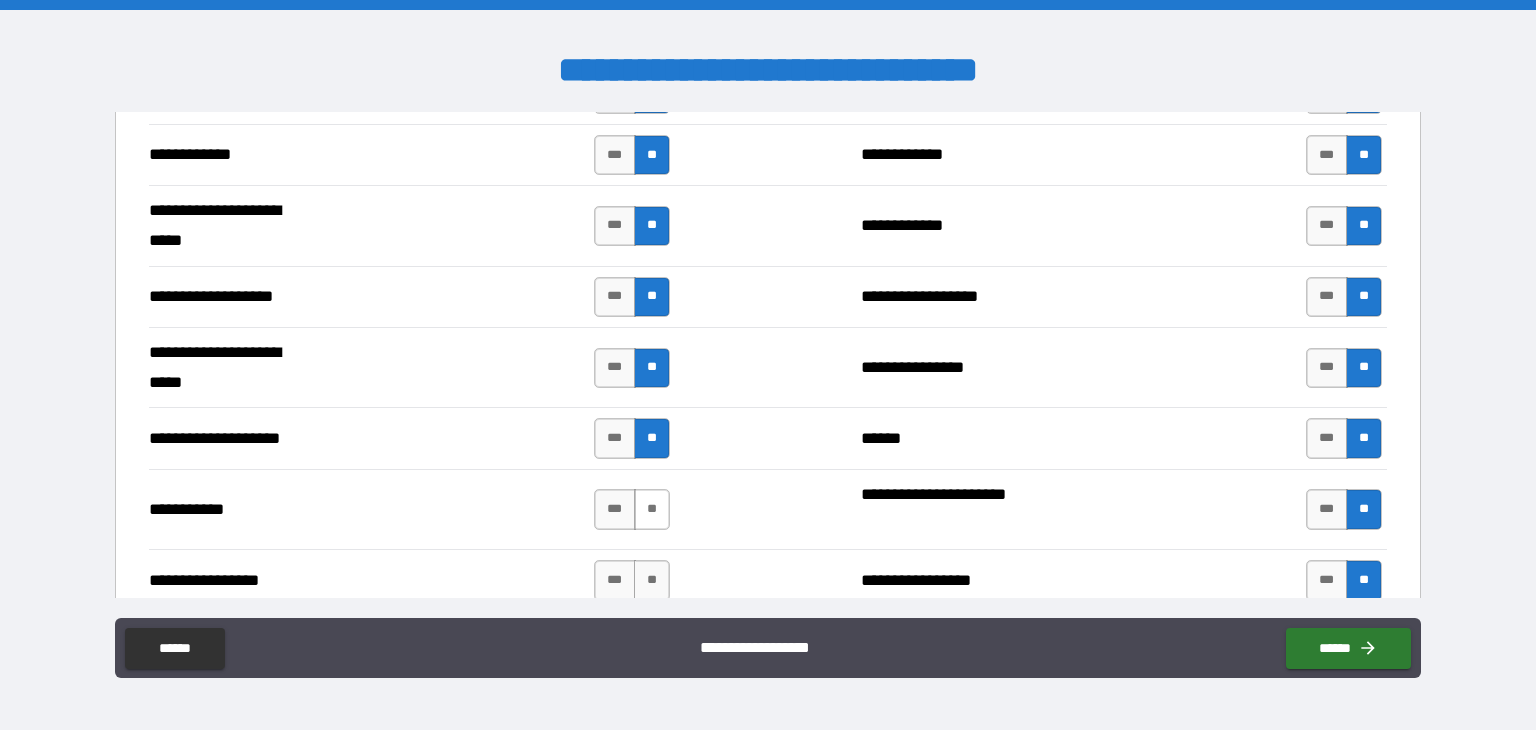 click on "**" at bounding box center [652, 509] 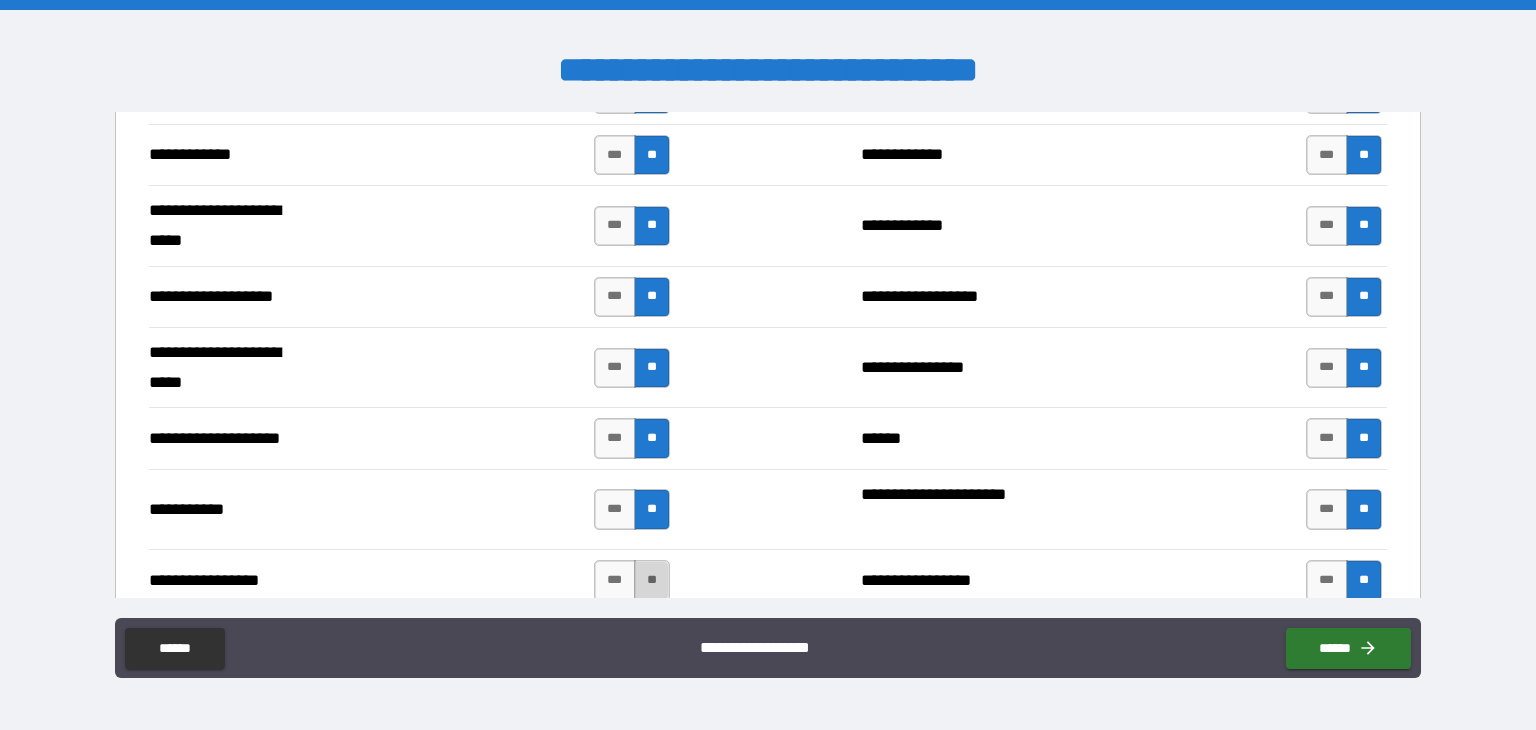 click on "**" at bounding box center [652, 580] 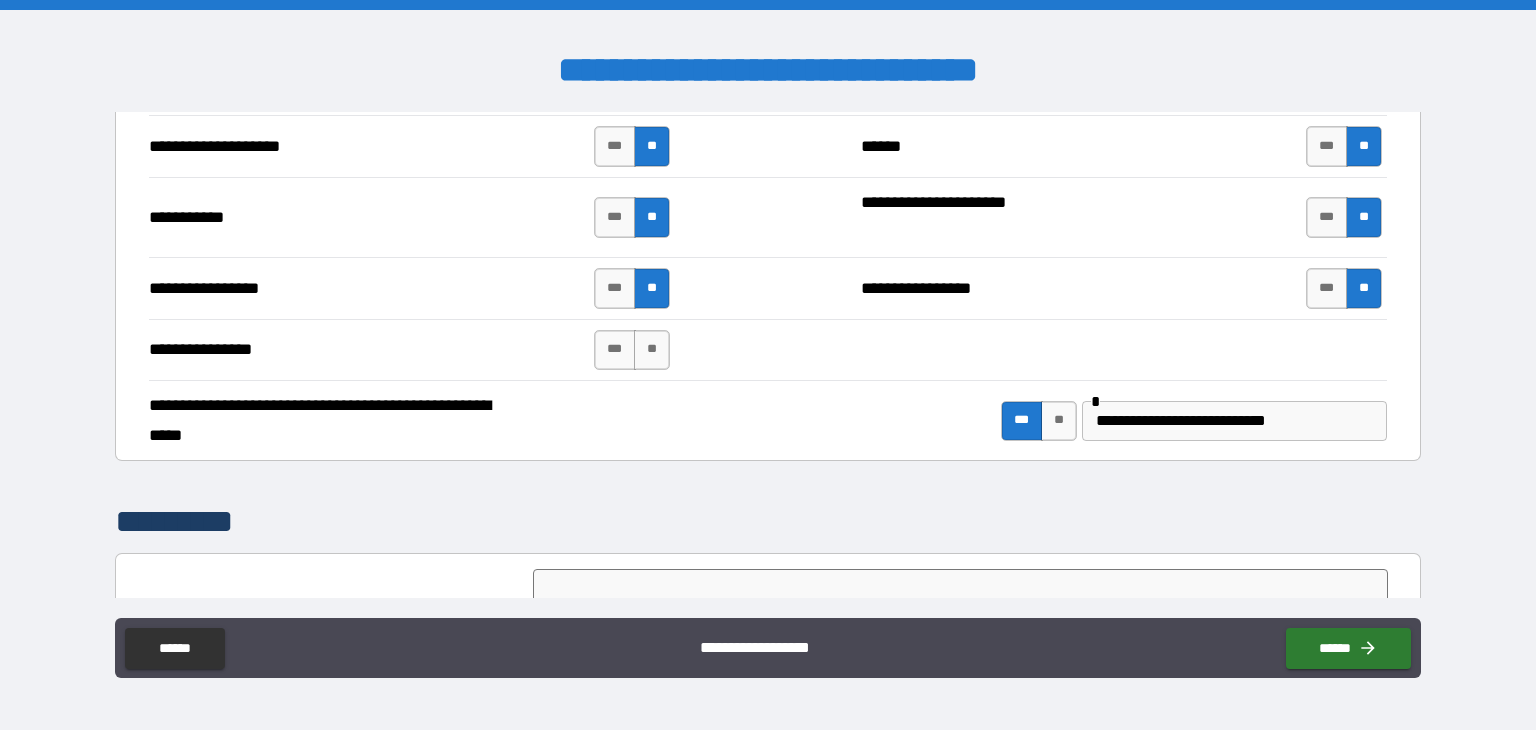 scroll, scrollTop: 4588, scrollLeft: 0, axis: vertical 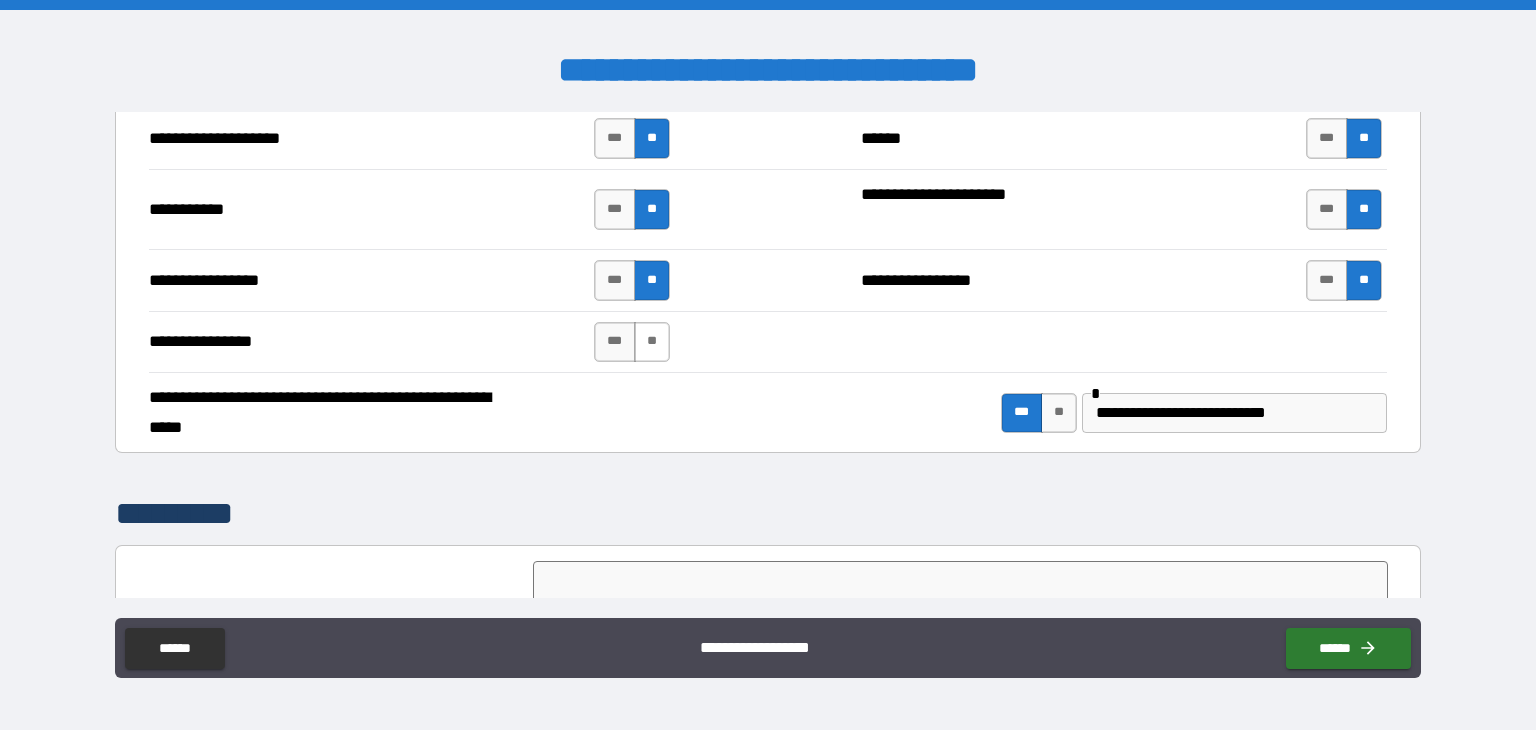 click on "**" at bounding box center (652, 342) 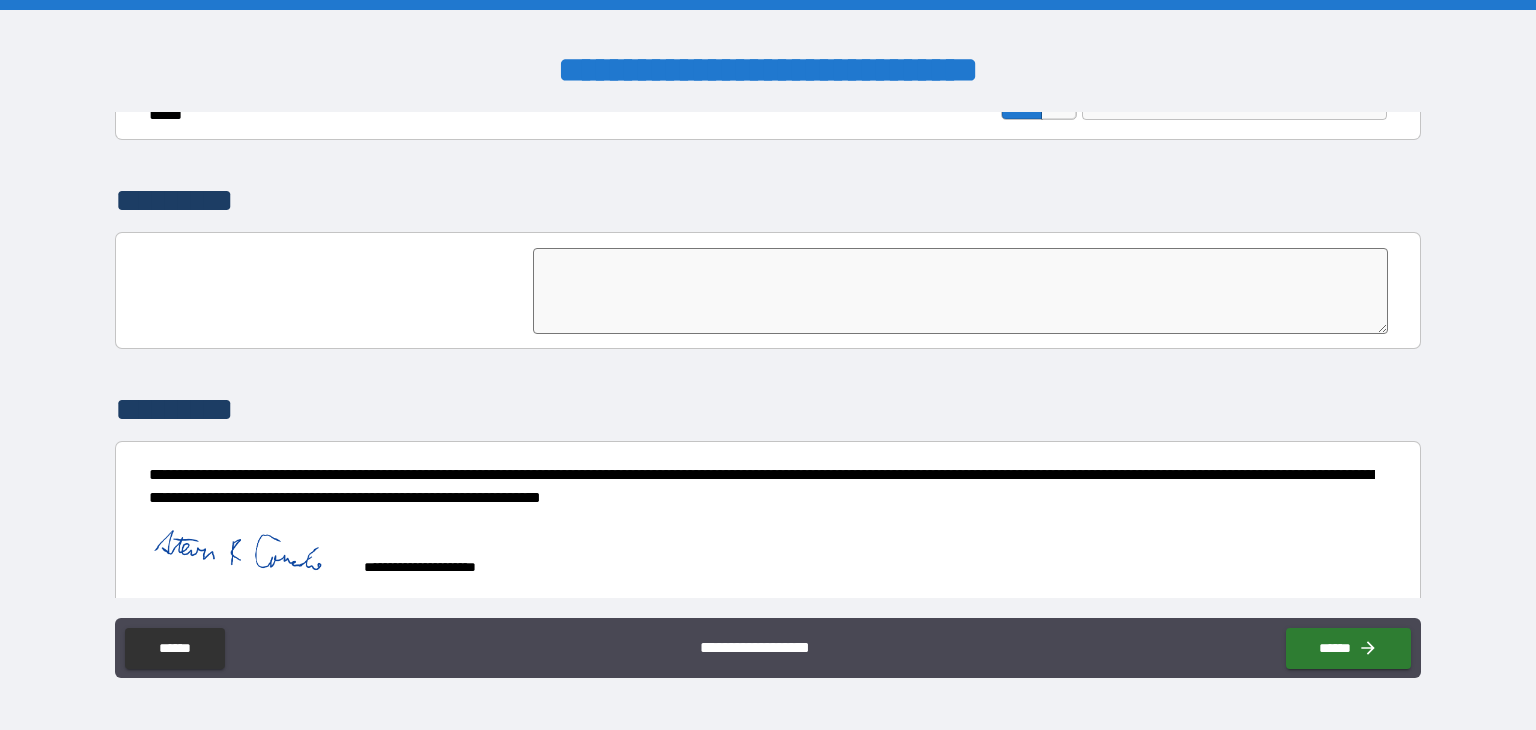 scroll, scrollTop: 4905, scrollLeft: 0, axis: vertical 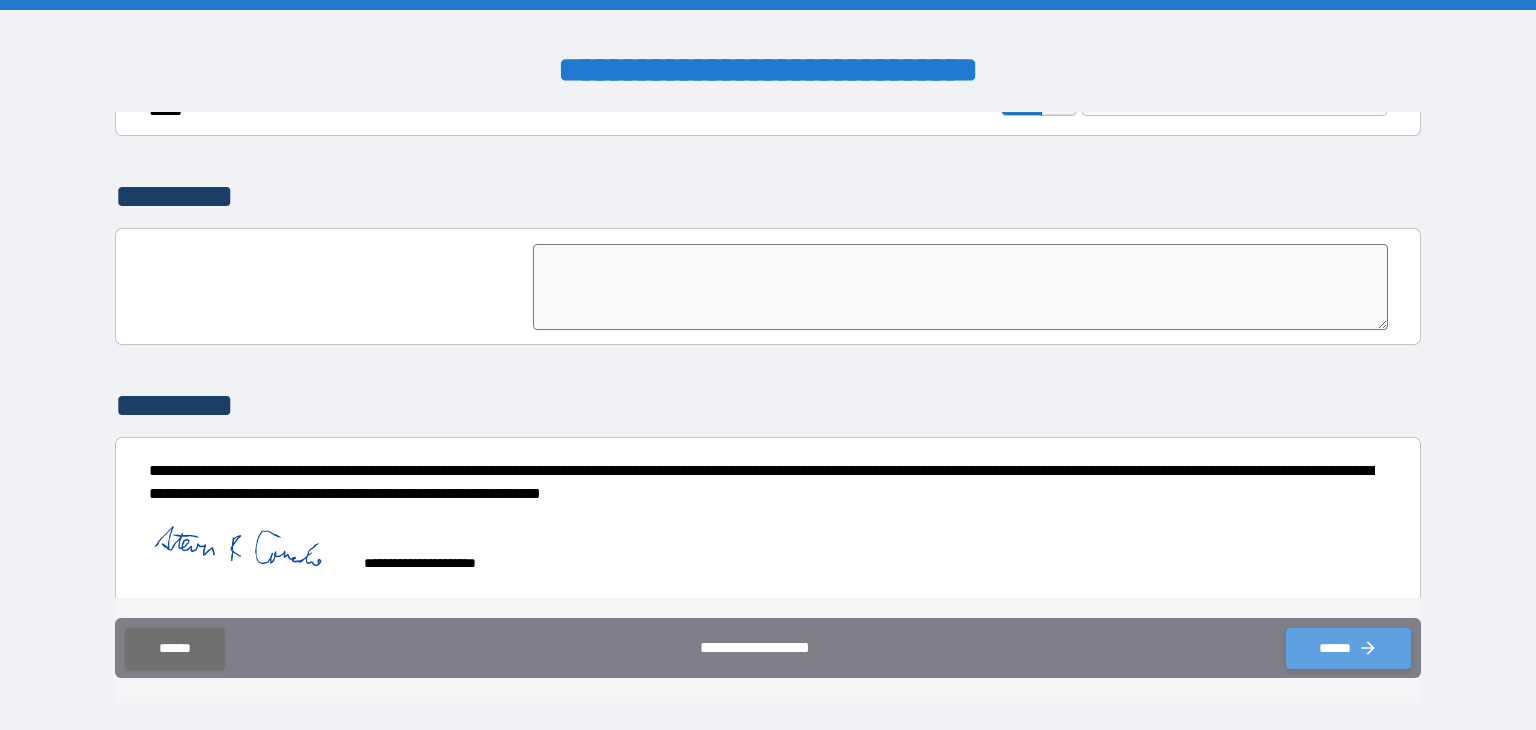 click on "******" at bounding box center (1348, 648) 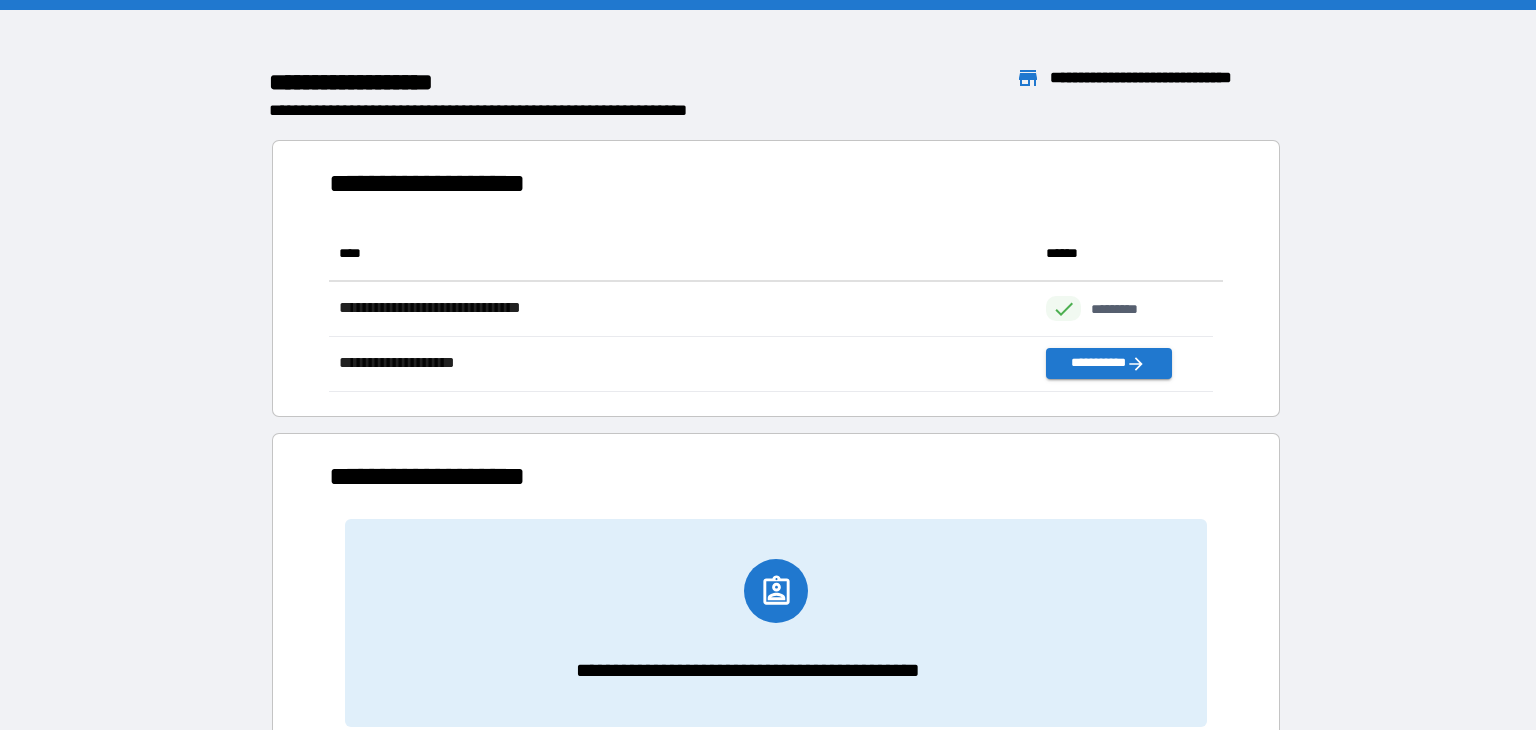 scroll, scrollTop: 16, scrollLeft: 16, axis: both 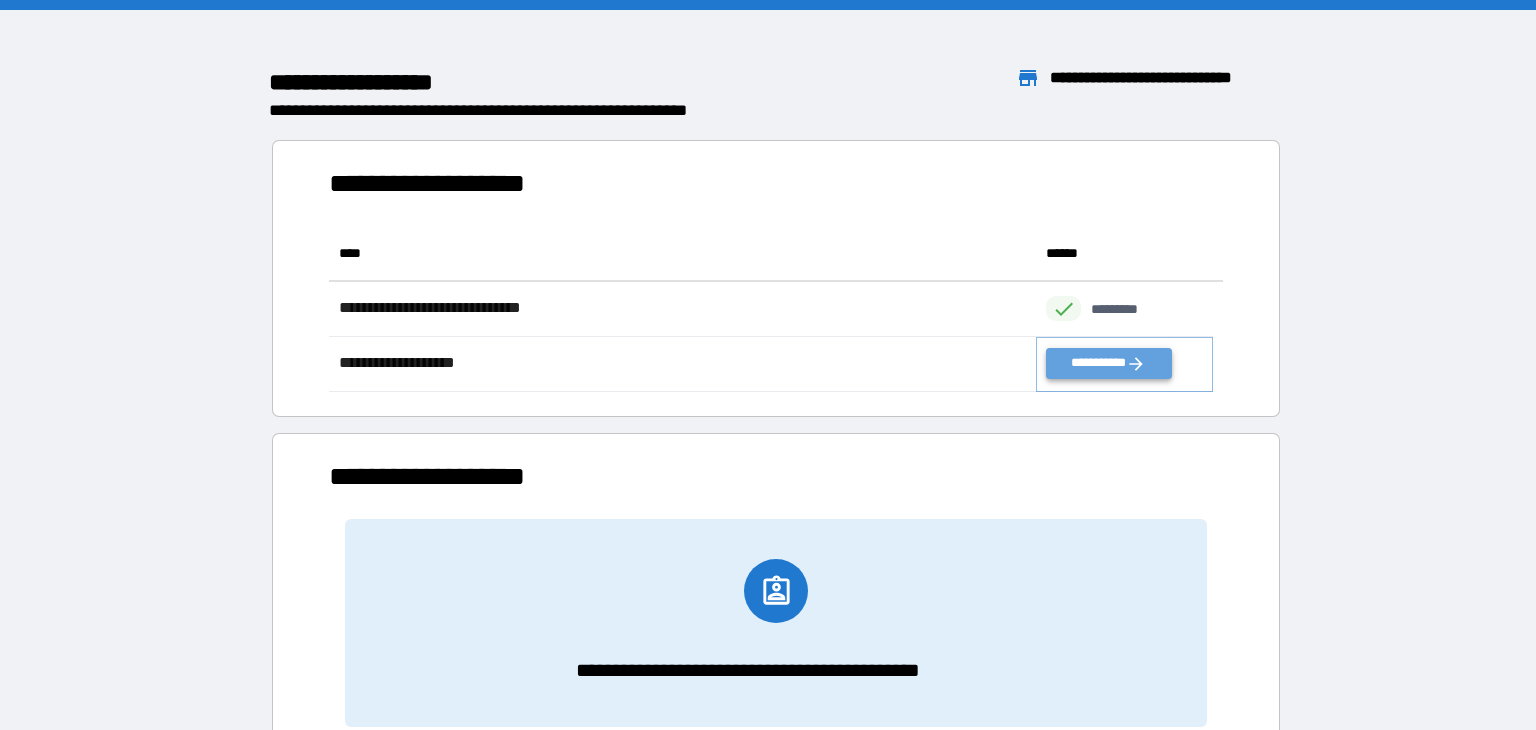 click on "**********" at bounding box center (1108, 363) 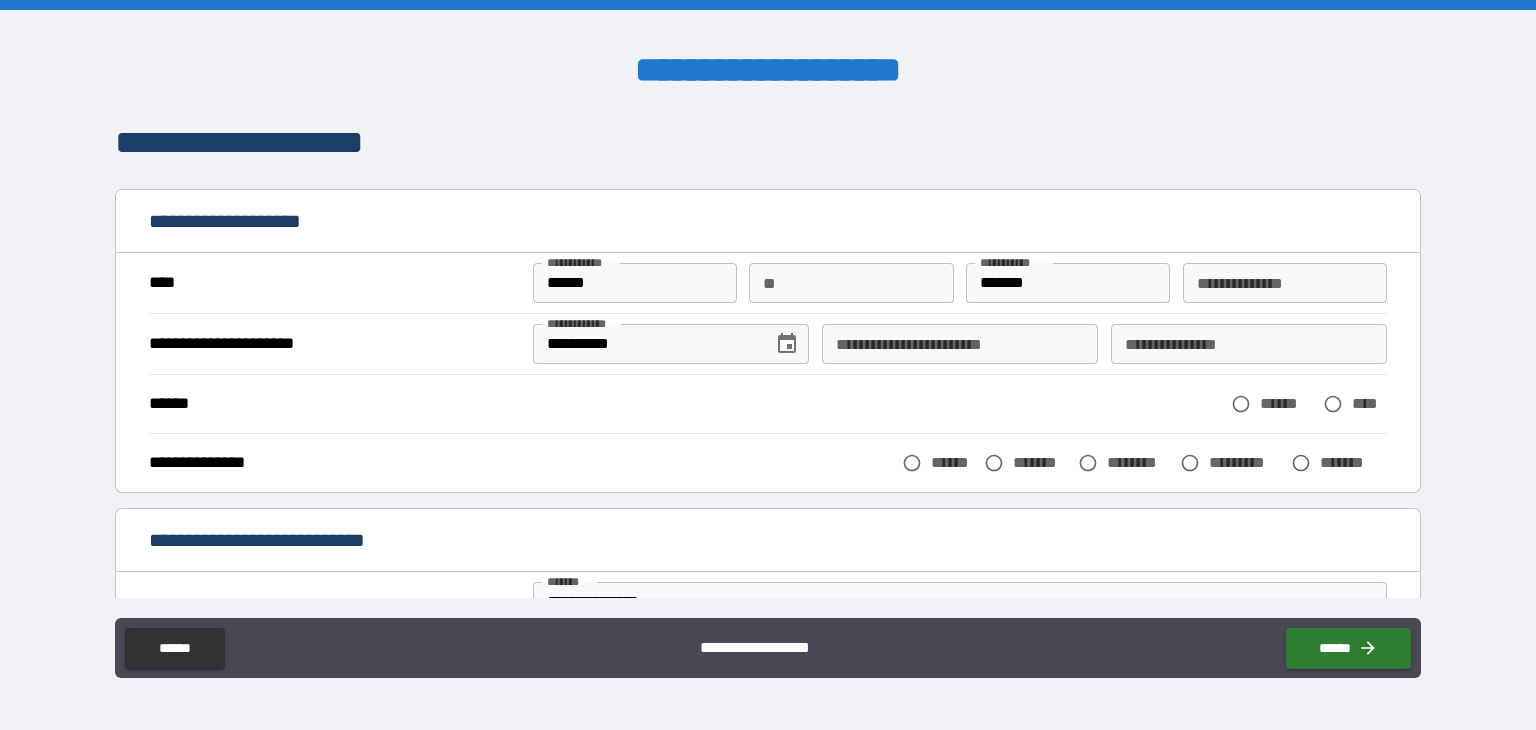 click on "**********" at bounding box center [1285, 283] 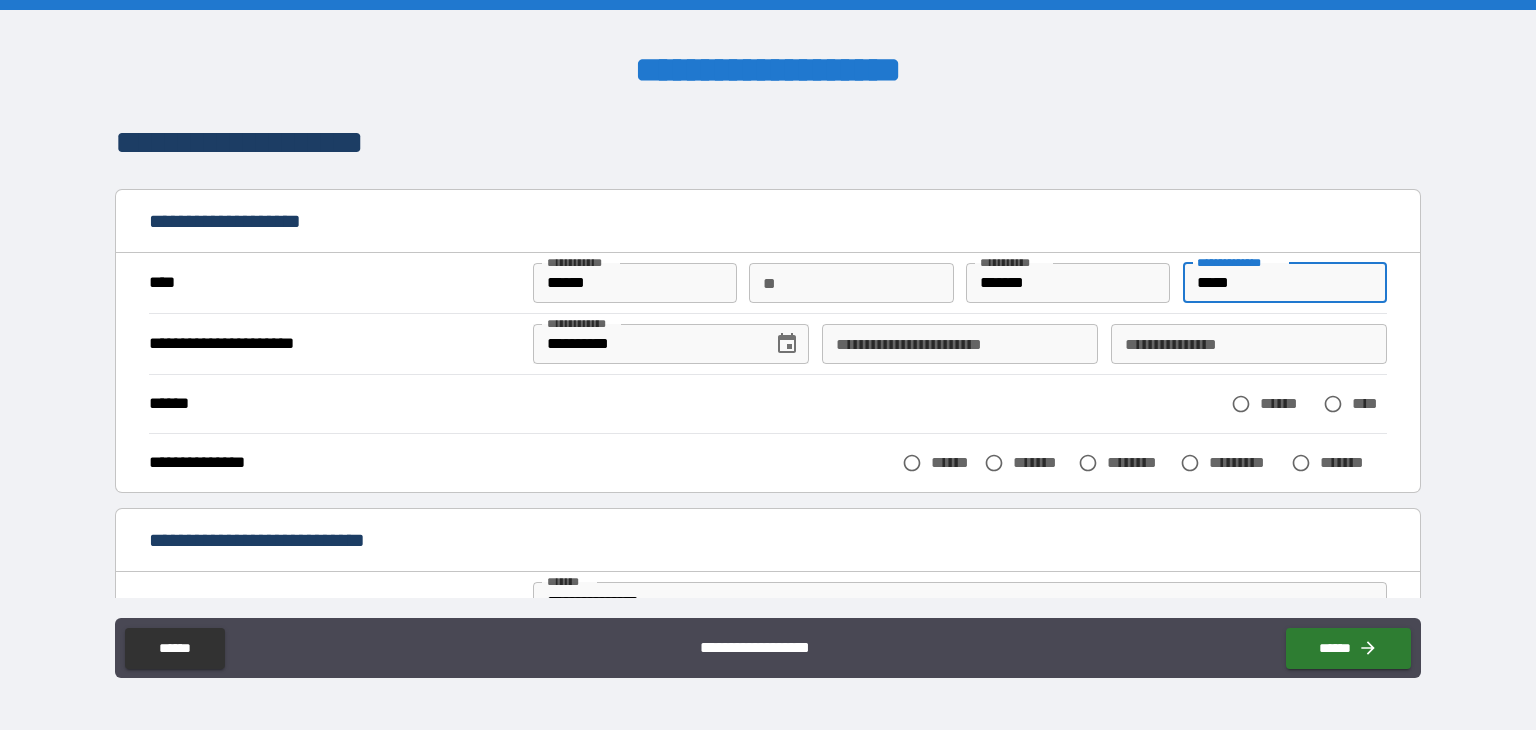 type on "*****" 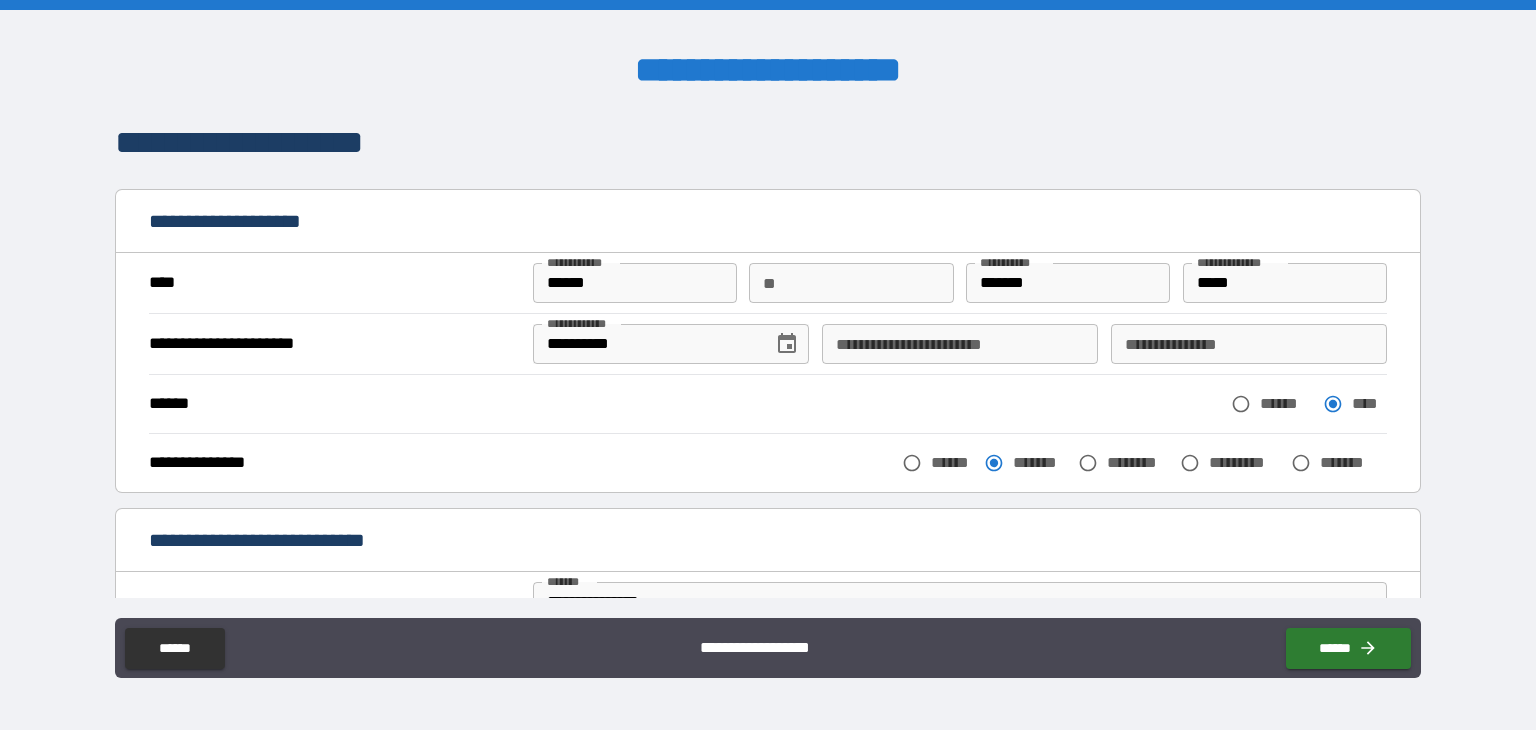 click on "**********" at bounding box center [1249, 344] 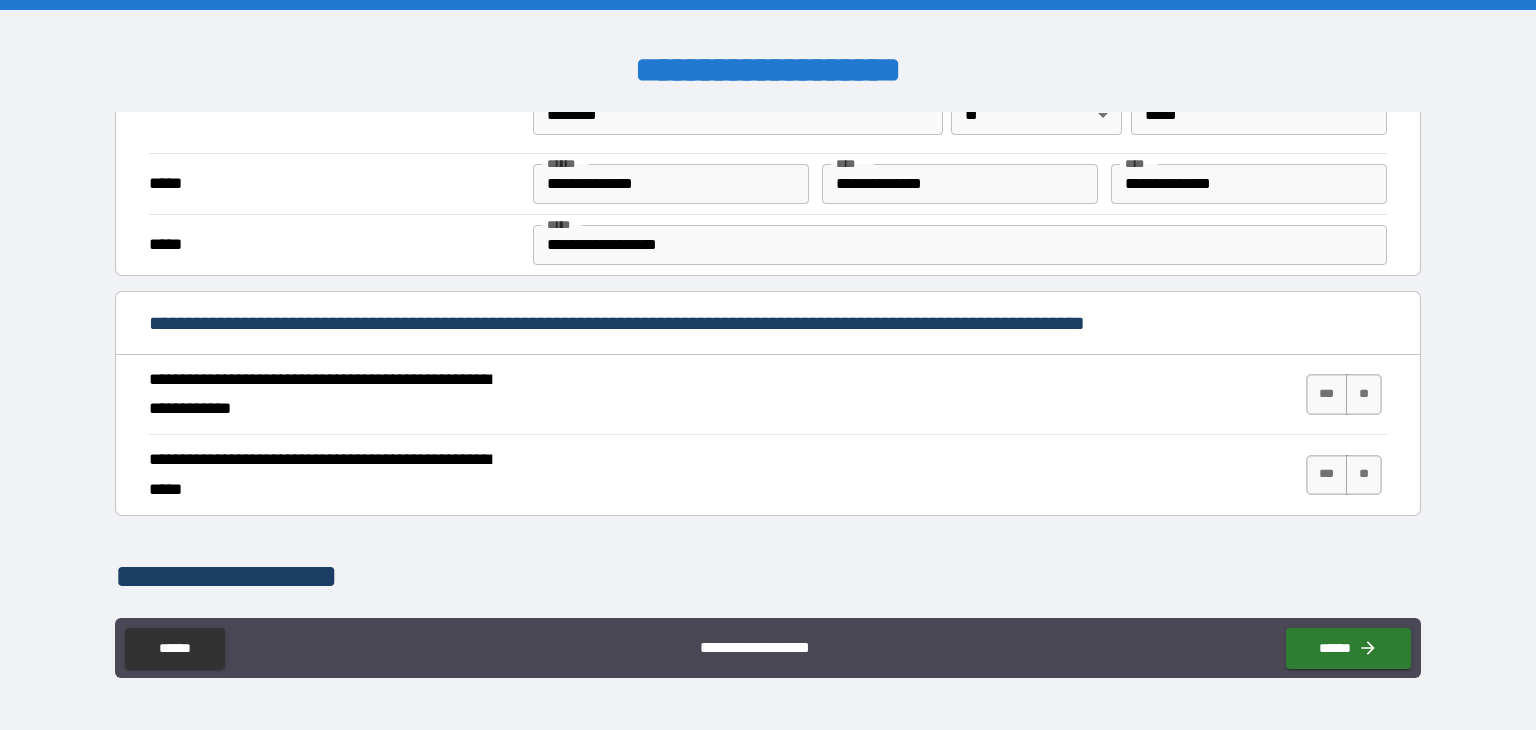 scroll, scrollTop: 600, scrollLeft: 0, axis: vertical 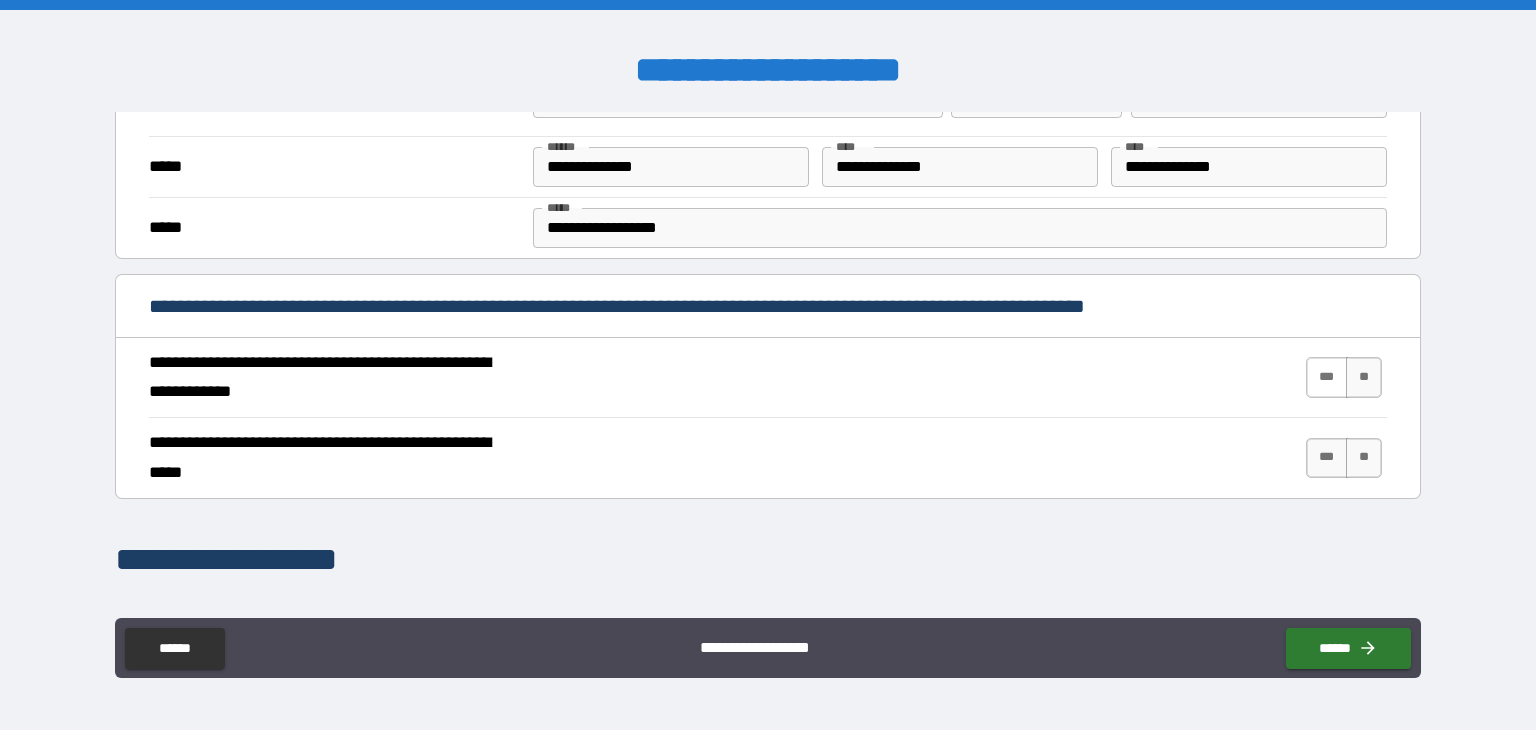type on "********" 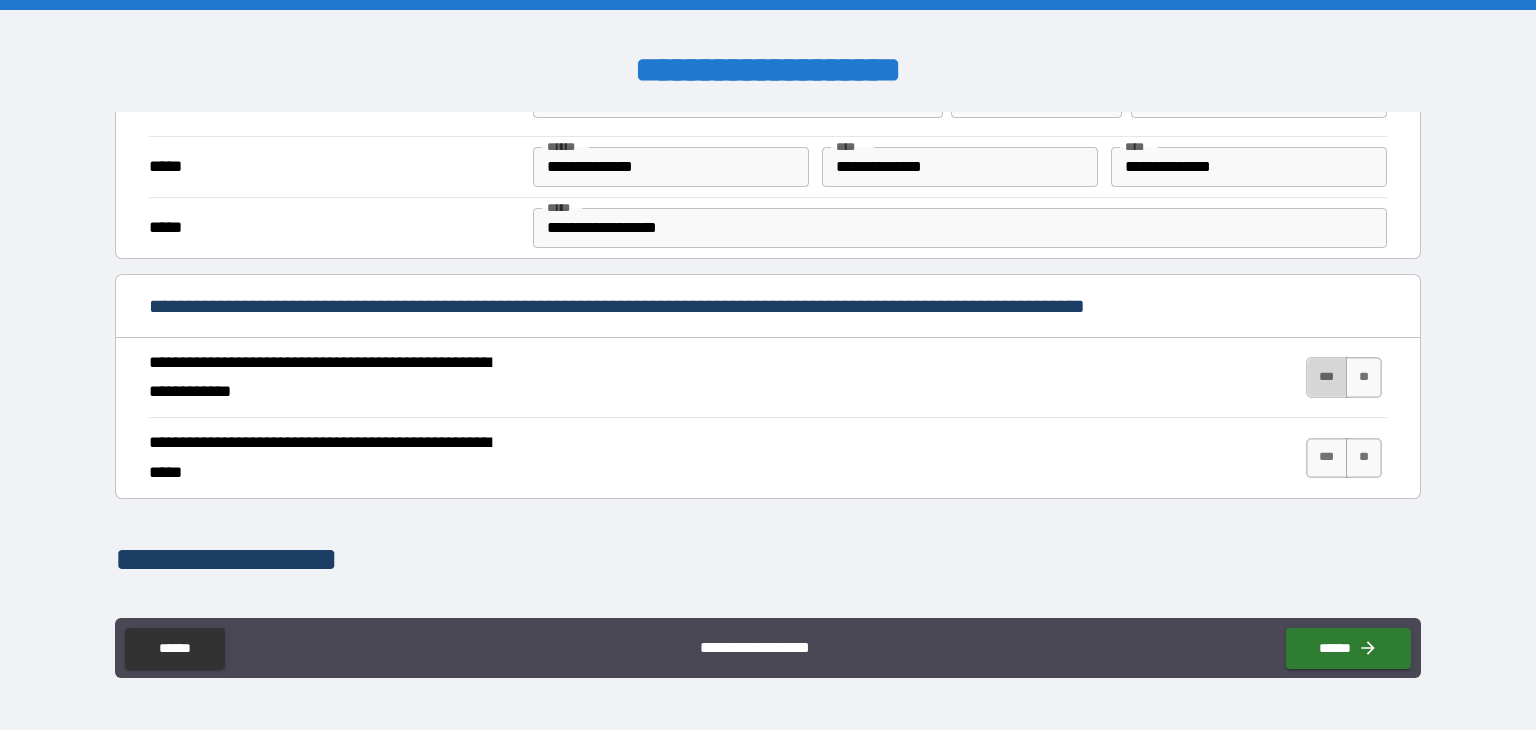 click on "***" at bounding box center (1327, 377) 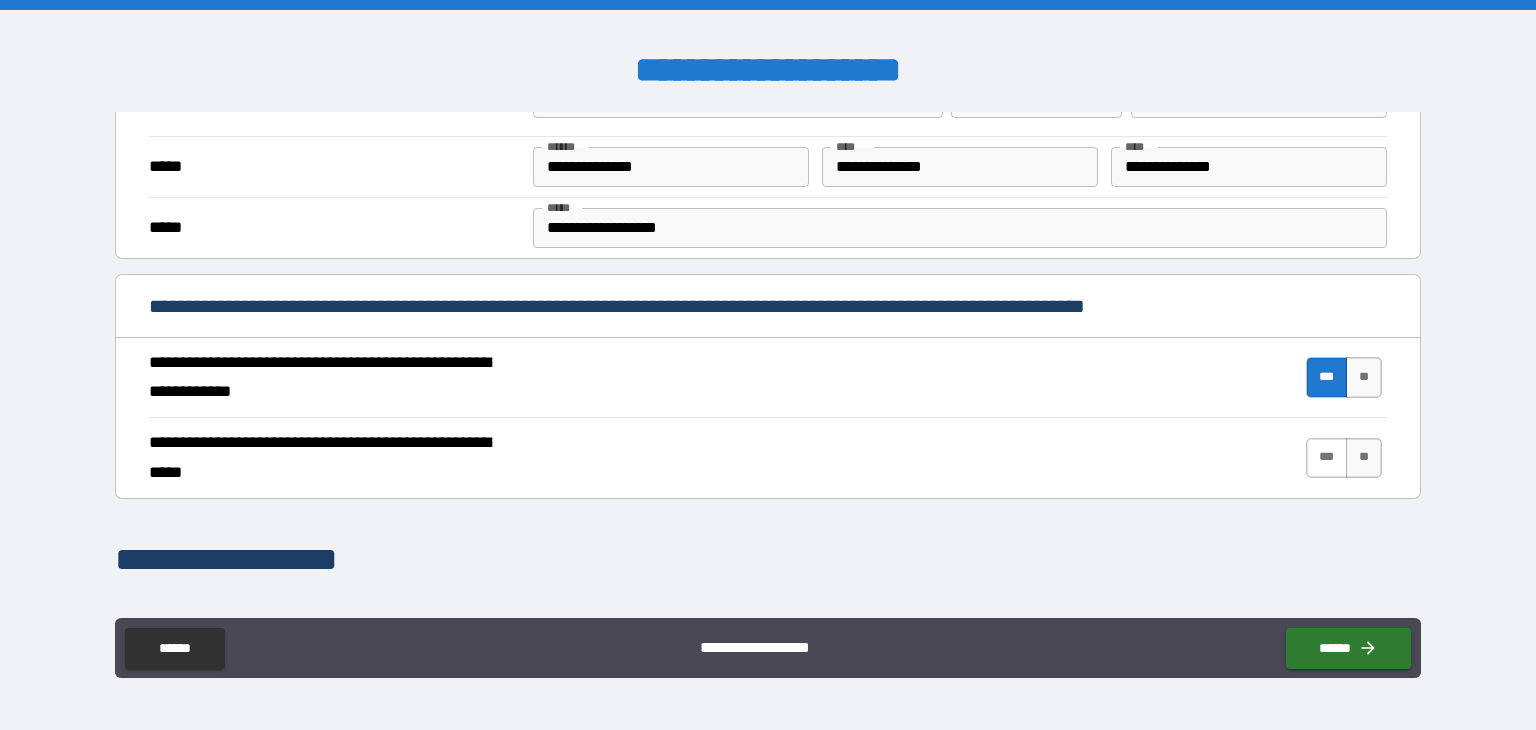 click on "***" at bounding box center [1327, 458] 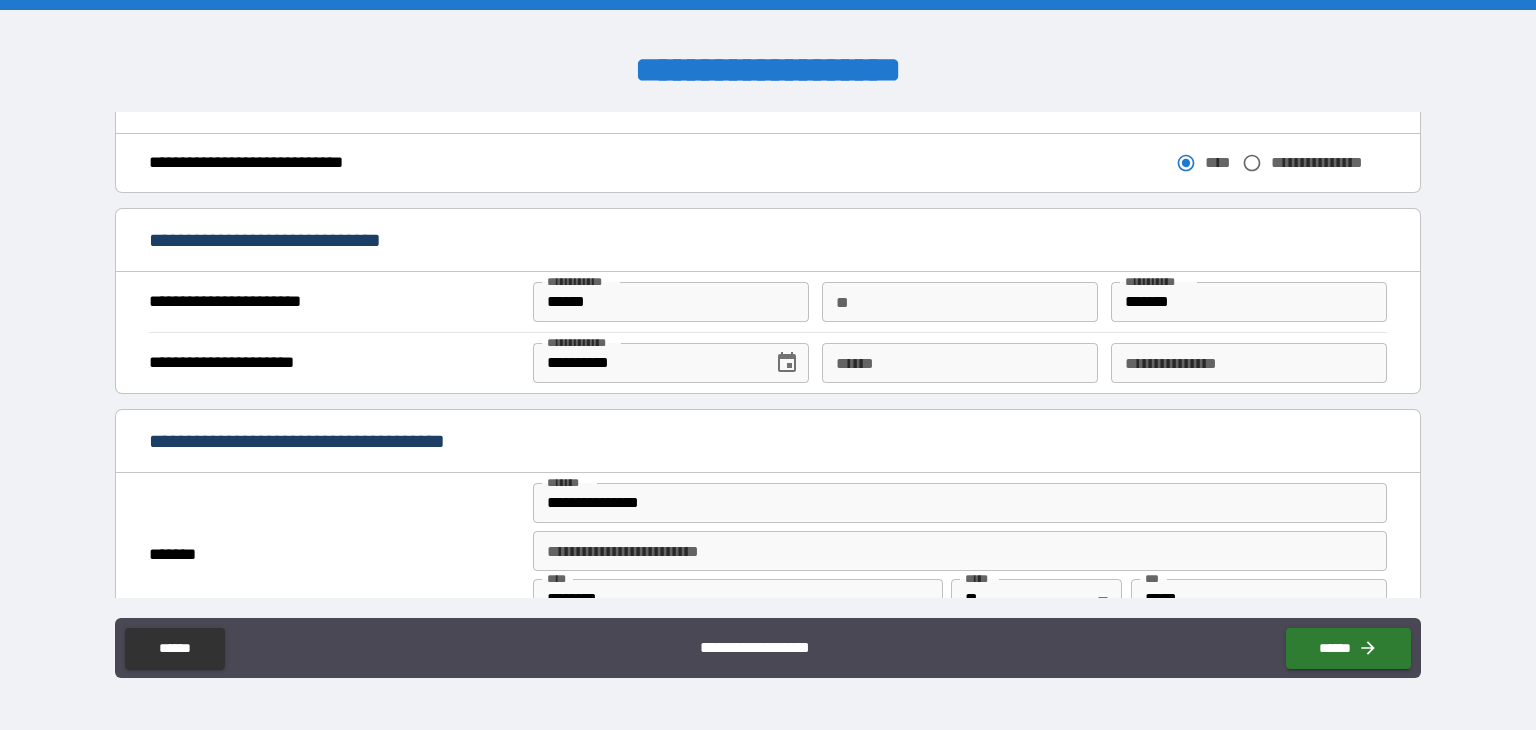 scroll, scrollTop: 1200, scrollLeft: 0, axis: vertical 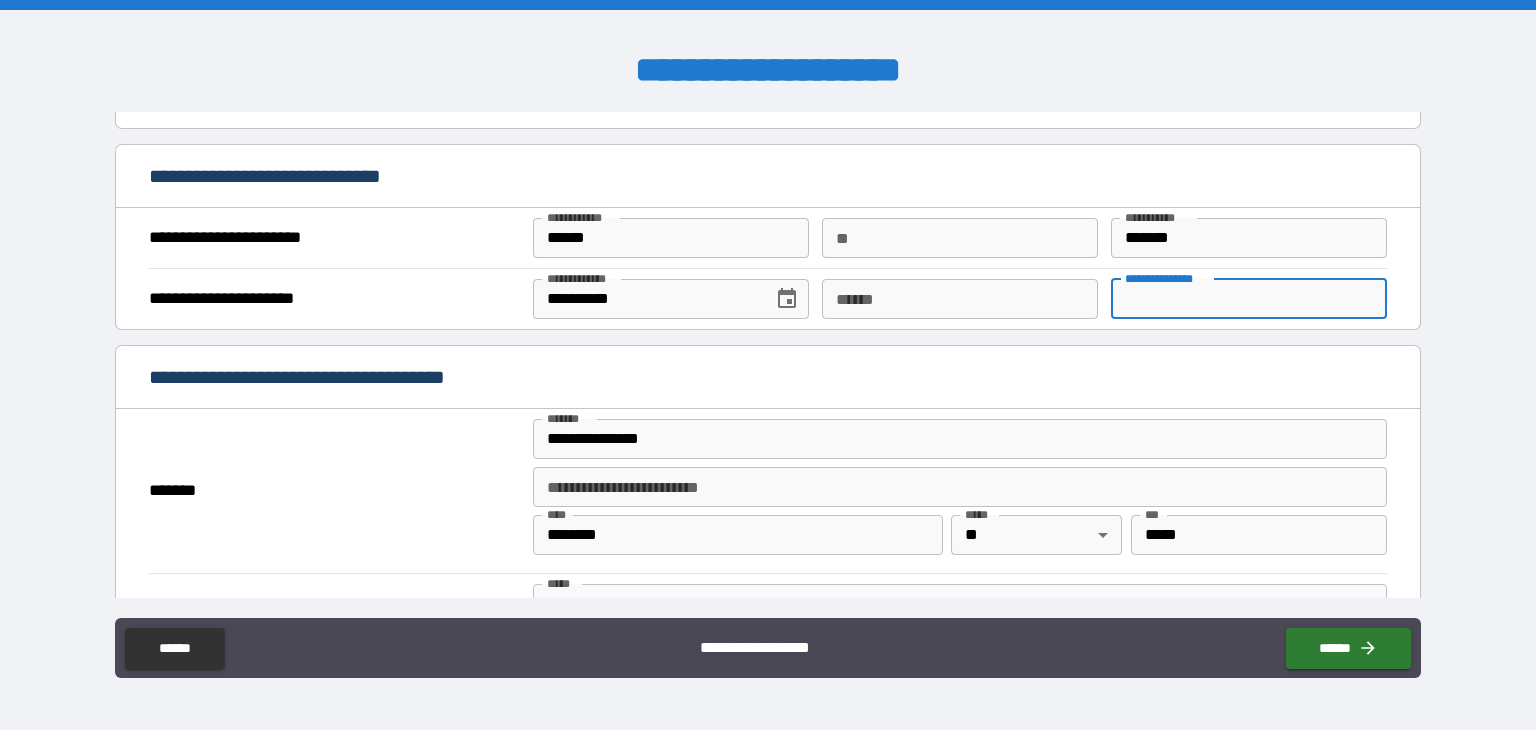 click on "**********" at bounding box center [1249, 299] 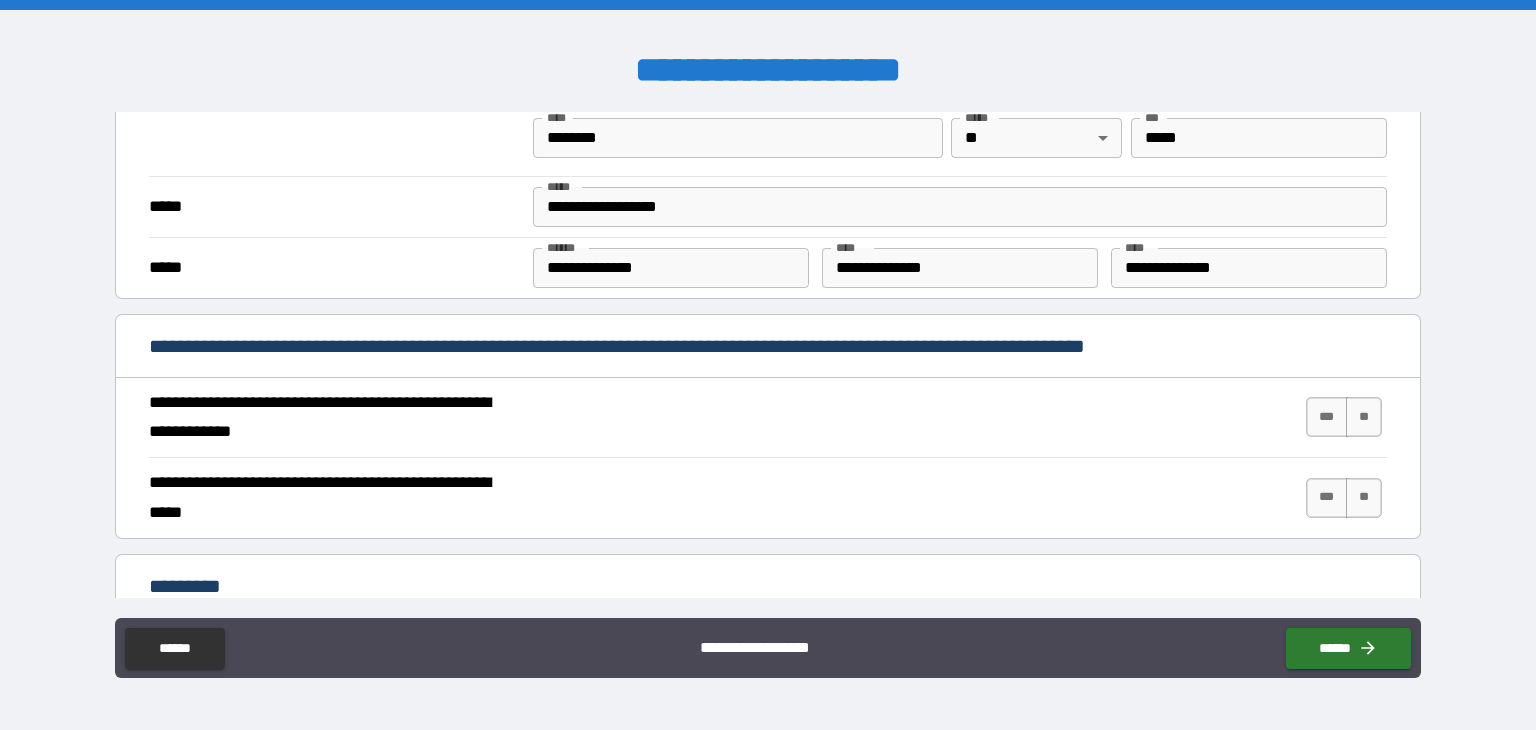 scroll, scrollTop: 1600, scrollLeft: 0, axis: vertical 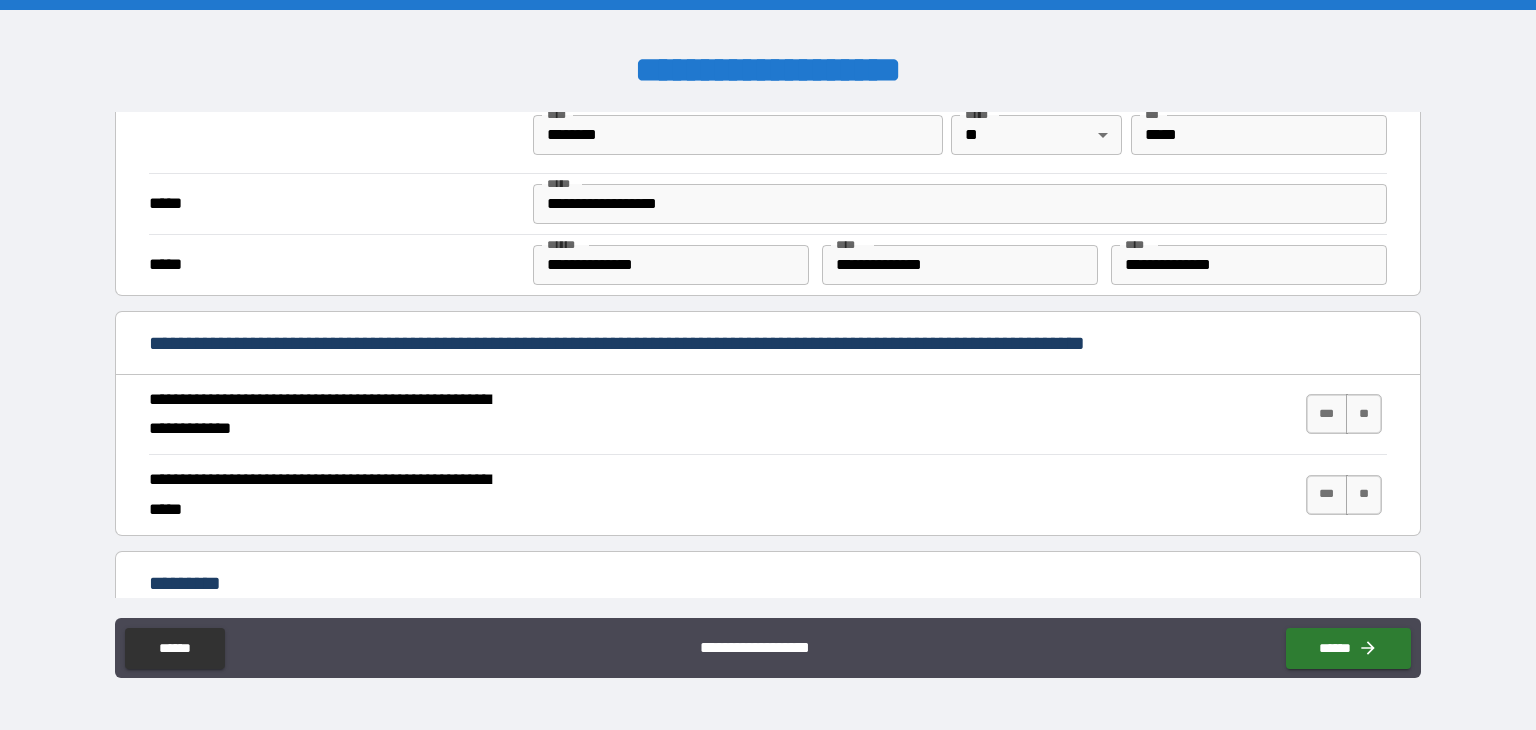 type on "********" 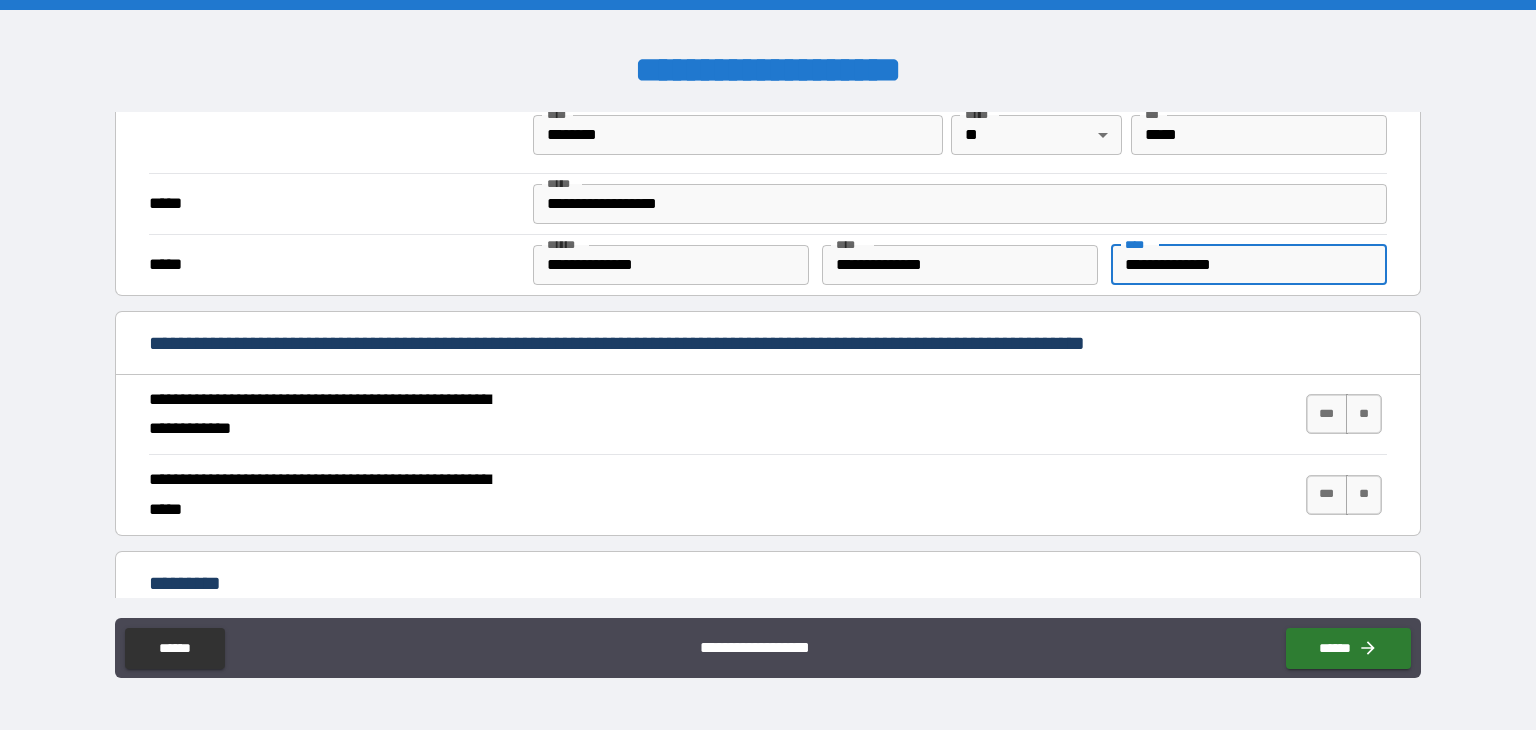 drag, startPoint x: 1240, startPoint y: 256, endPoint x: 1112, endPoint y: 257, distance: 128.0039 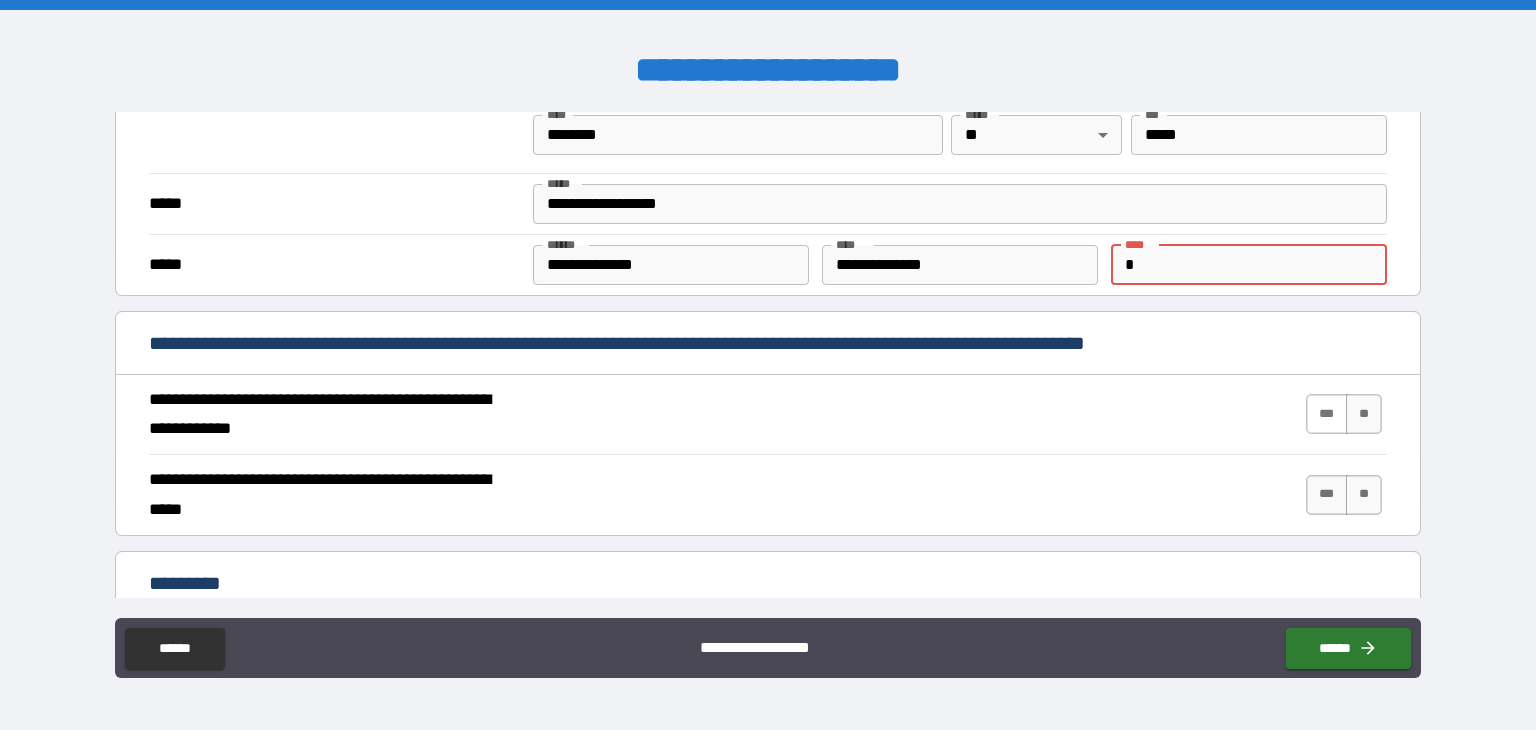 type on "*" 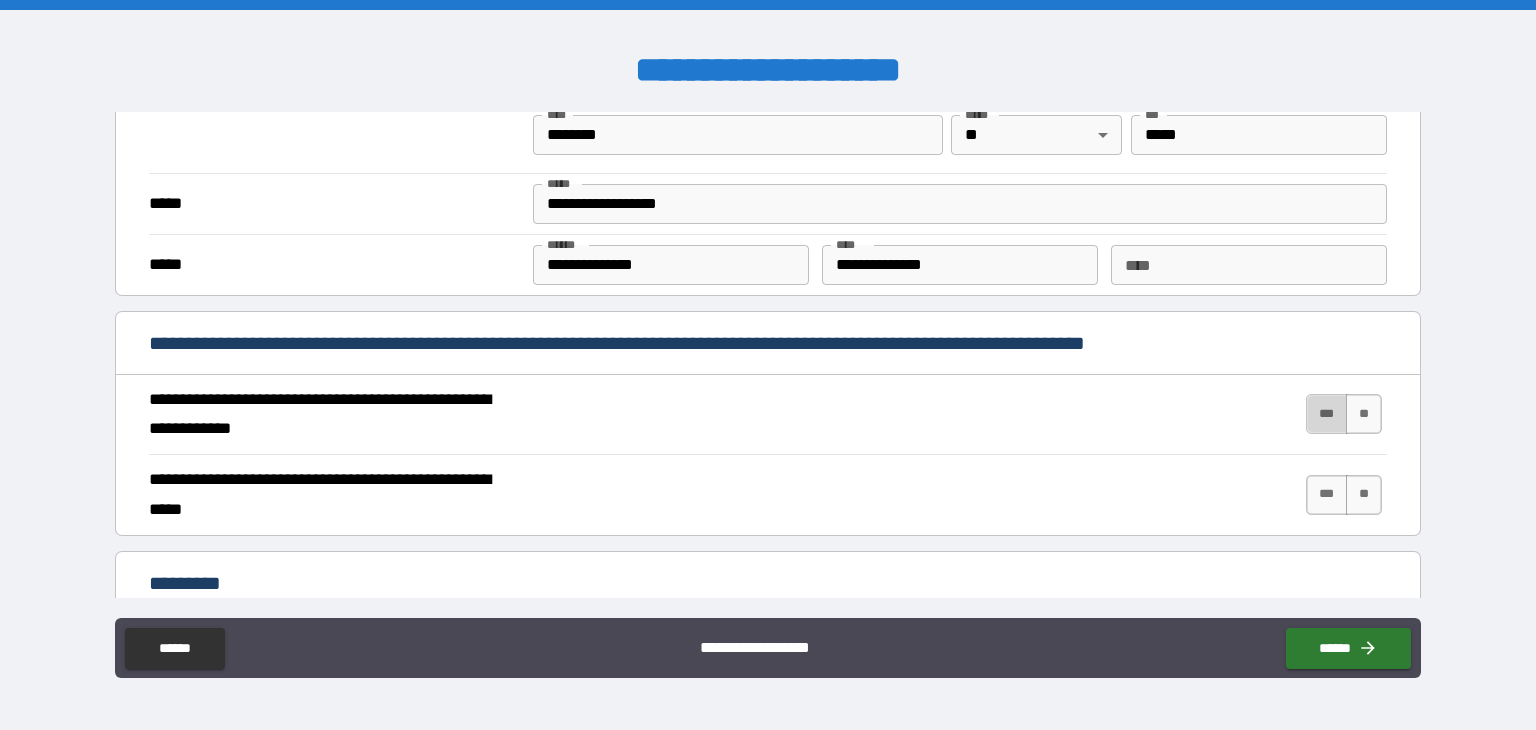 click on "***" at bounding box center [1327, 414] 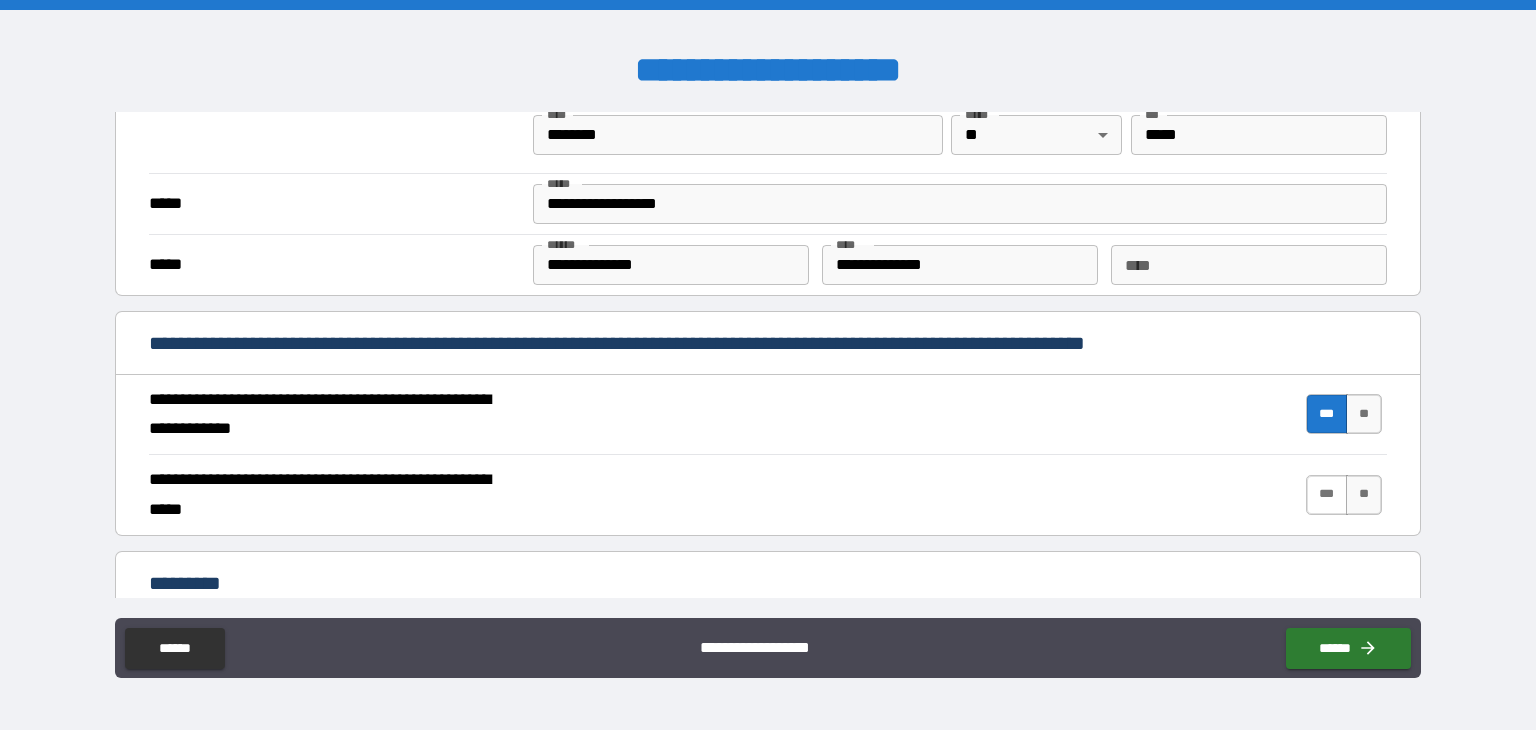 click on "***" at bounding box center (1327, 495) 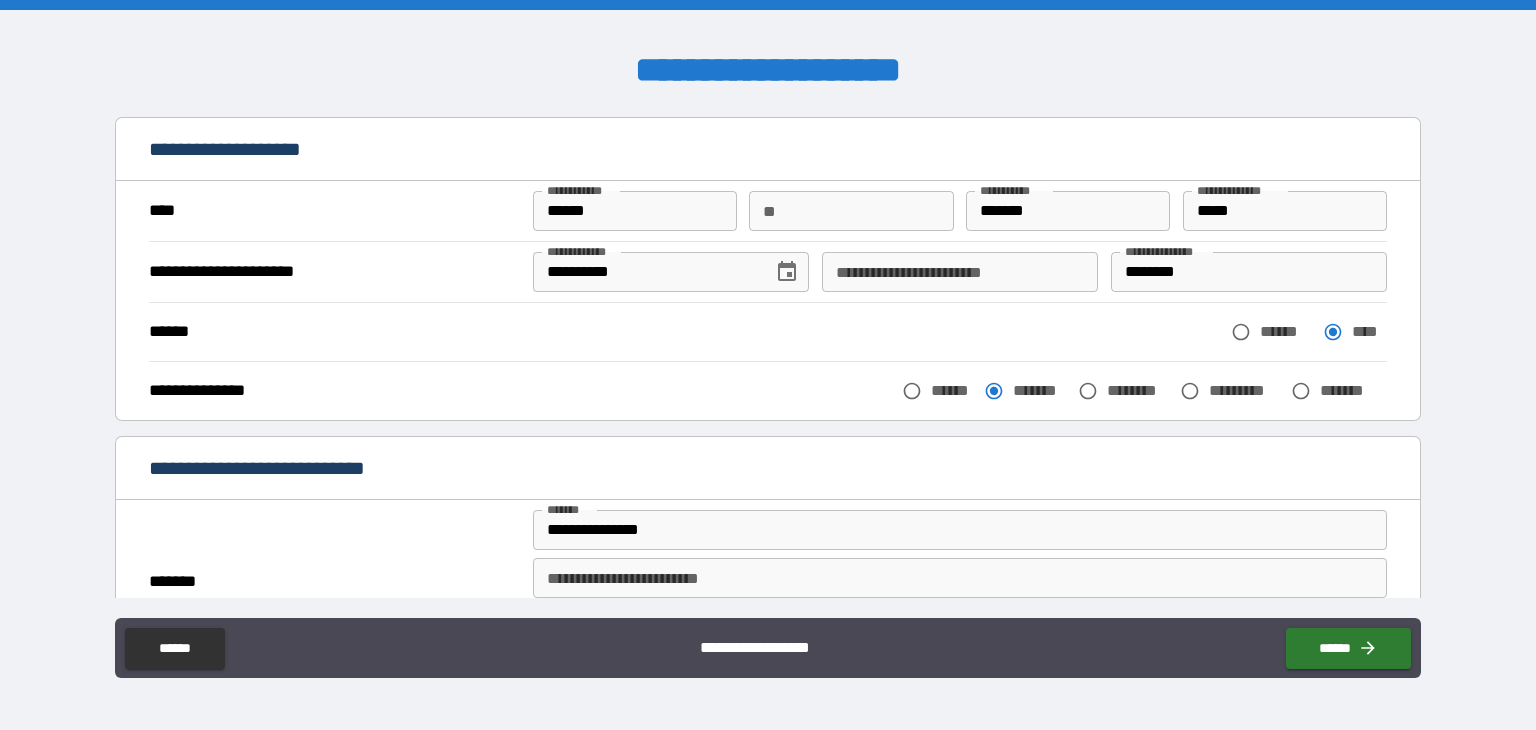 scroll, scrollTop: 0, scrollLeft: 0, axis: both 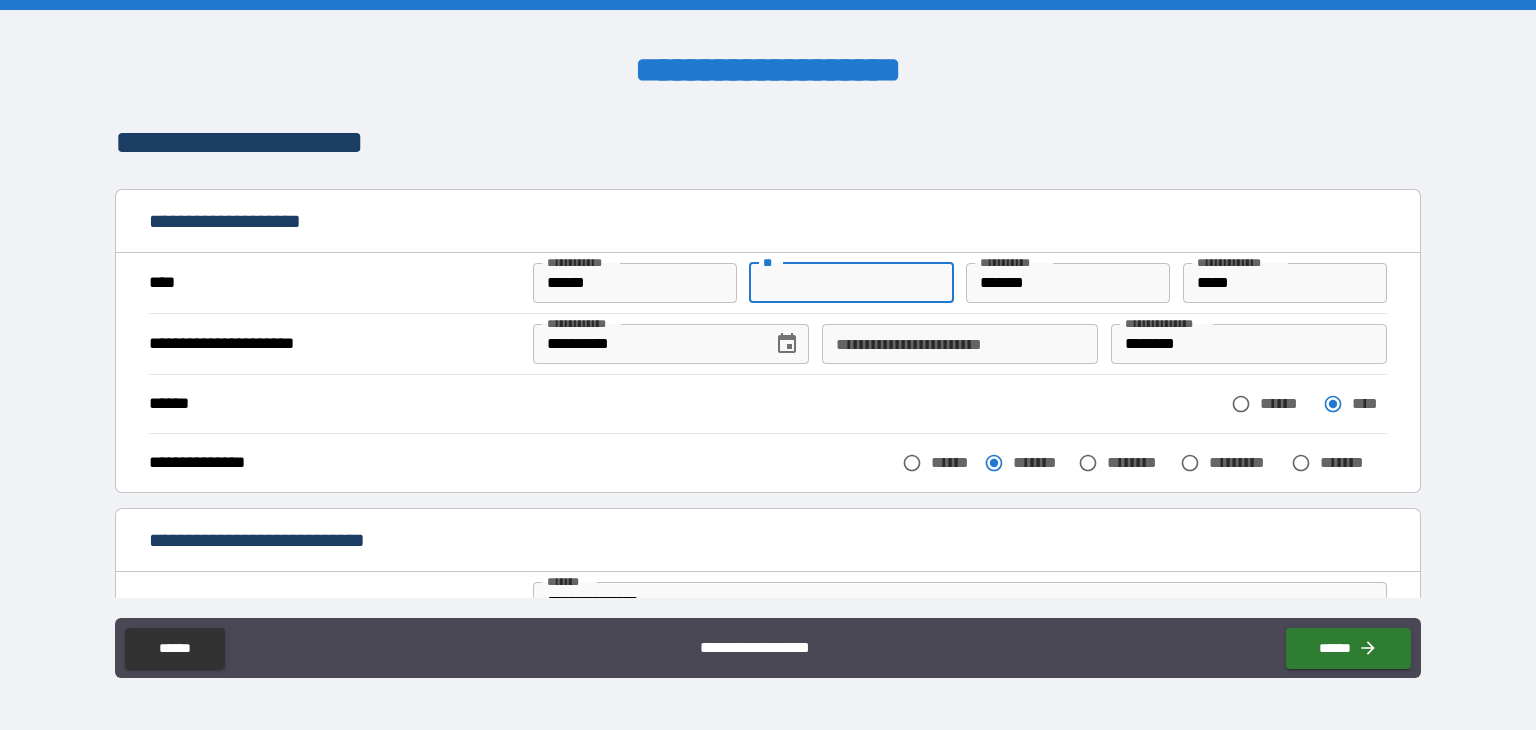 click on "**" at bounding box center [851, 283] 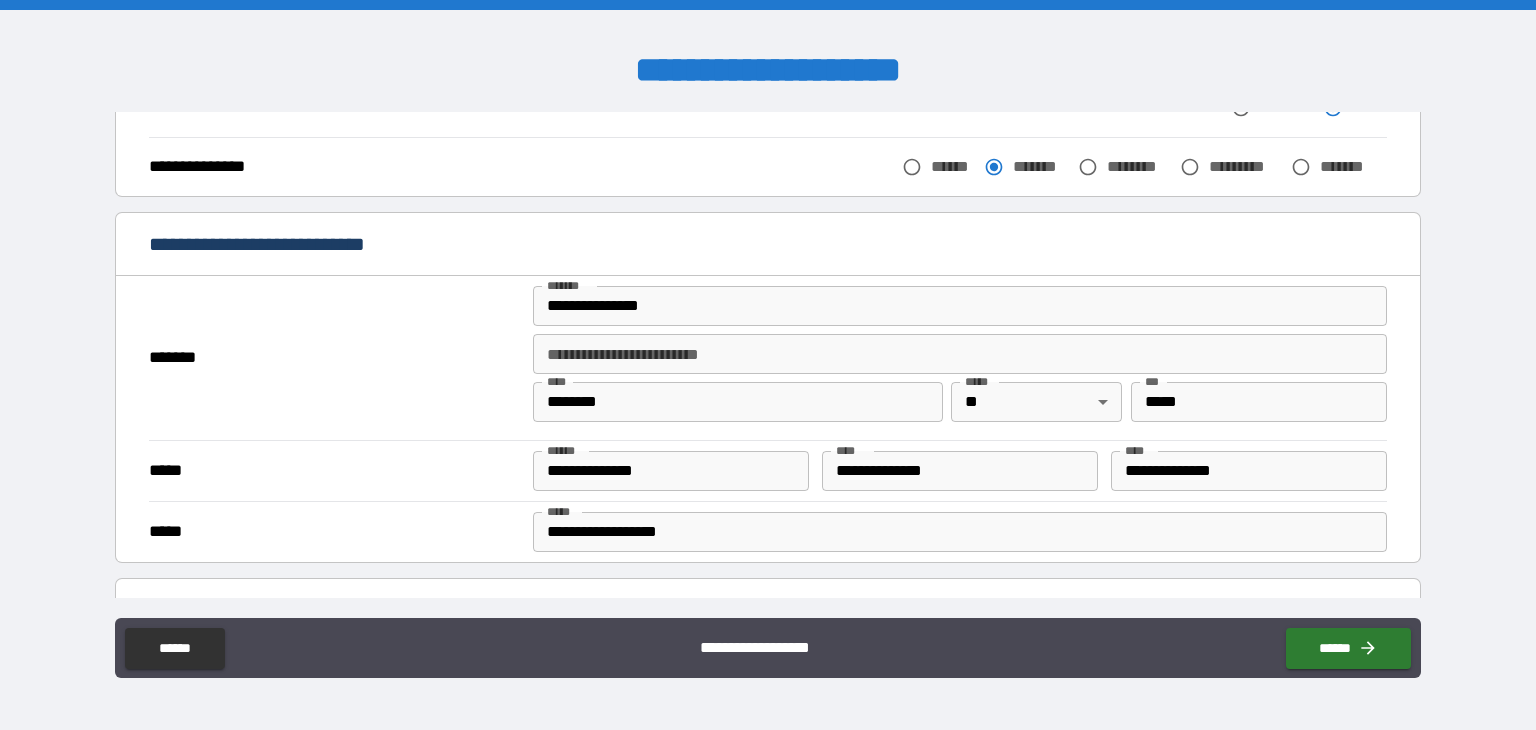 scroll, scrollTop: 300, scrollLeft: 0, axis: vertical 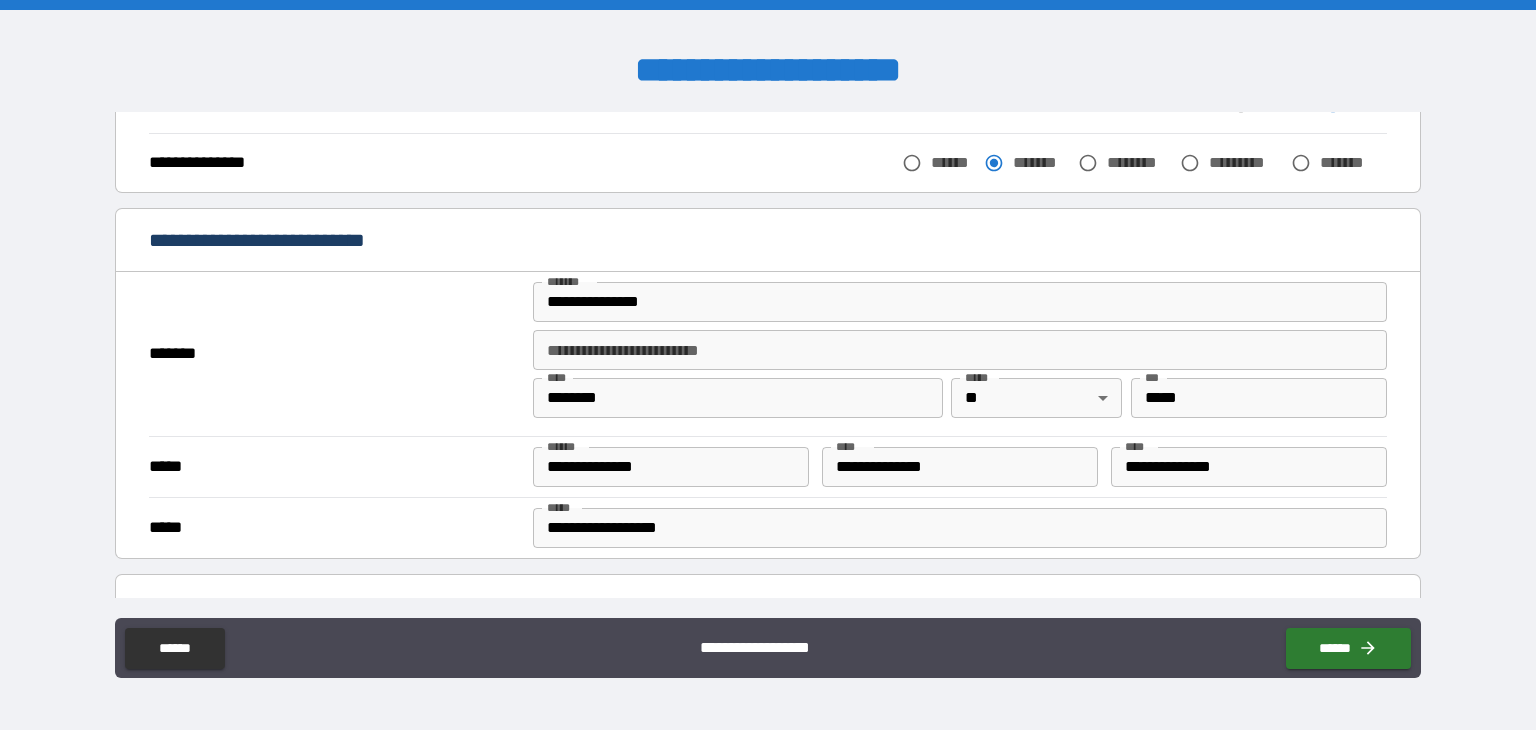 type on "*" 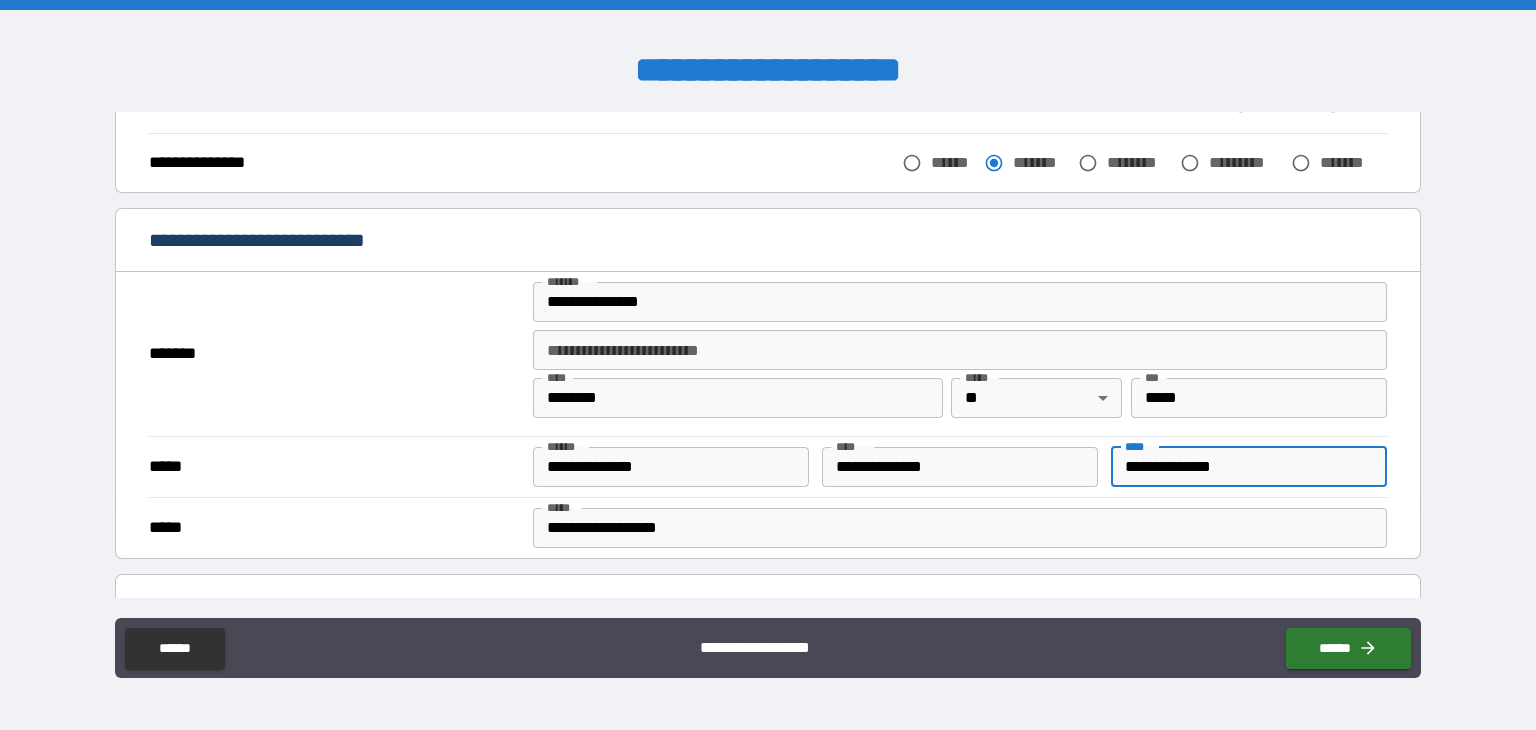 drag, startPoint x: 1233, startPoint y: 459, endPoint x: 1106, endPoint y: 460, distance: 127.00394 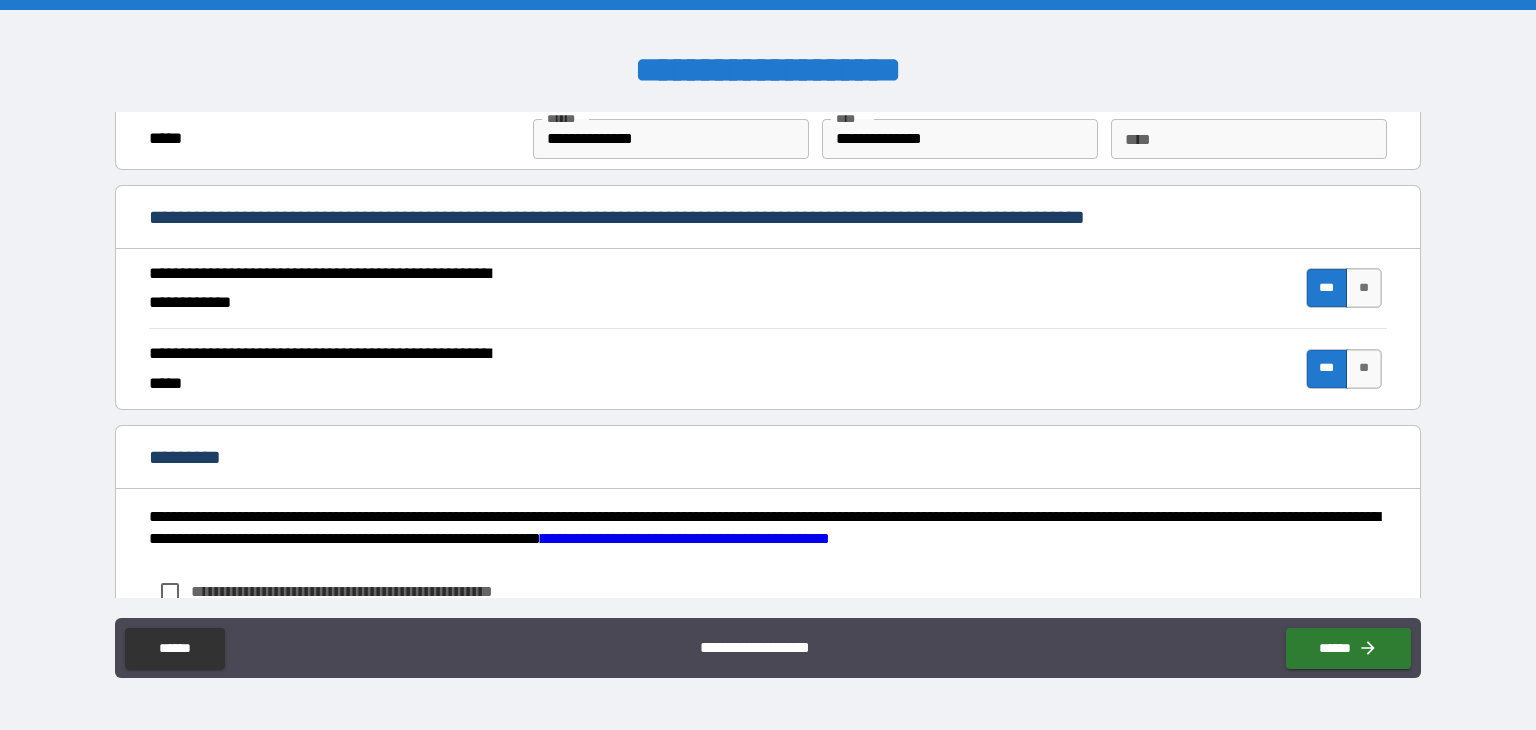 scroll, scrollTop: 1865, scrollLeft: 0, axis: vertical 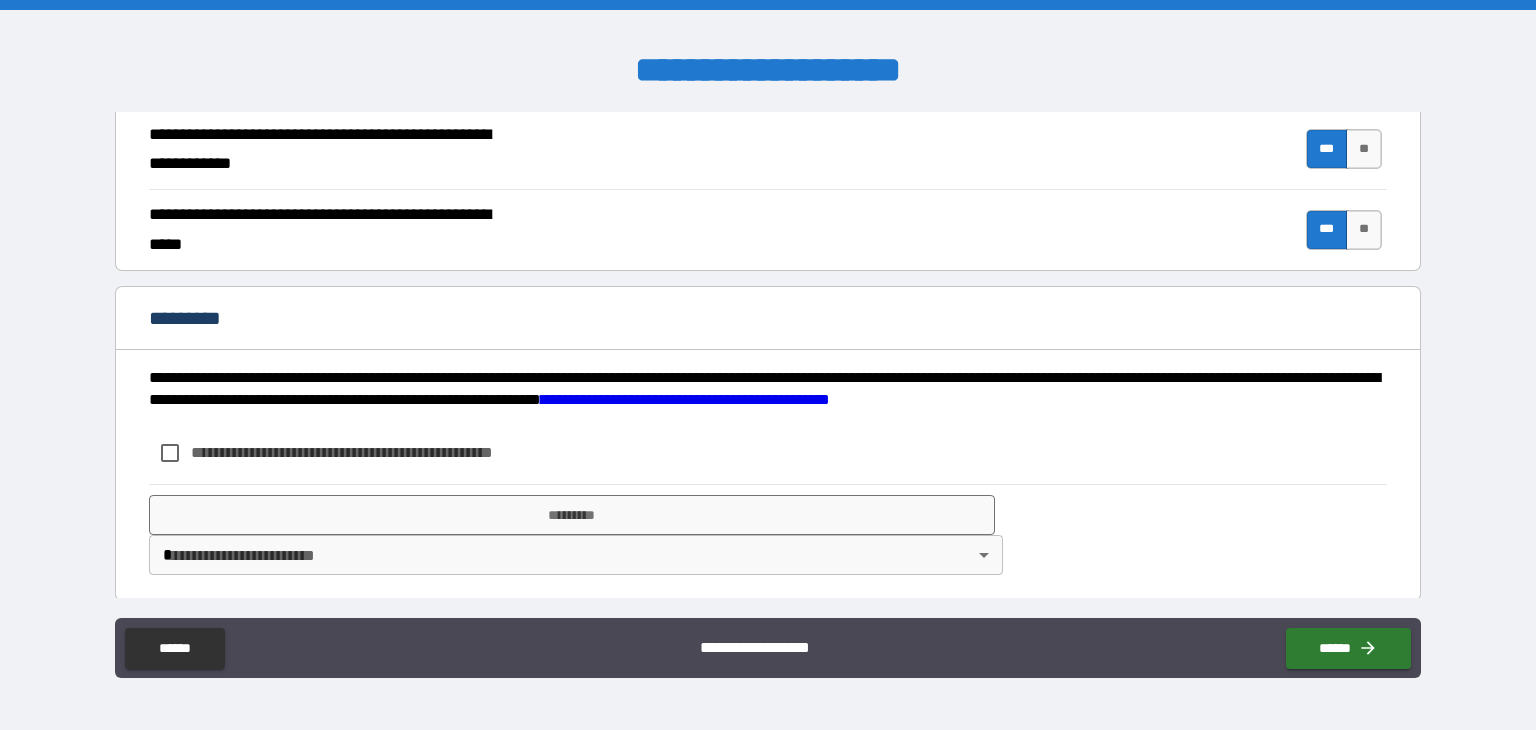 type on "**********" 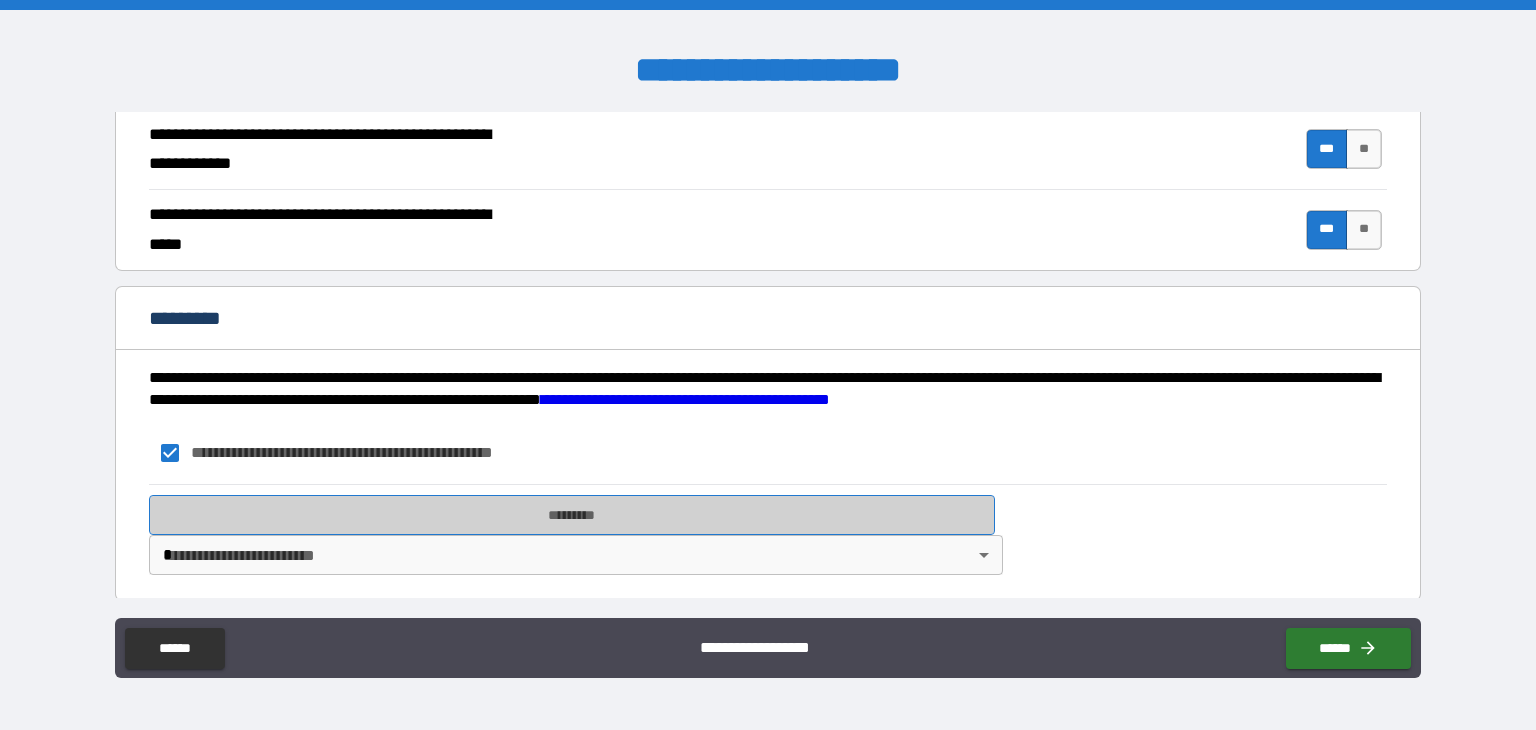 click on "*********" at bounding box center (572, 515) 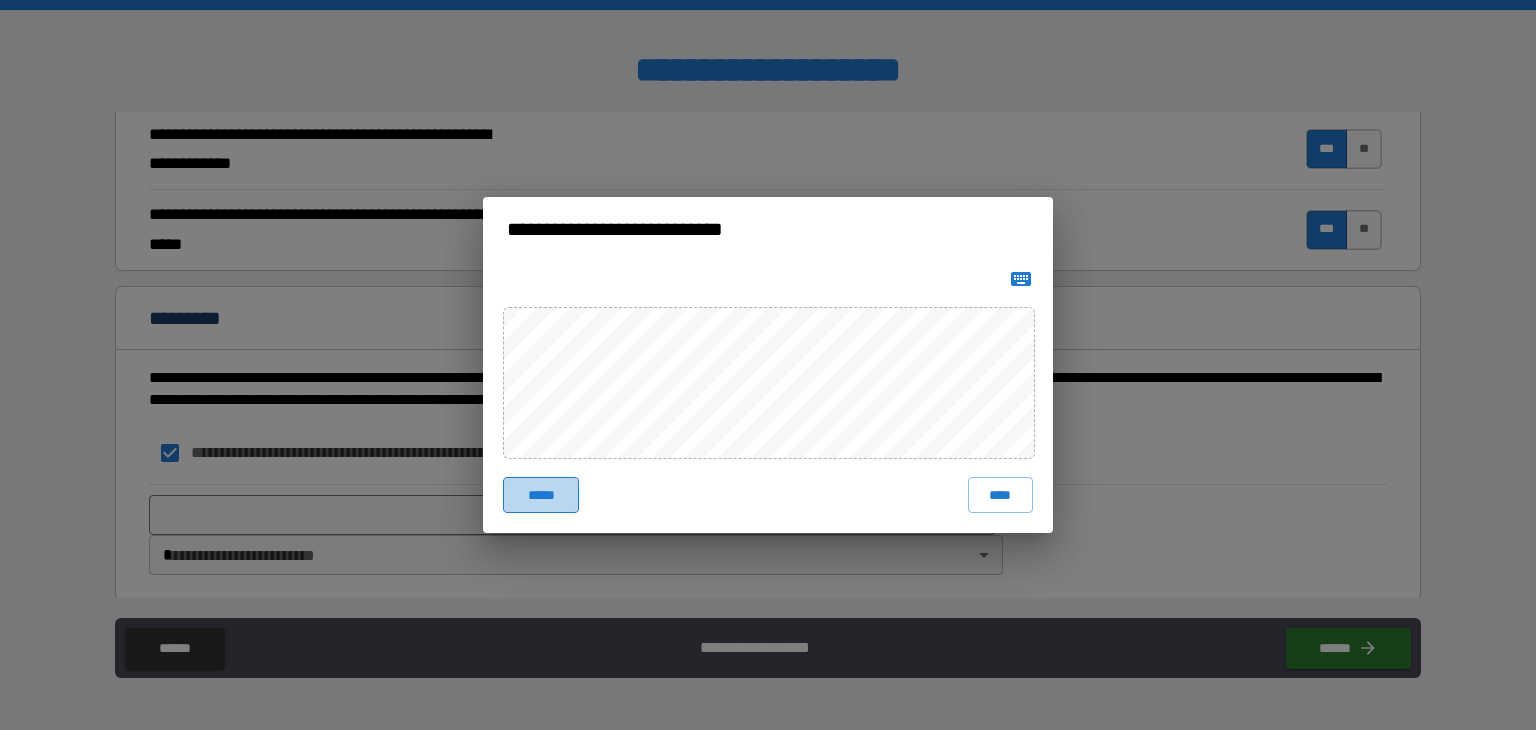 drag, startPoint x: 516, startPoint y: 491, endPoint x: 519, endPoint y: 466, distance: 25.179358 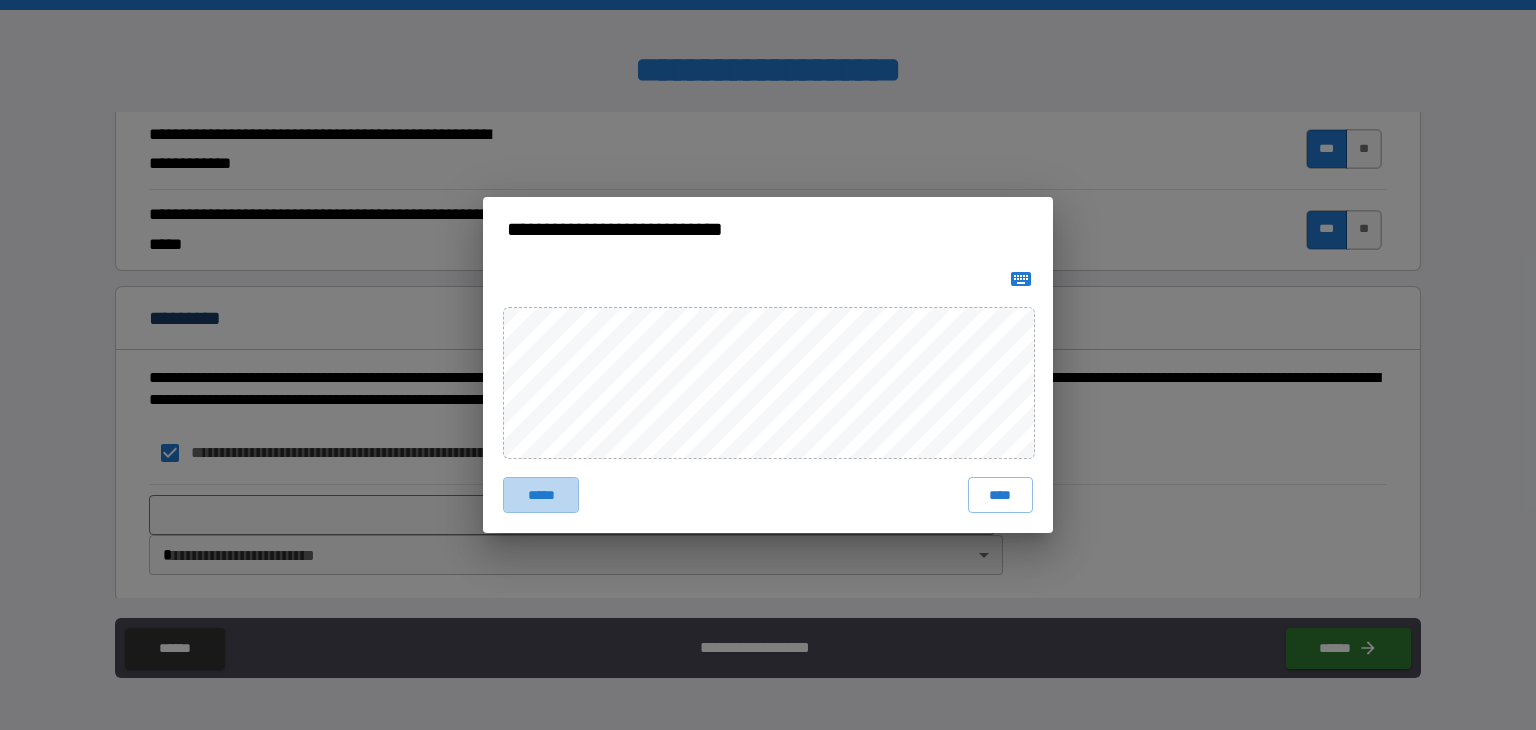 click on "*****" at bounding box center (541, 495) 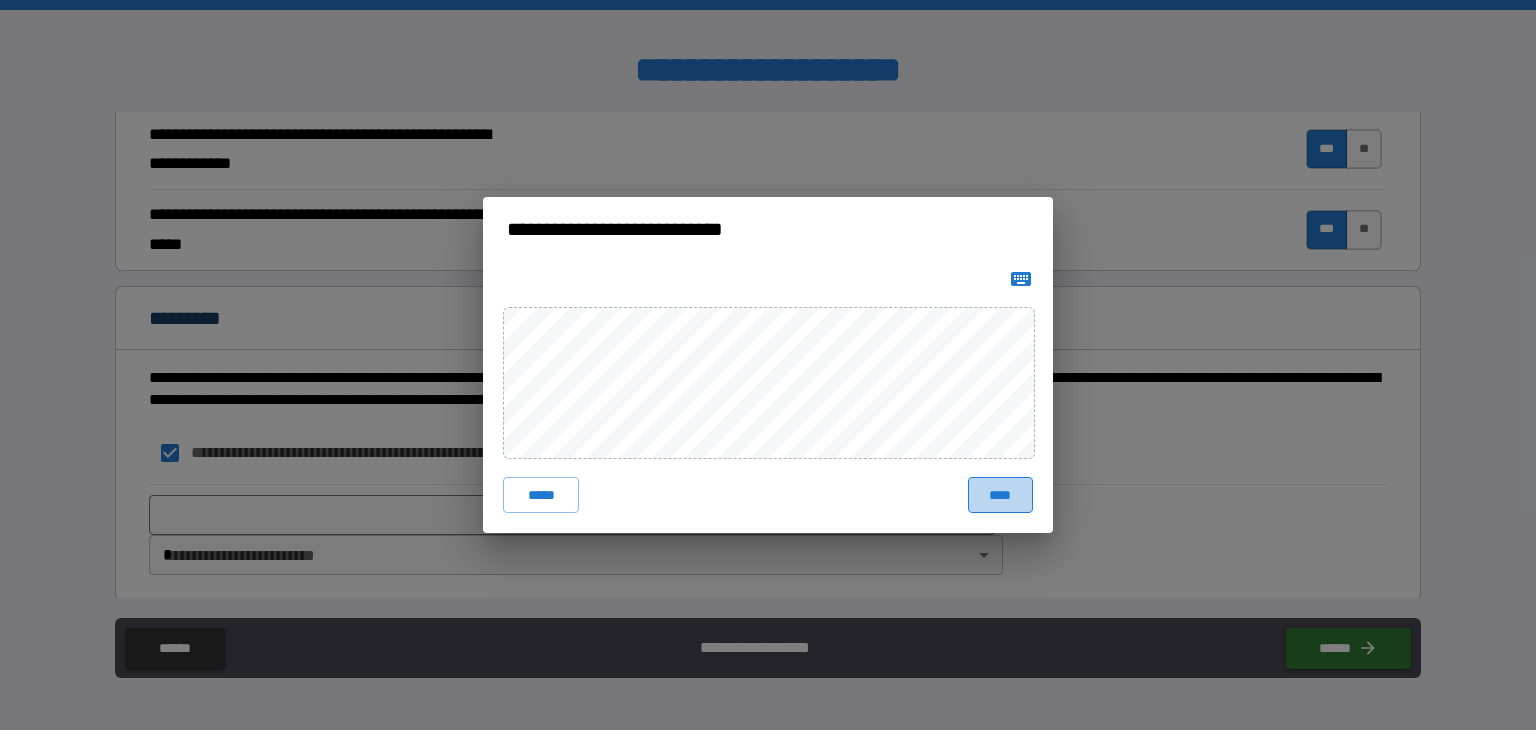 click on "****" at bounding box center [1000, 495] 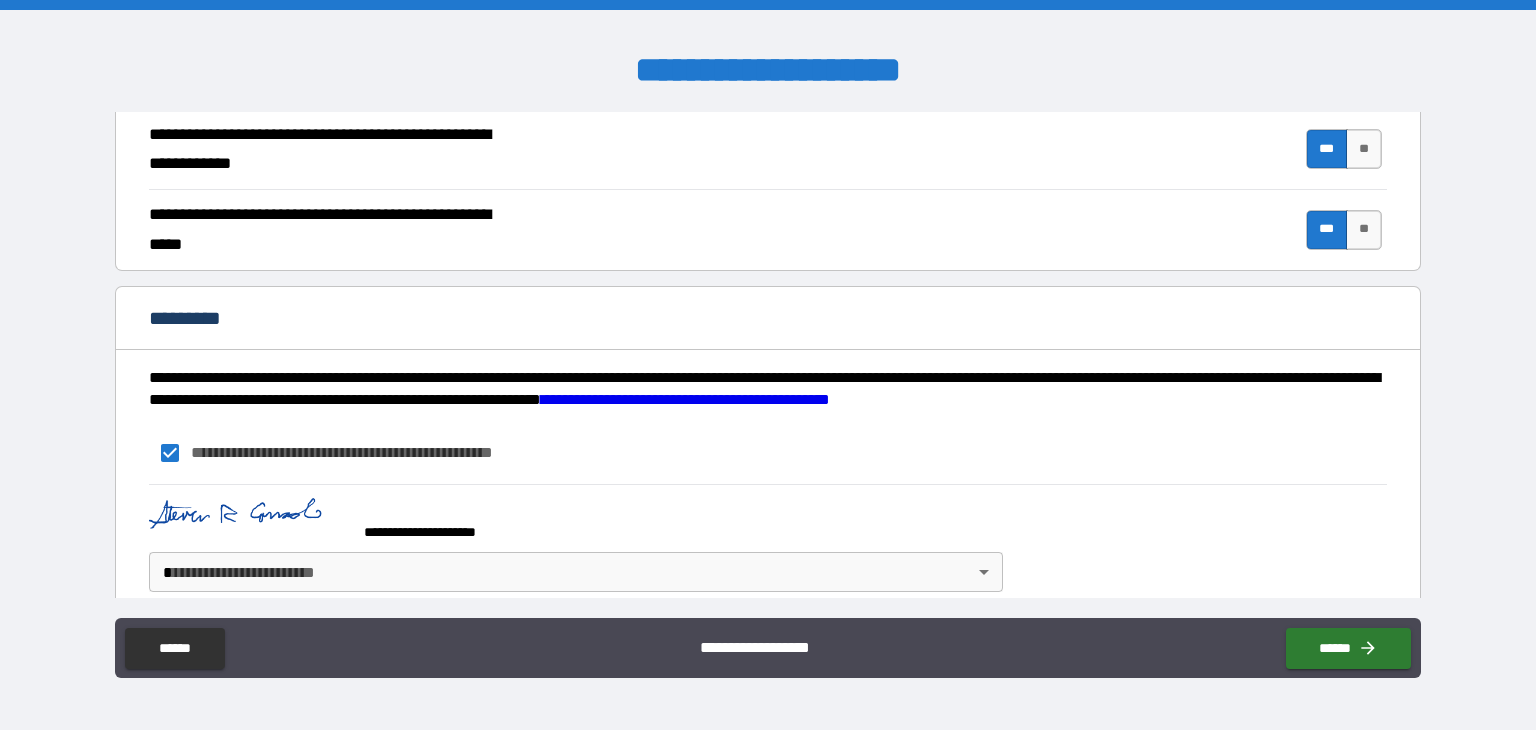 scroll, scrollTop: 1882, scrollLeft: 0, axis: vertical 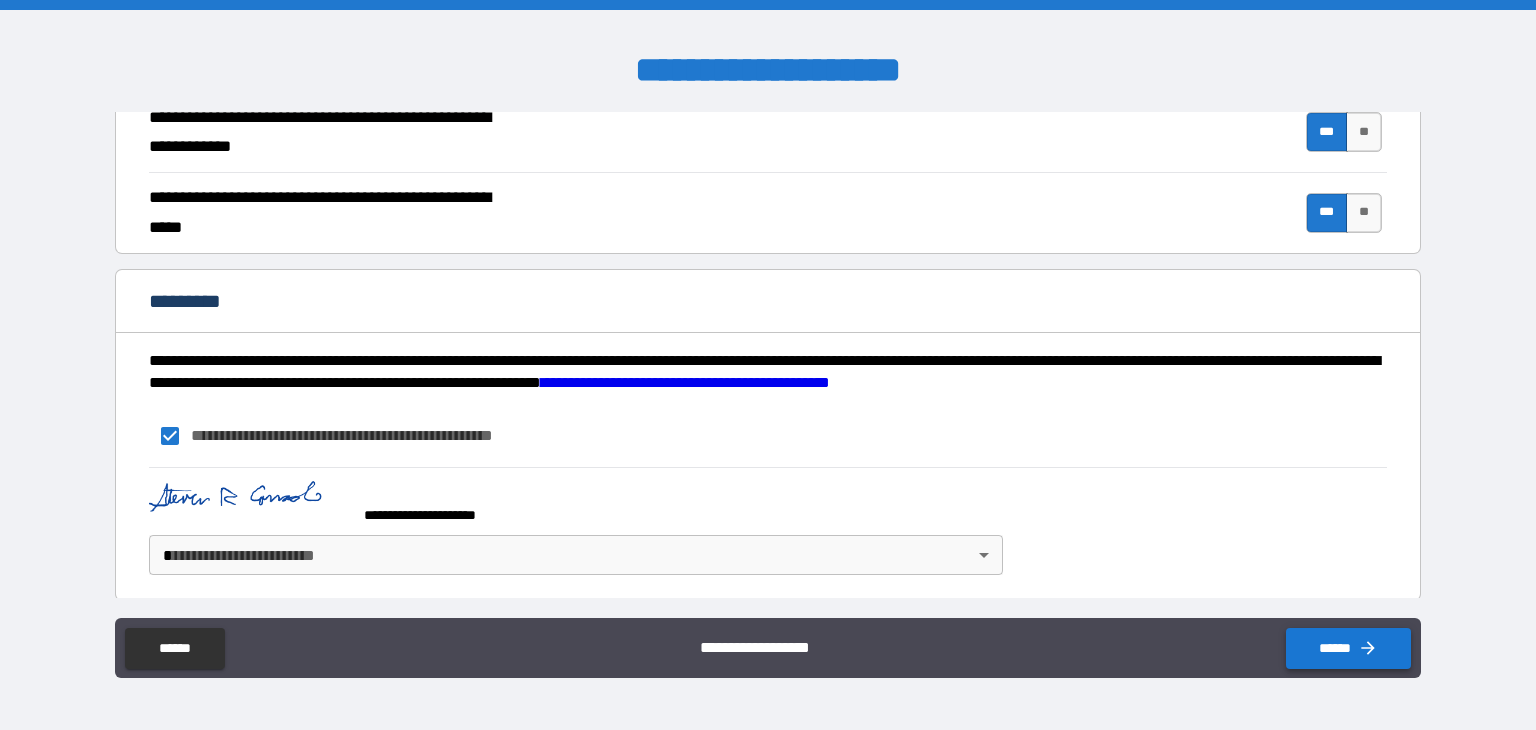 click on "******" at bounding box center (1348, 648) 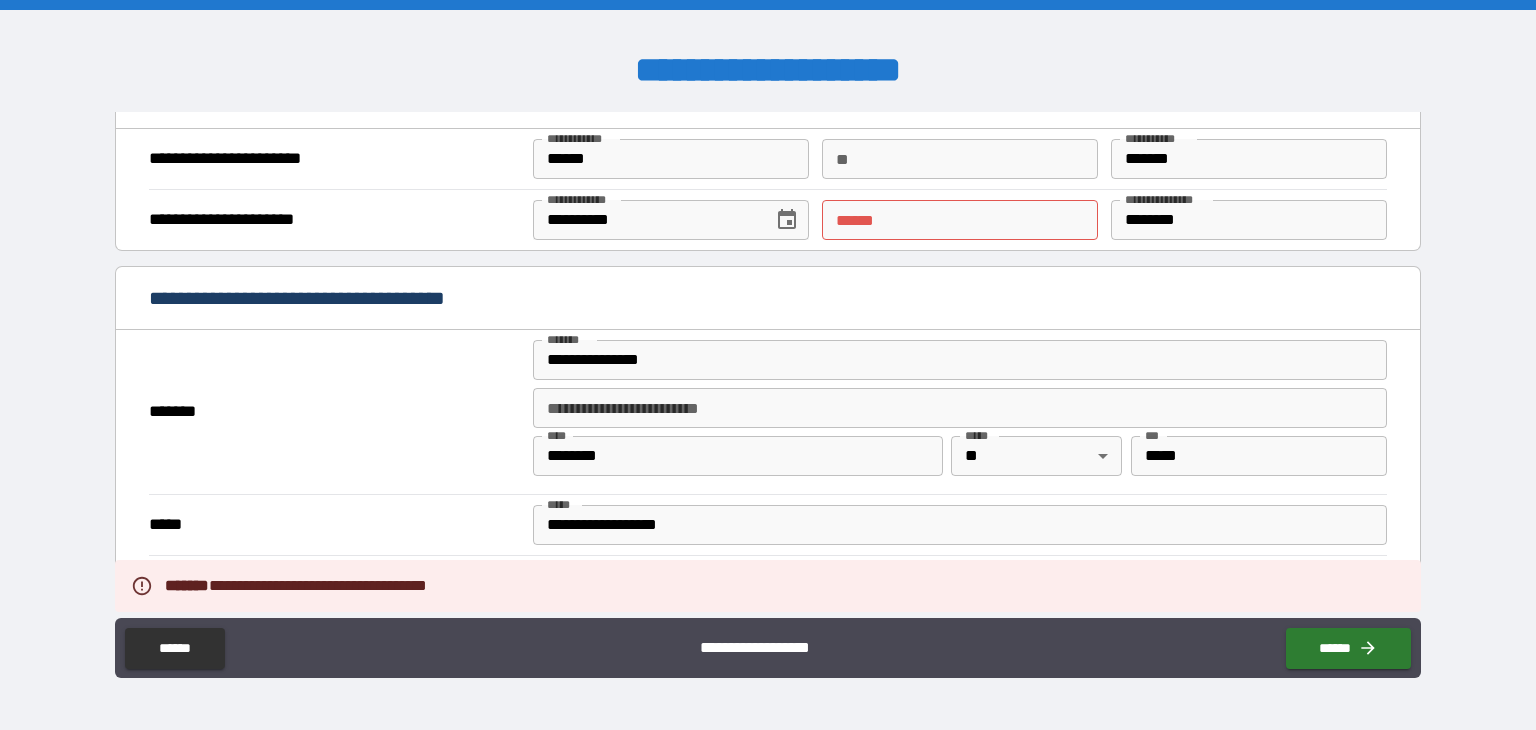 scroll, scrollTop: 1282, scrollLeft: 0, axis: vertical 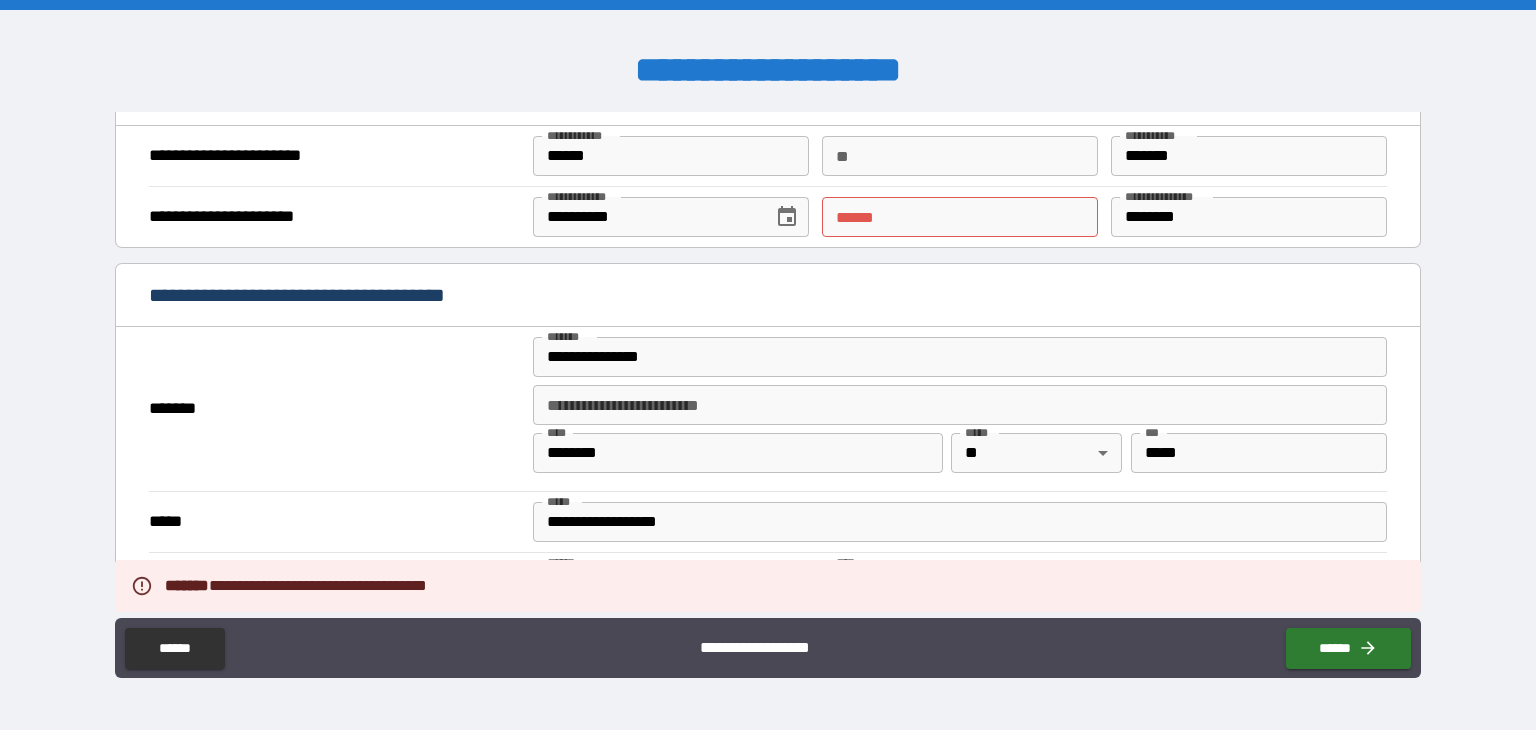 click on "****   *" at bounding box center [960, 217] 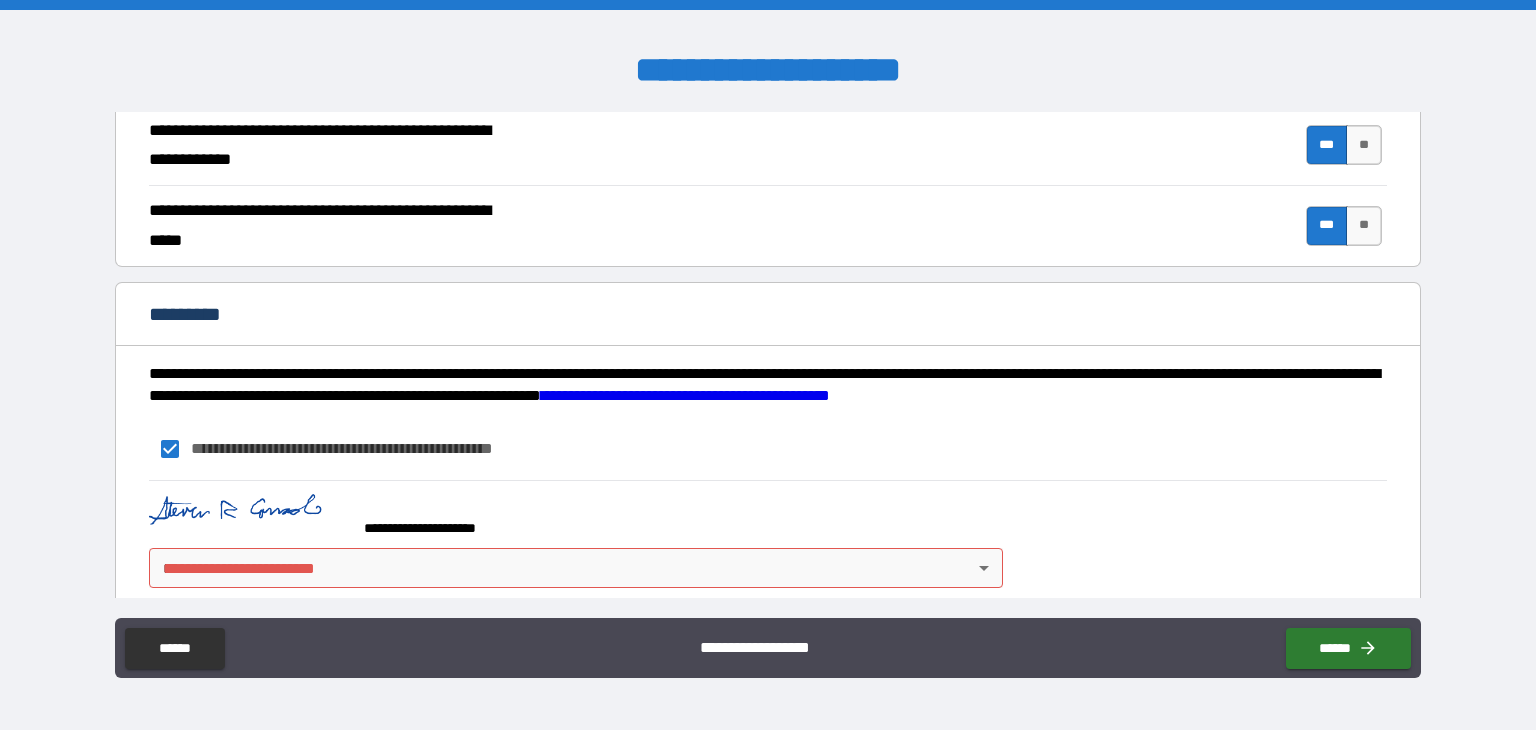 scroll, scrollTop: 1882, scrollLeft: 0, axis: vertical 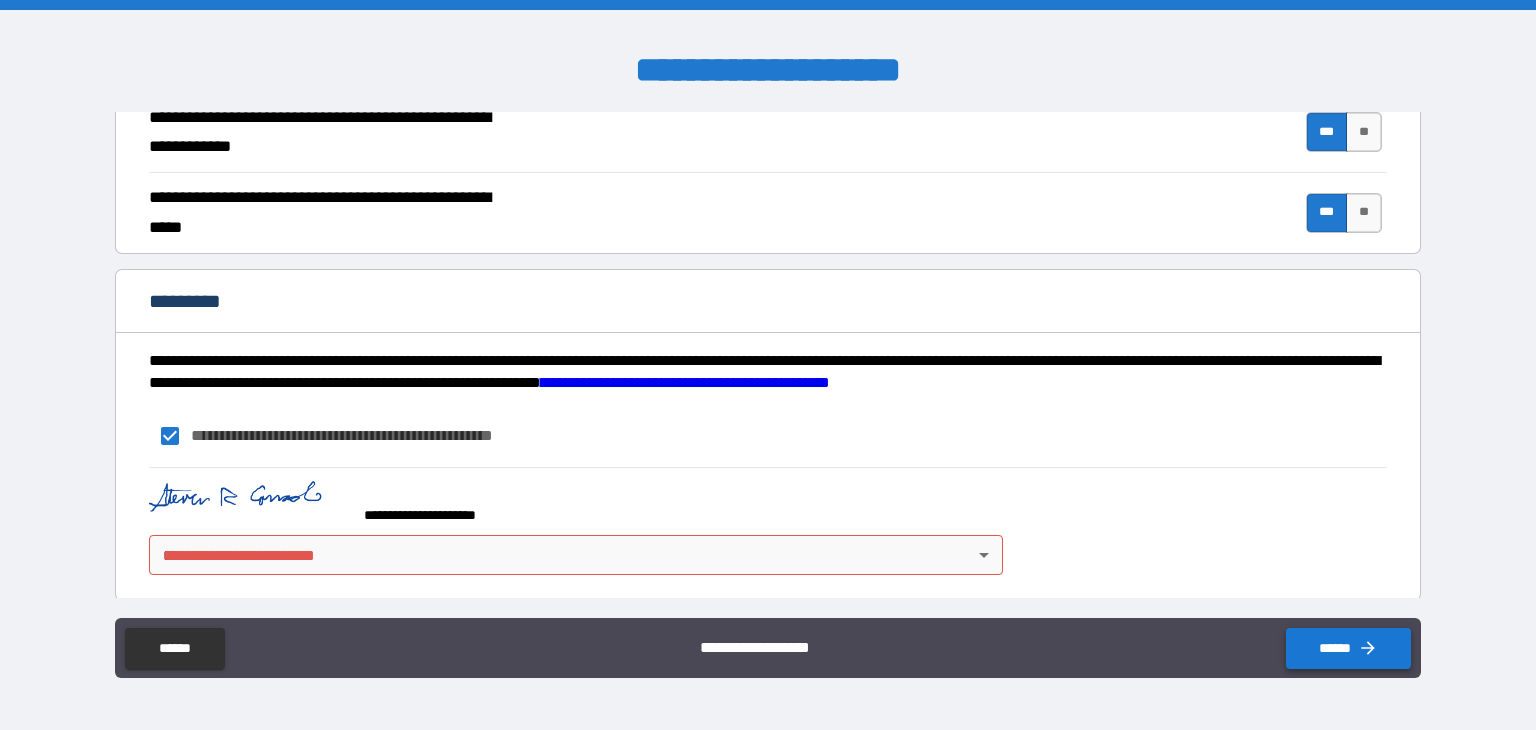 type on "**********" 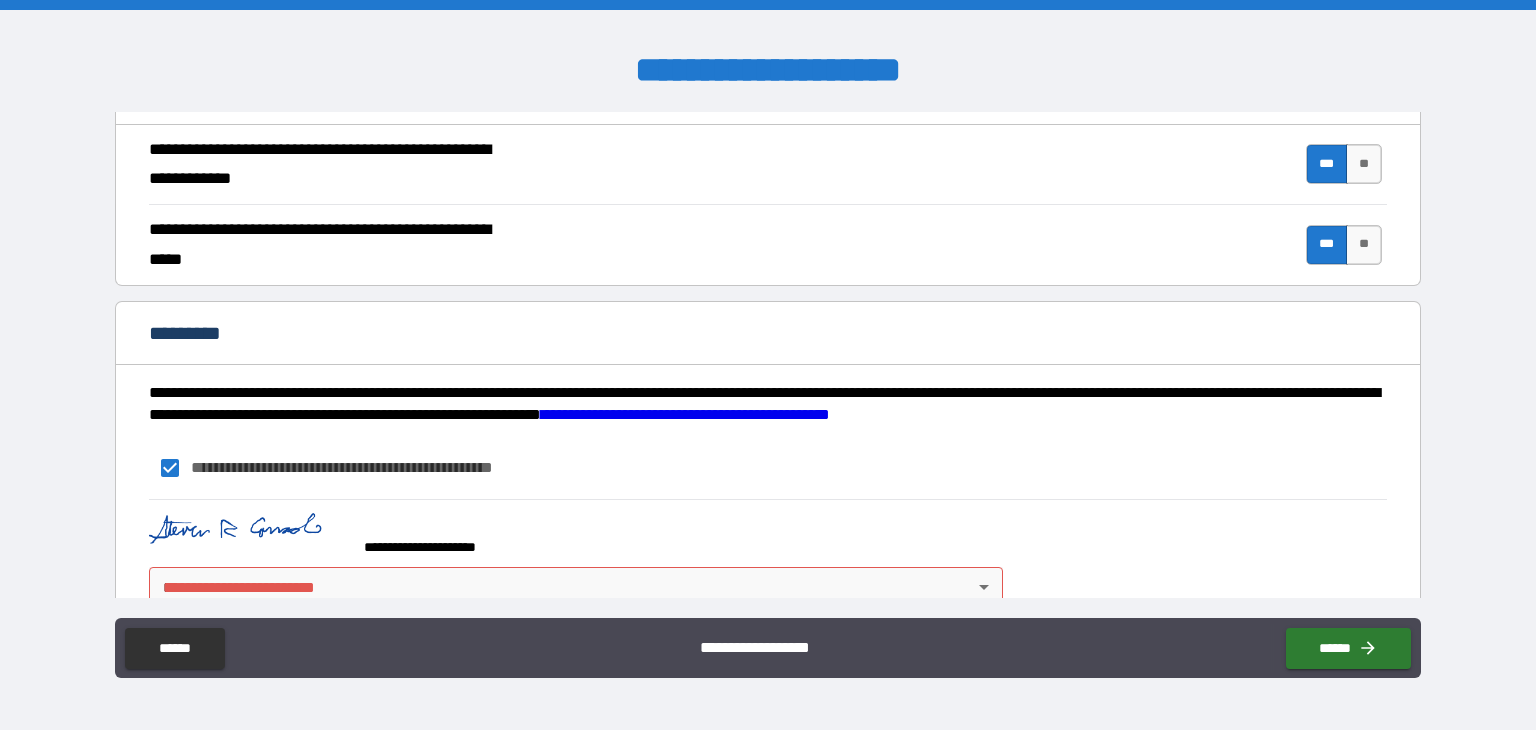 scroll, scrollTop: 1882, scrollLeft: 0, axis: vertical 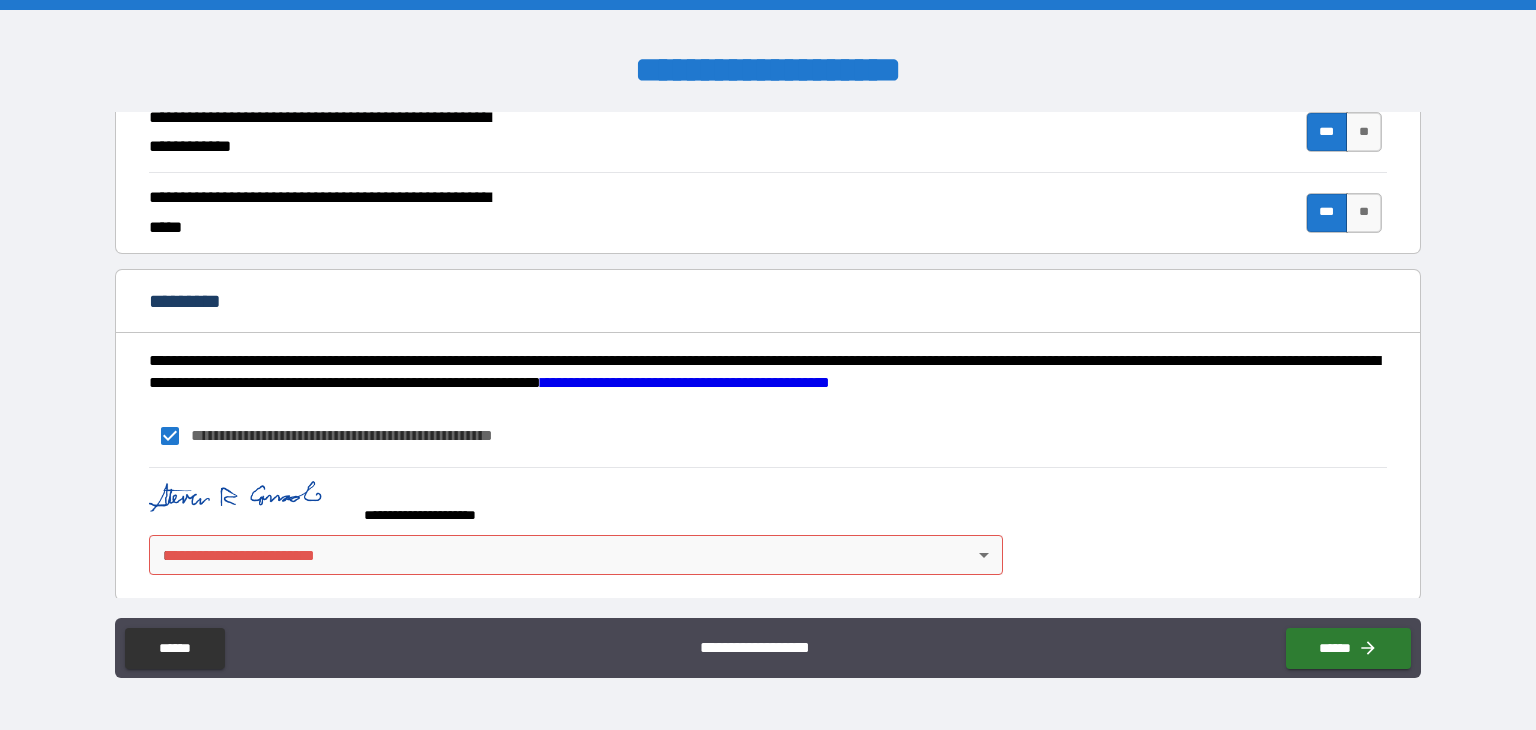 click on "**********" at bounding box center [768, 365] 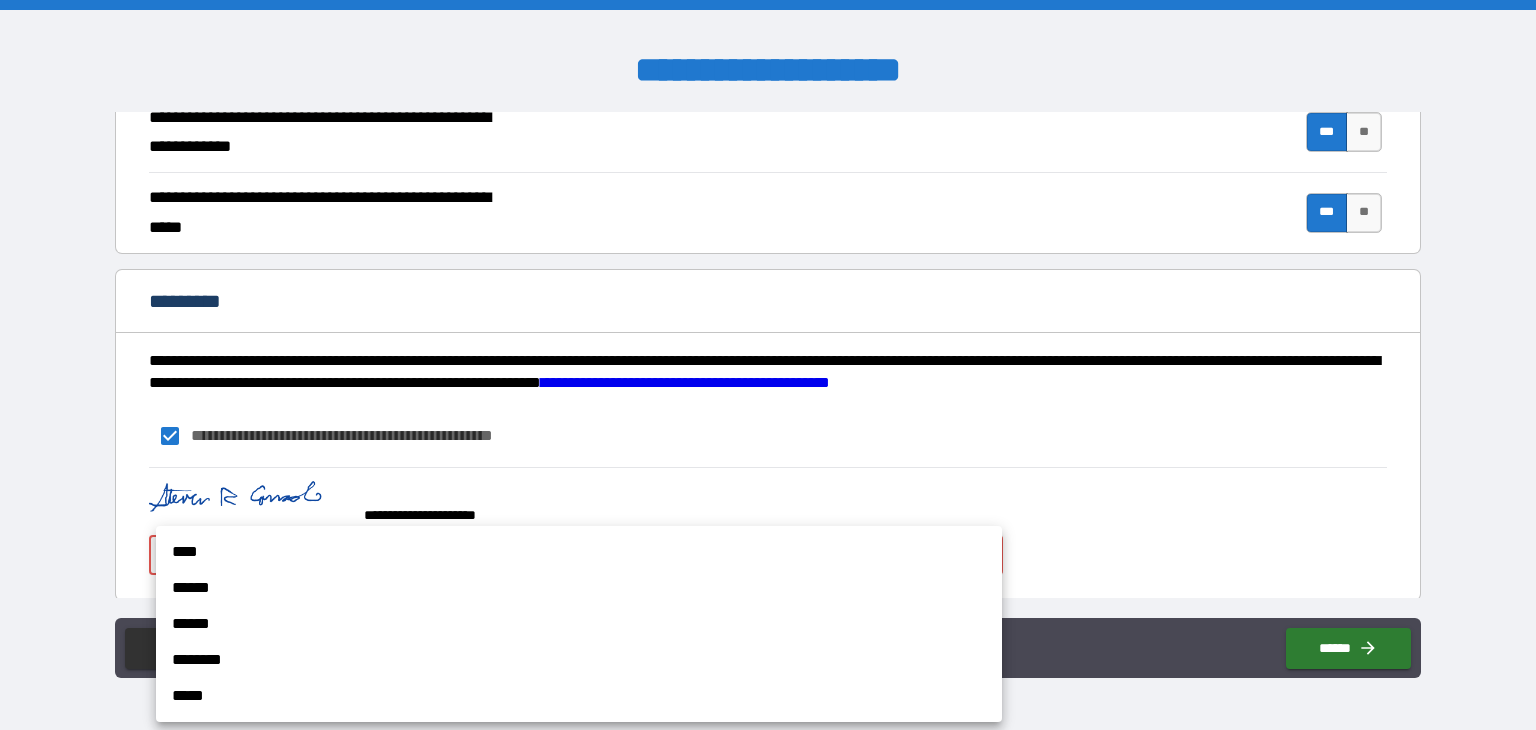 click on "****" at bounding box center (579, 552) 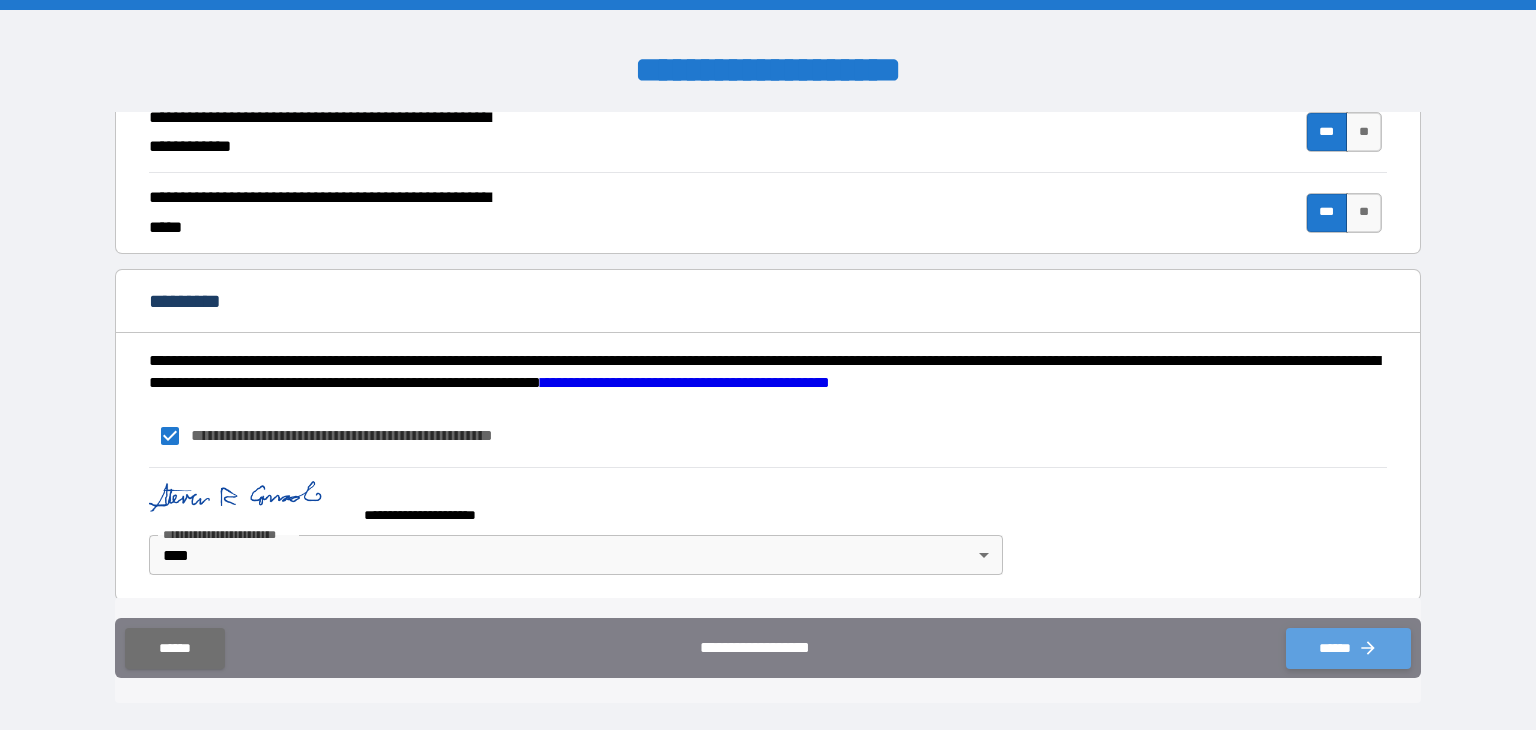 click 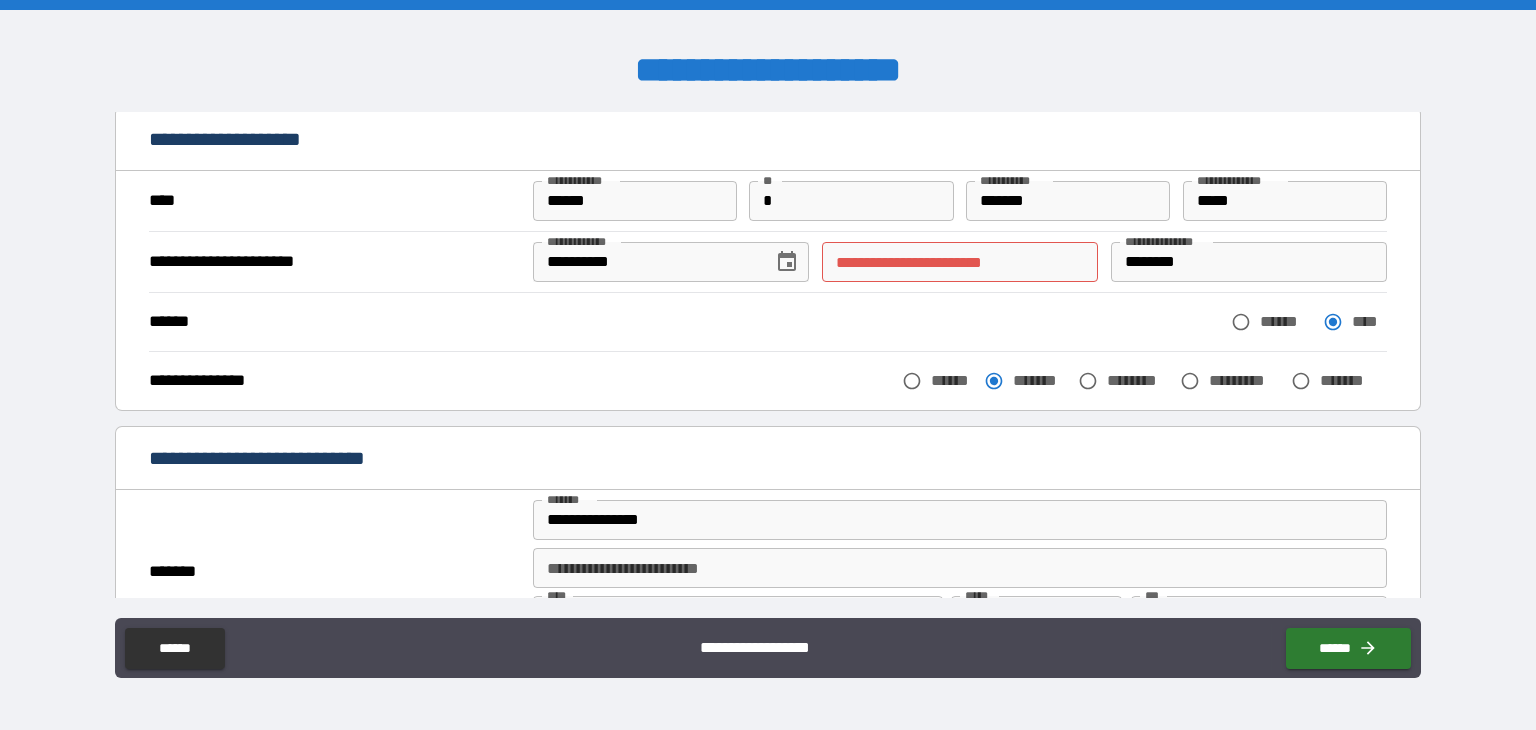 scroll, scrollTop: 0, scrollLeft: 0, axis: both 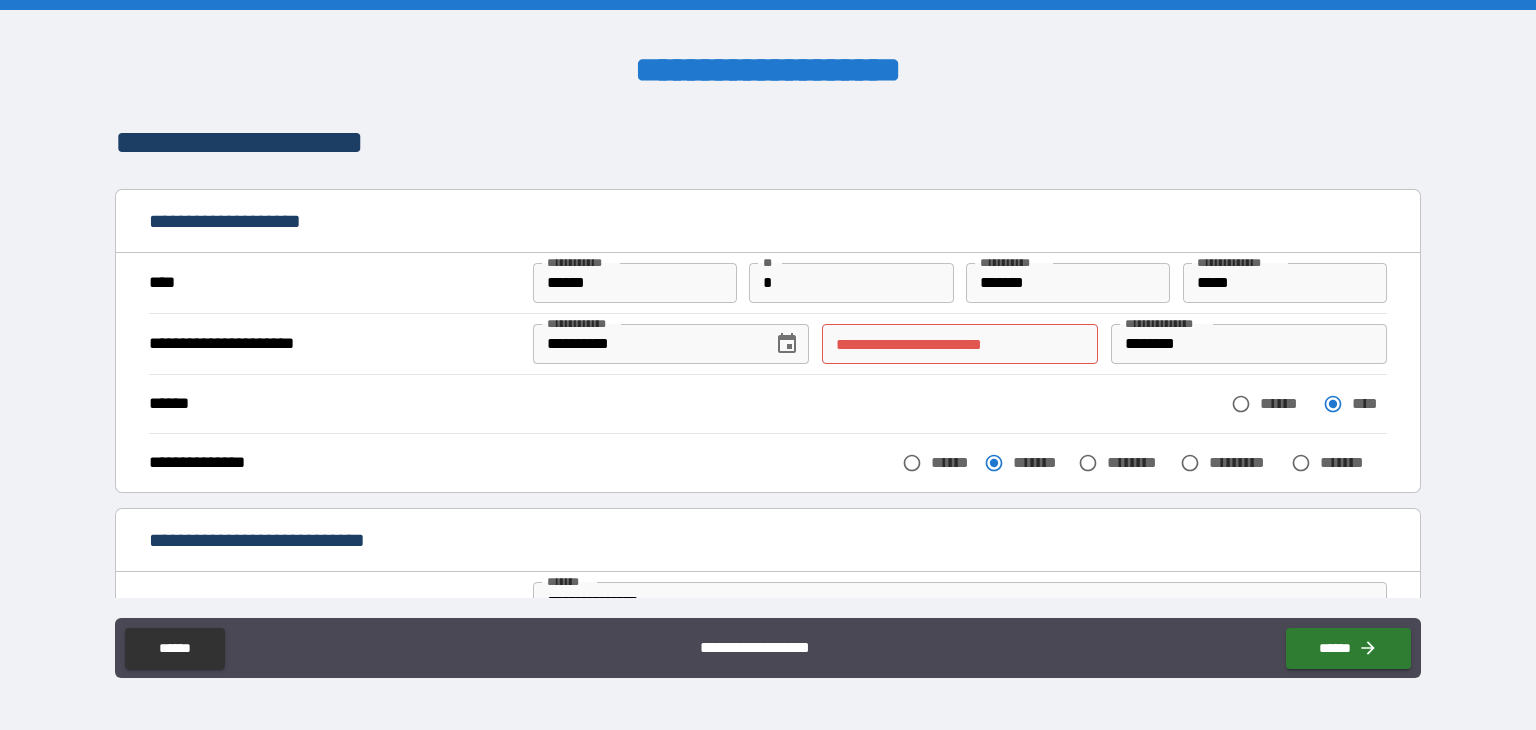 click on "**********" at bounding box center [960, 344] 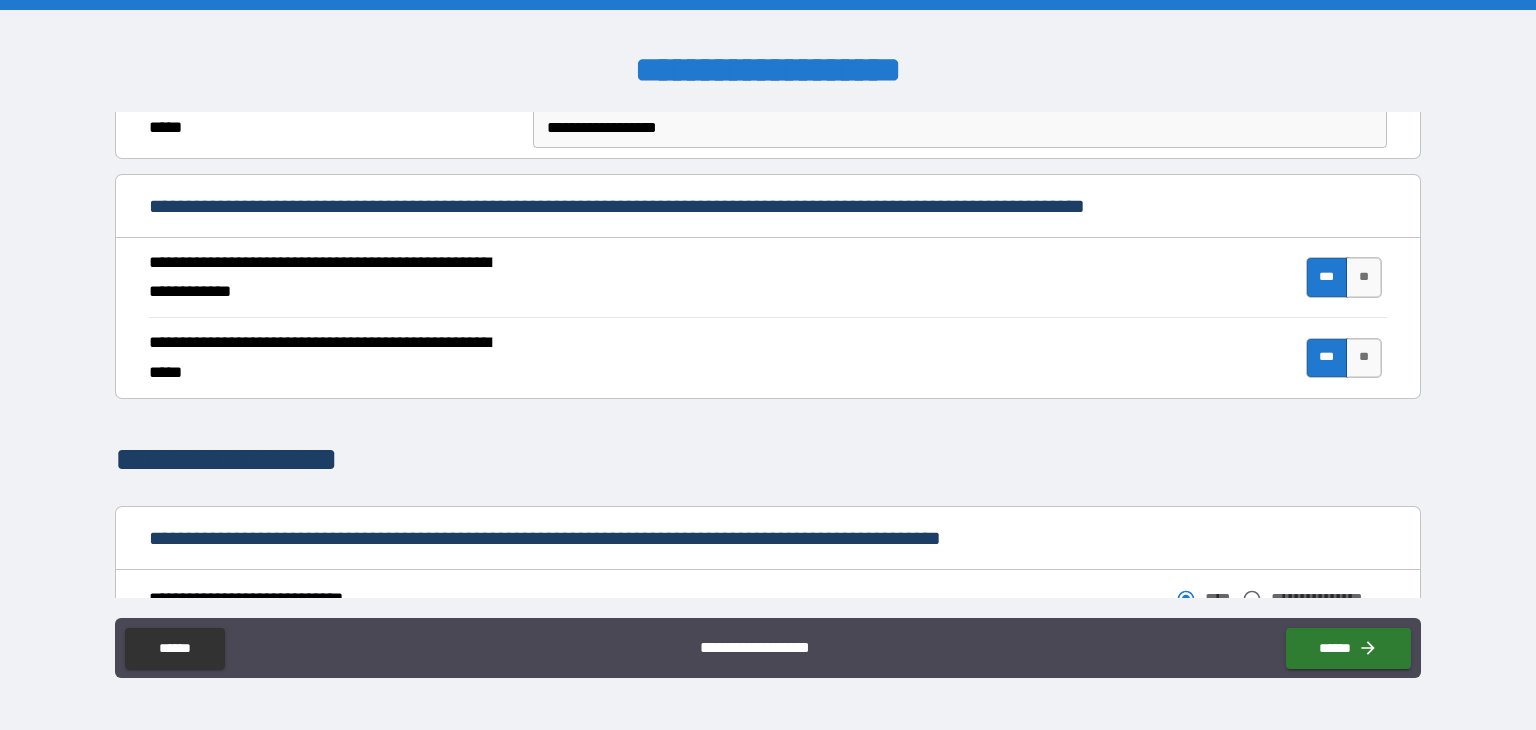 scroll, scrollTop: 1000, scrollLeft: 0, axis: vertical 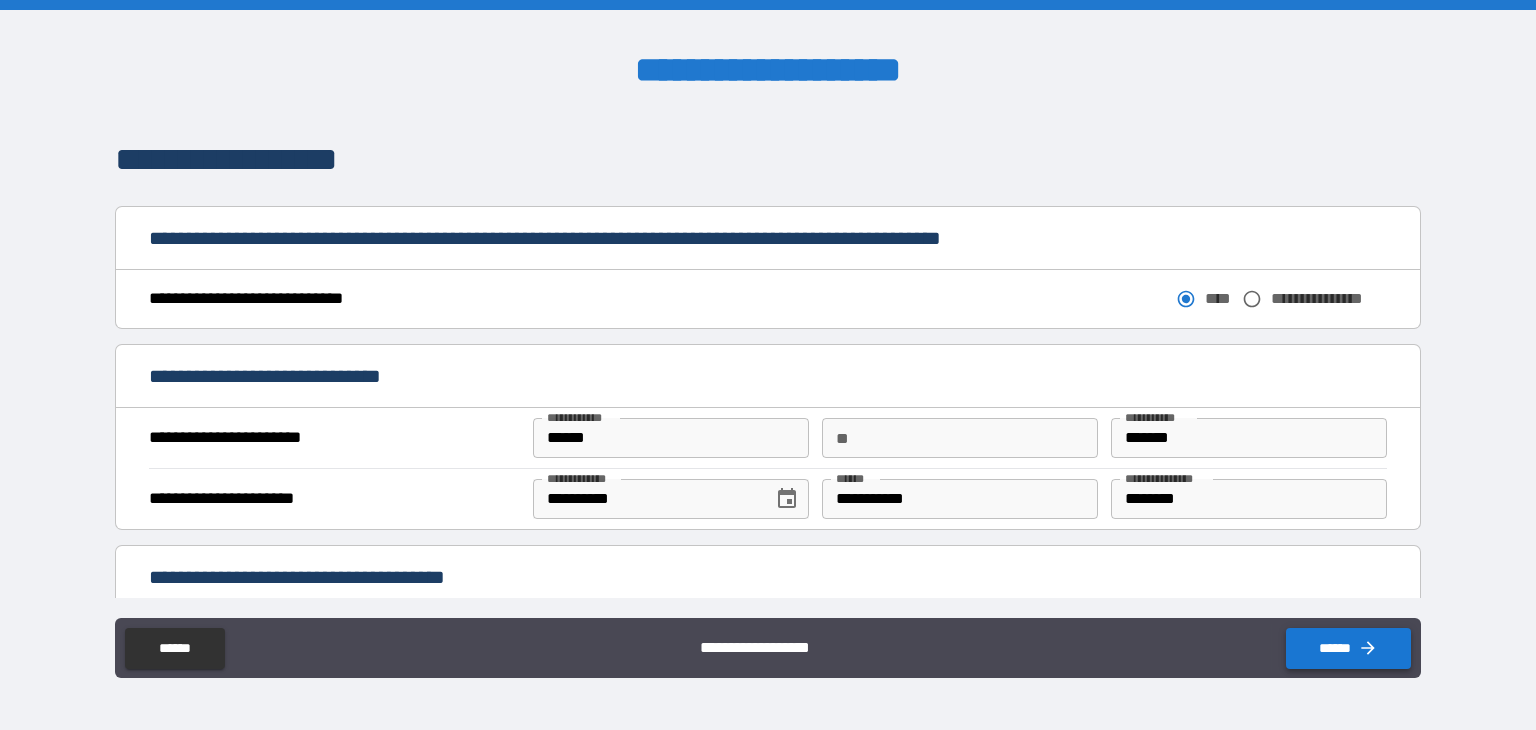type on "**********" 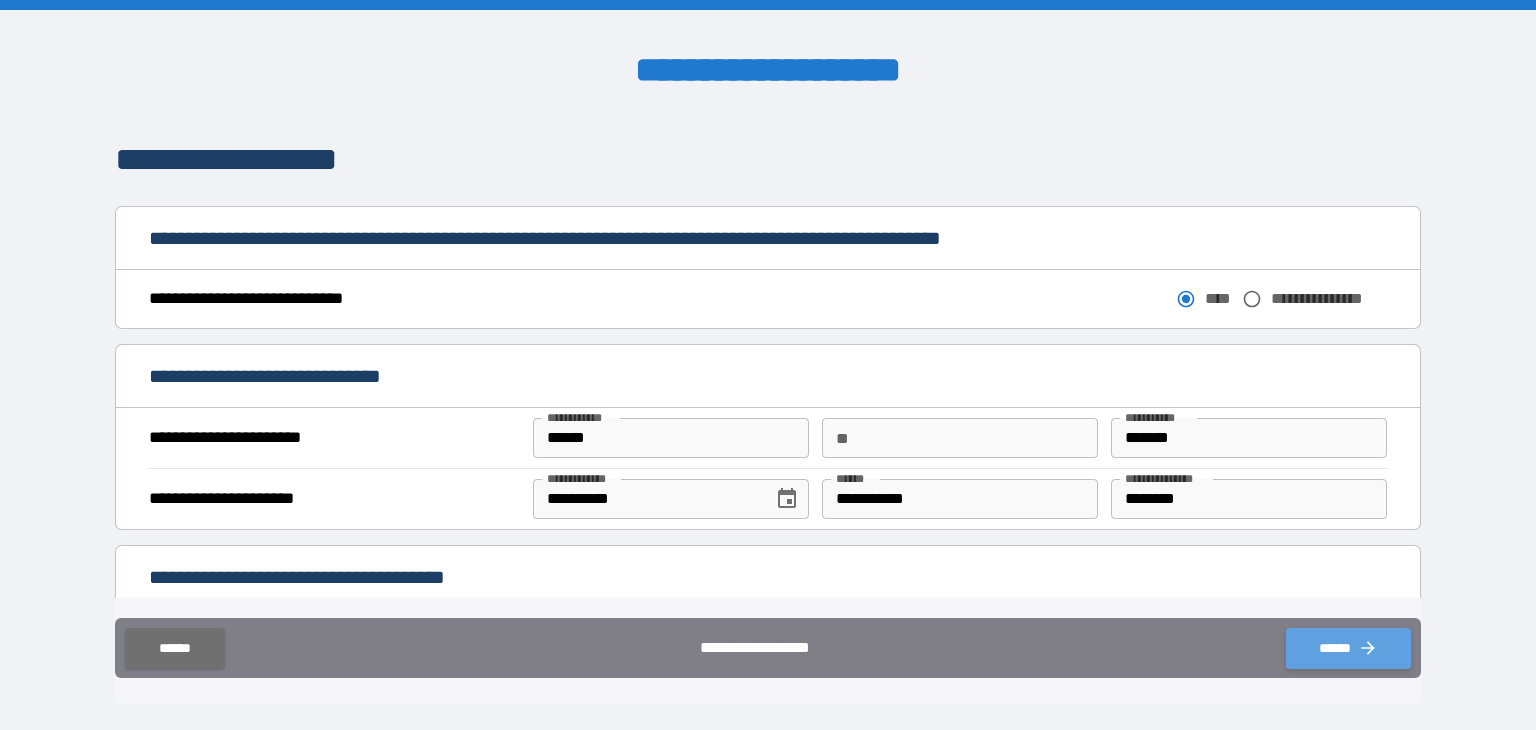 click 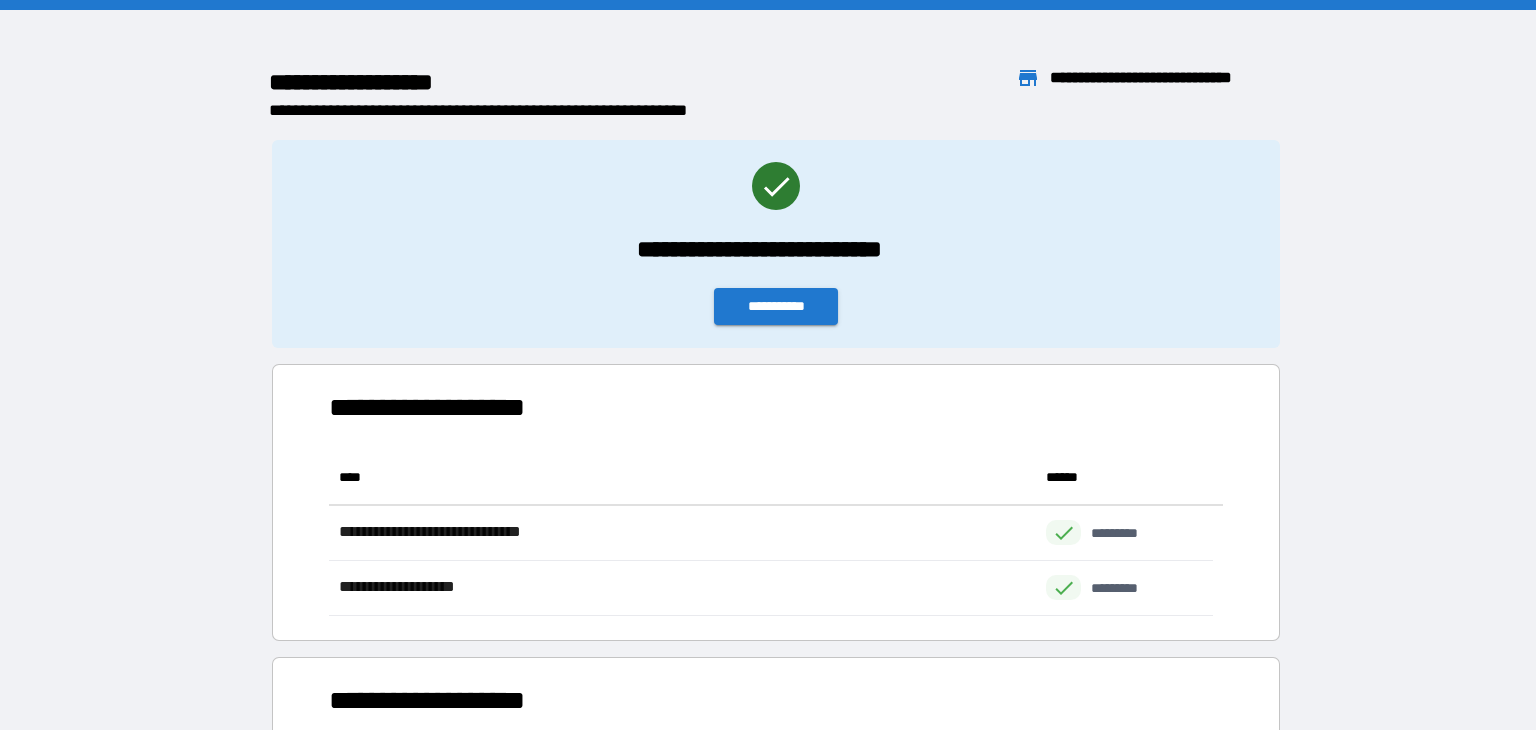 scroll, scrollTop: 16, scrollLeft: 16, axis: both 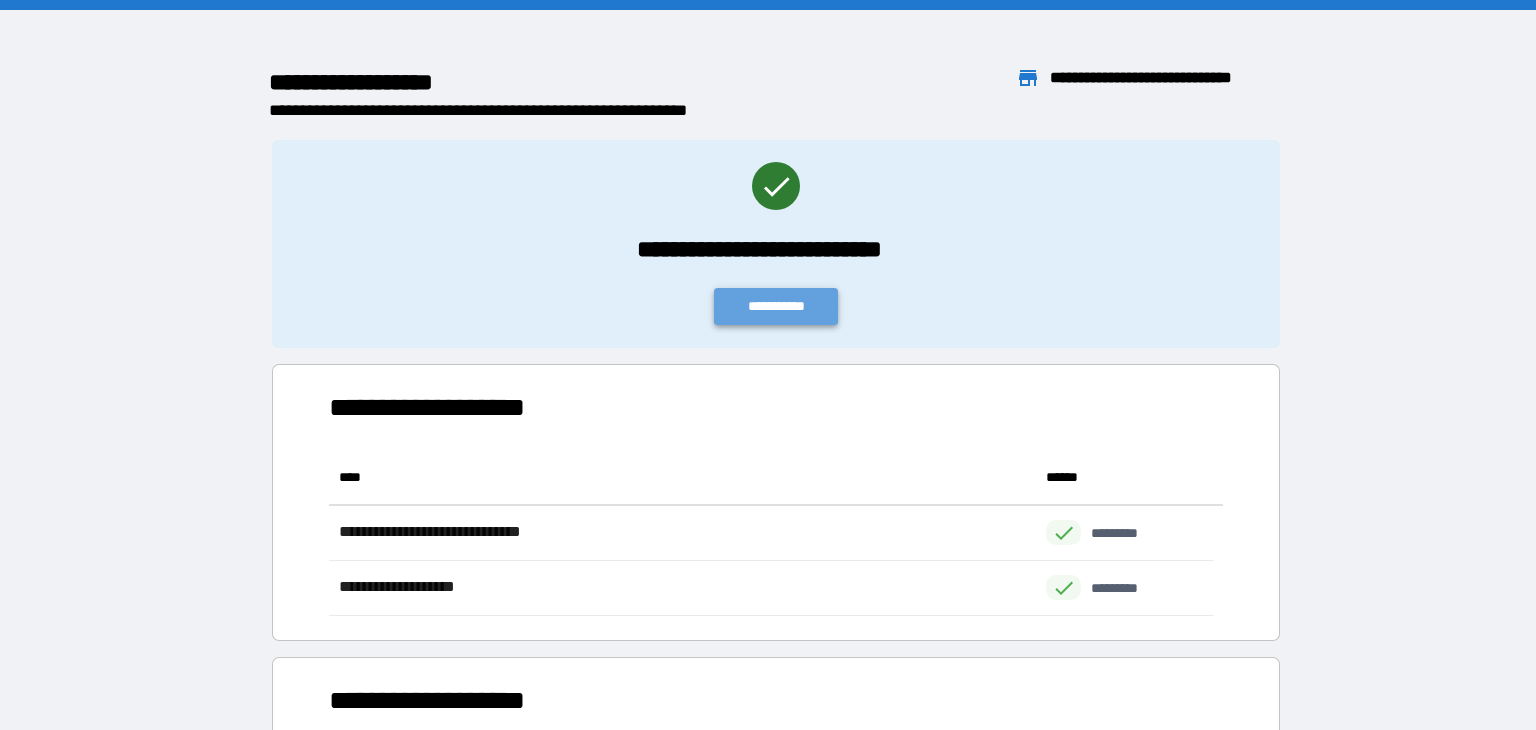 click on "**********" at bounding box center [776, 306] 